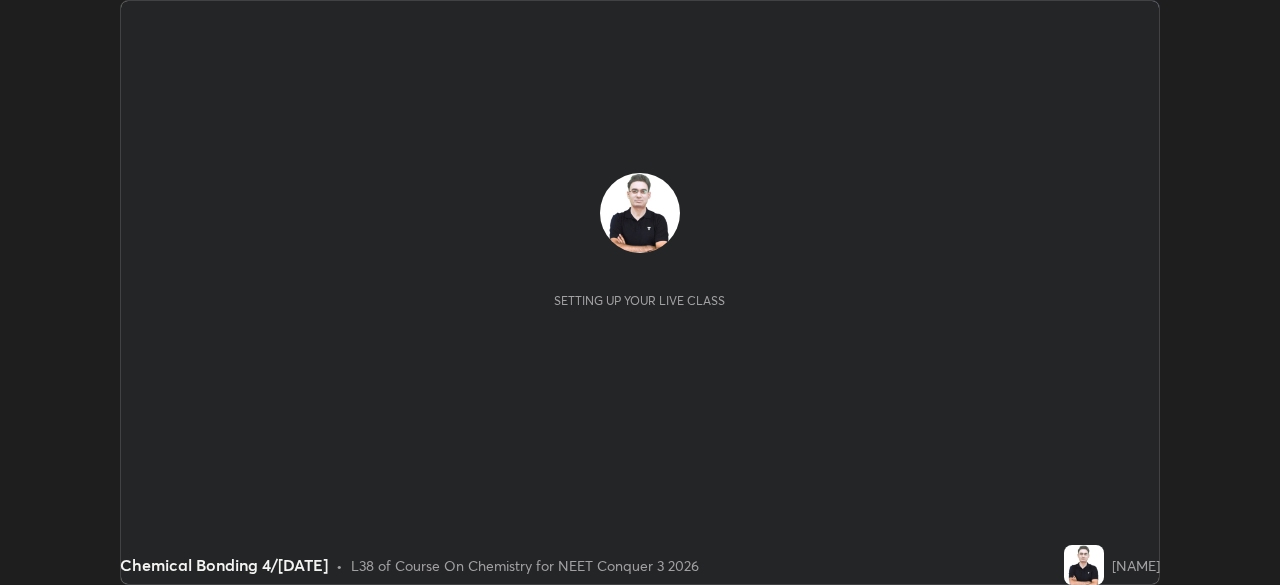 scroll, scrollTop: 0, scrollLeft: 0, axis: both 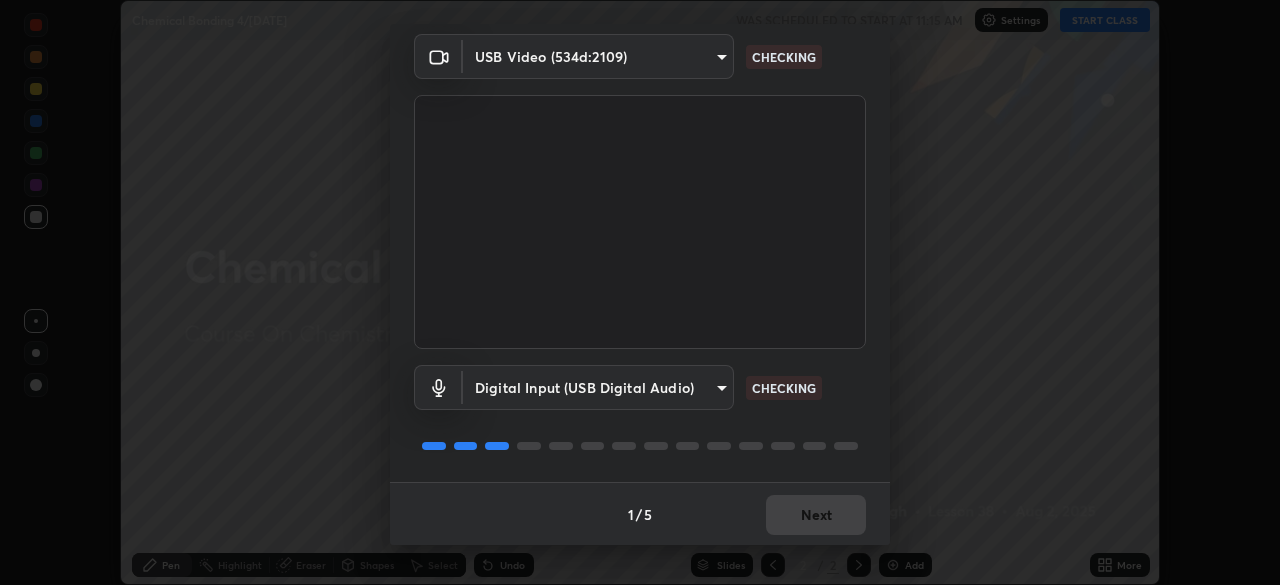 click on "1 / 5 Next" at bounding box center (640, 514) 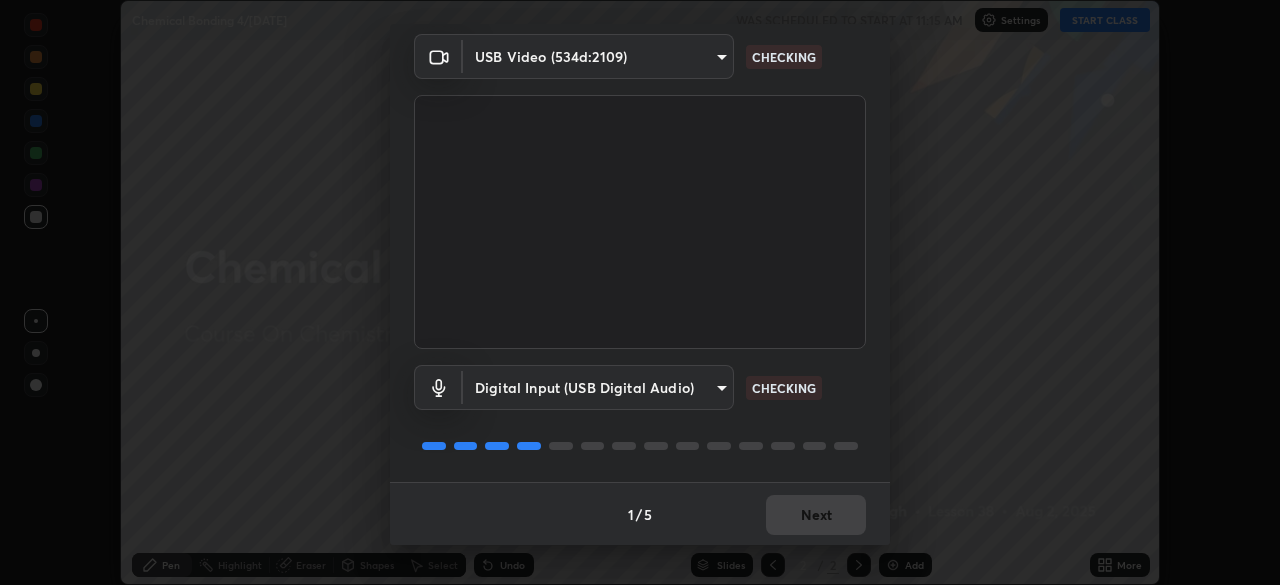 click on "1 / 5 Next" at bounding box center (640, 514) 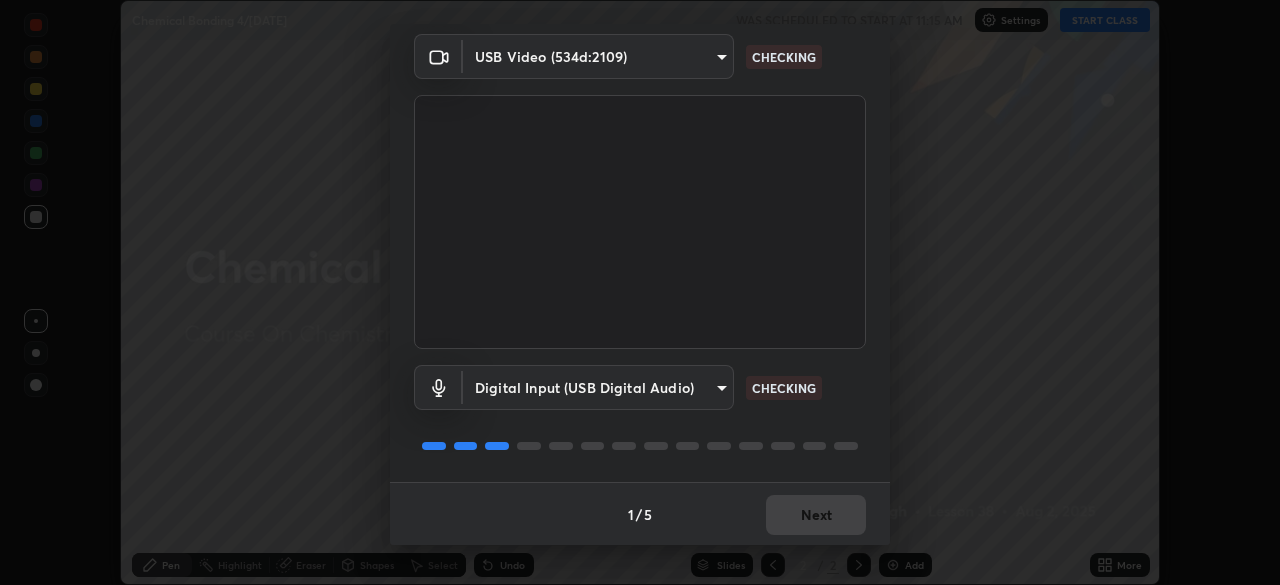 click on "1 / 5 Next" at bounding box center [640, 514] 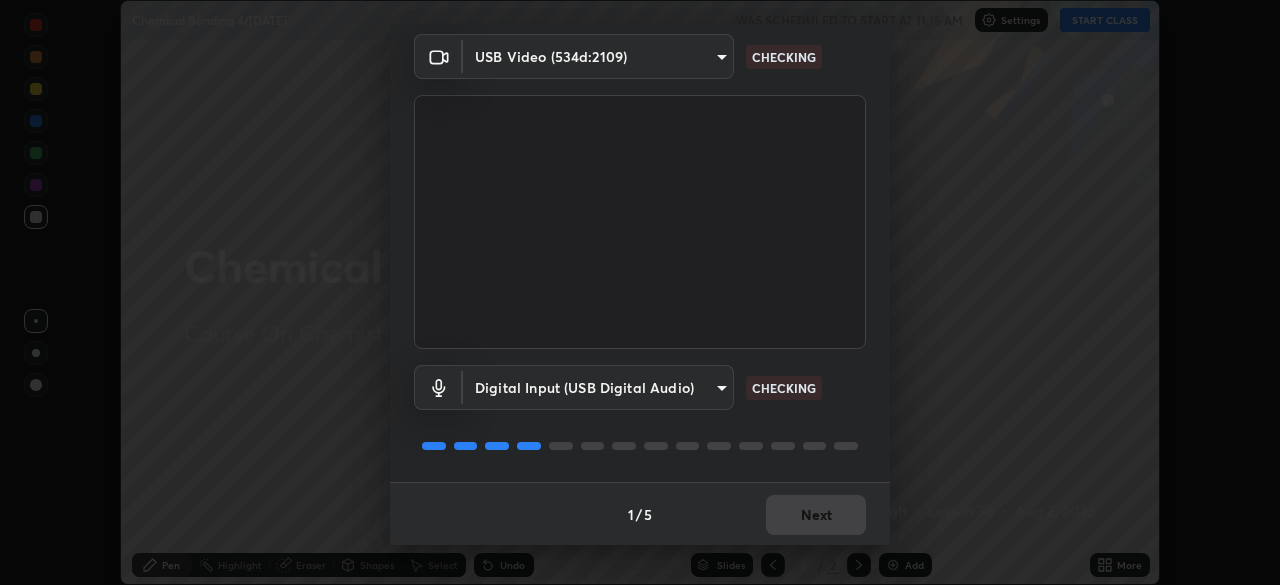 click on "1 / 5 Next" at bounding box center [640, 514] 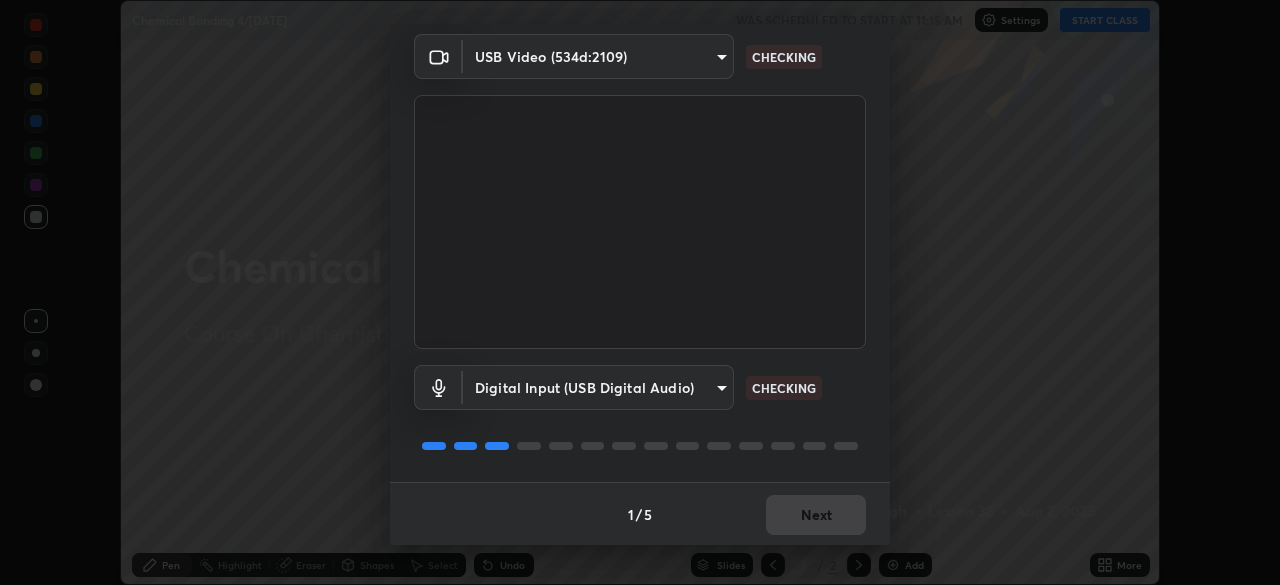 click on "1 / 5 Next" at bounding box center (640, 514) 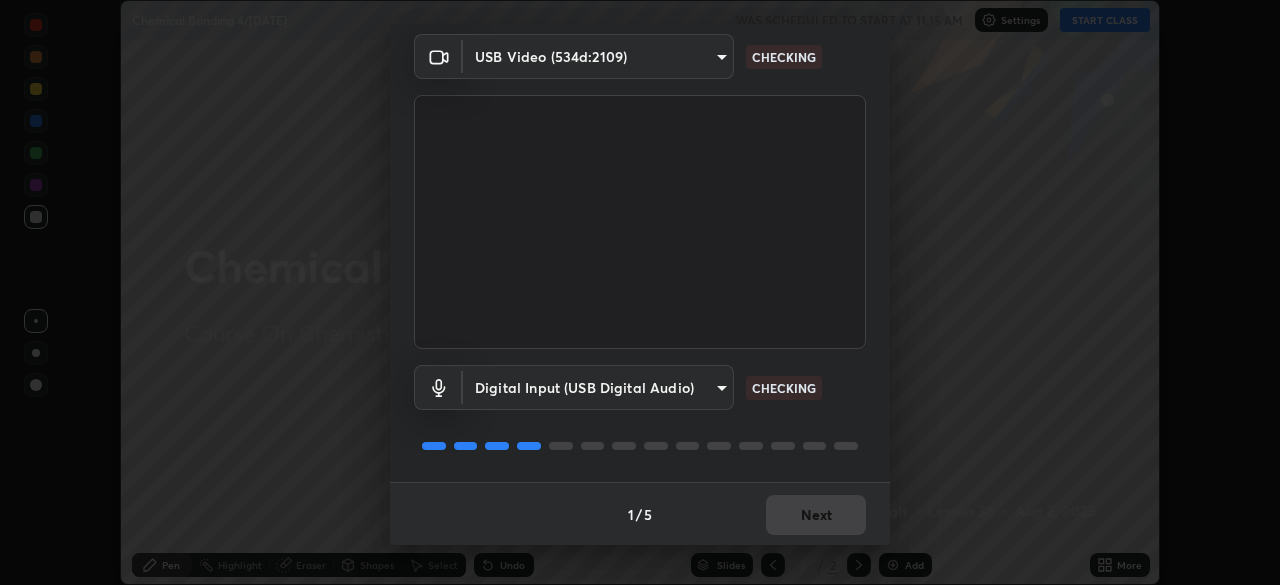click on "1 / 5 Next" at bounding box center [640, 514] 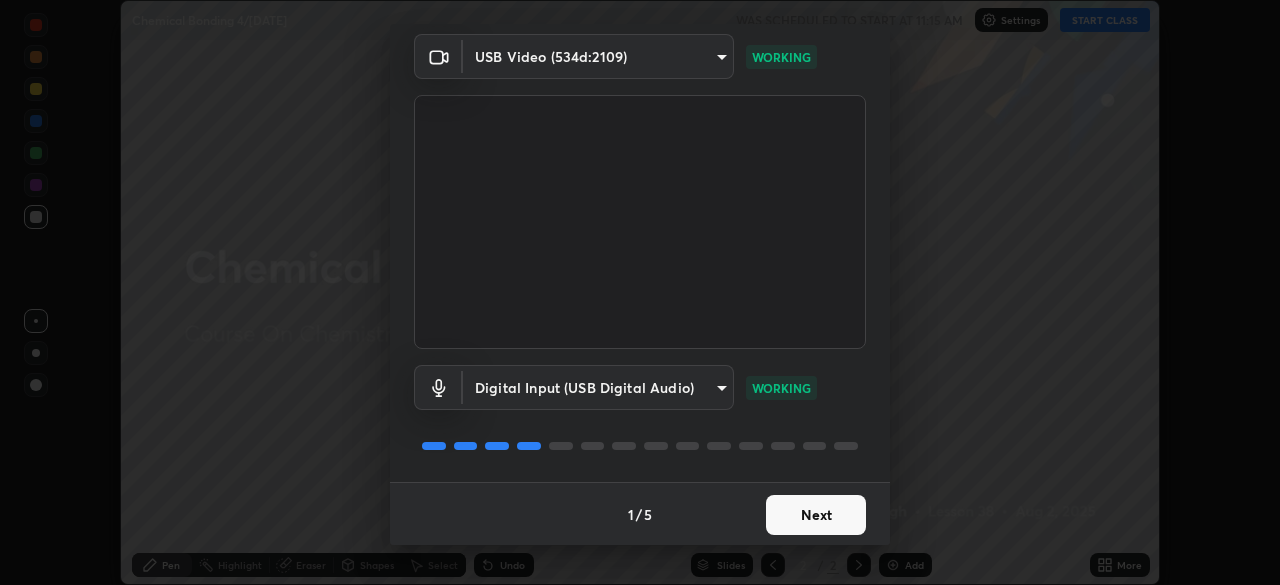 click on "Next" at bounding box center (816, 515) 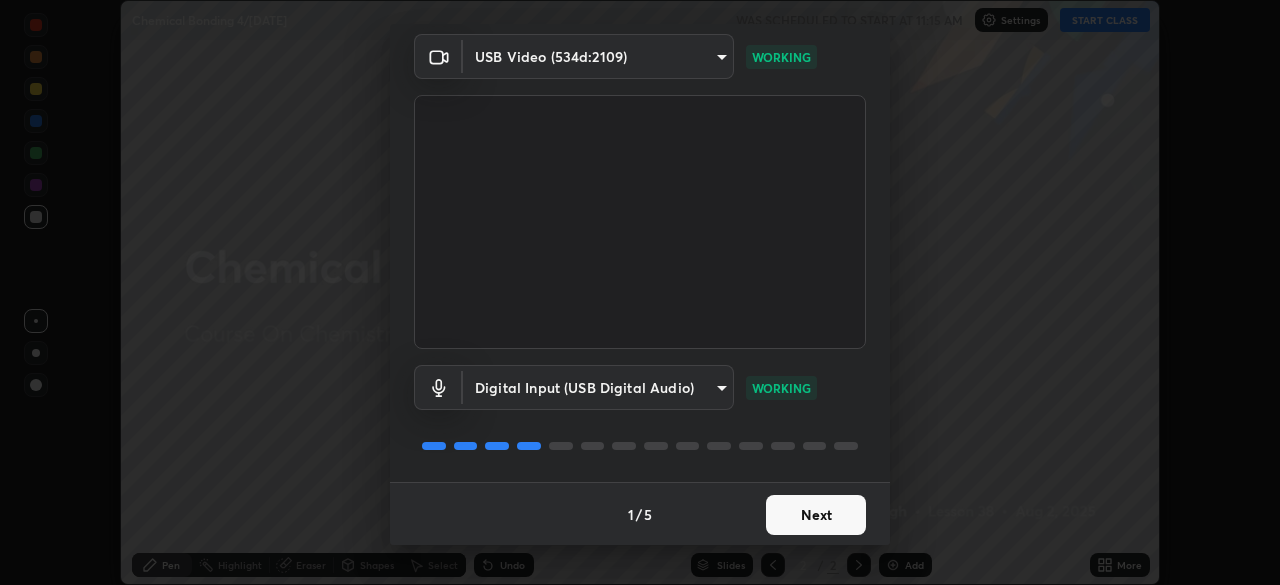 scroll, scrollTop: 0, scrollLeft: 0, axis: both 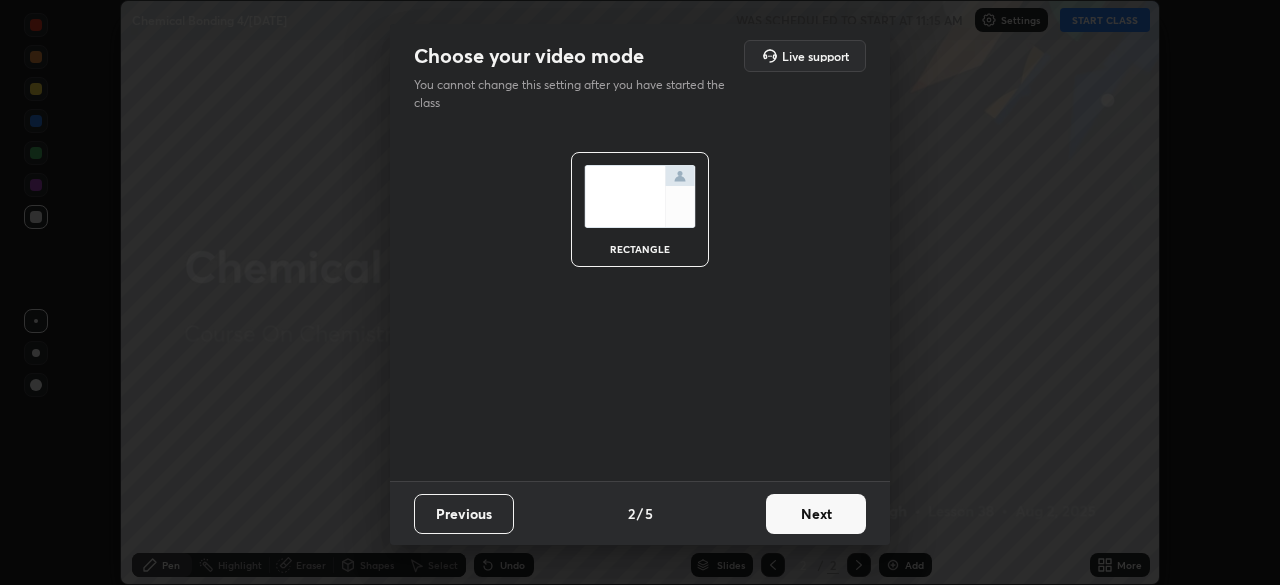 click on "Next" at bounding box center [816, 514] 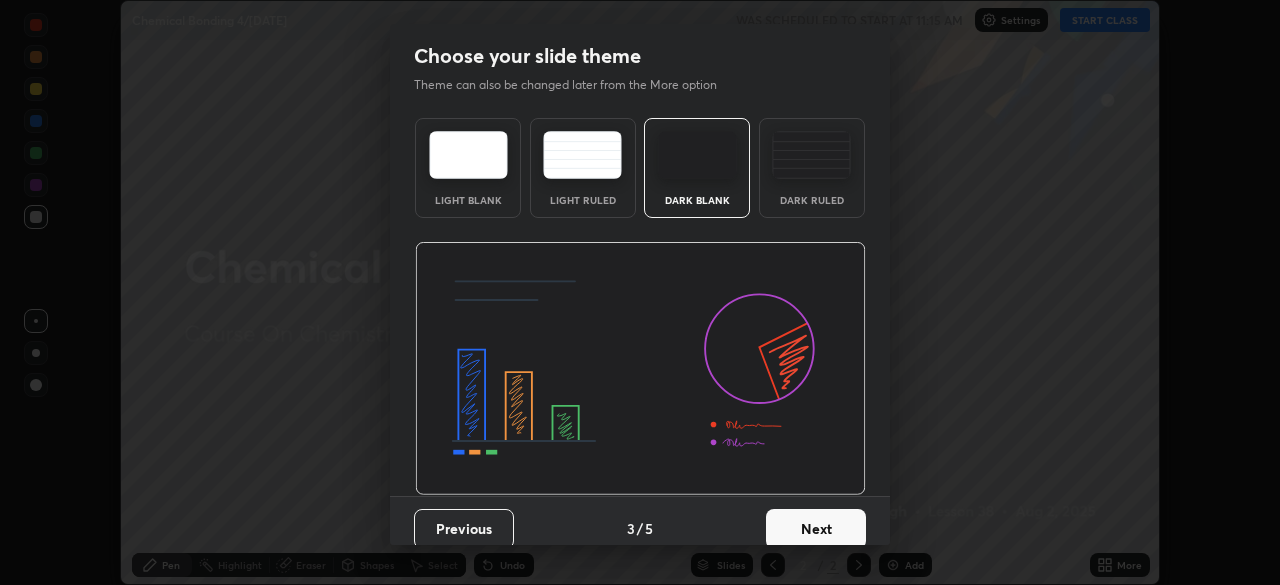 click on "Next" at bounding box center [816, 529] 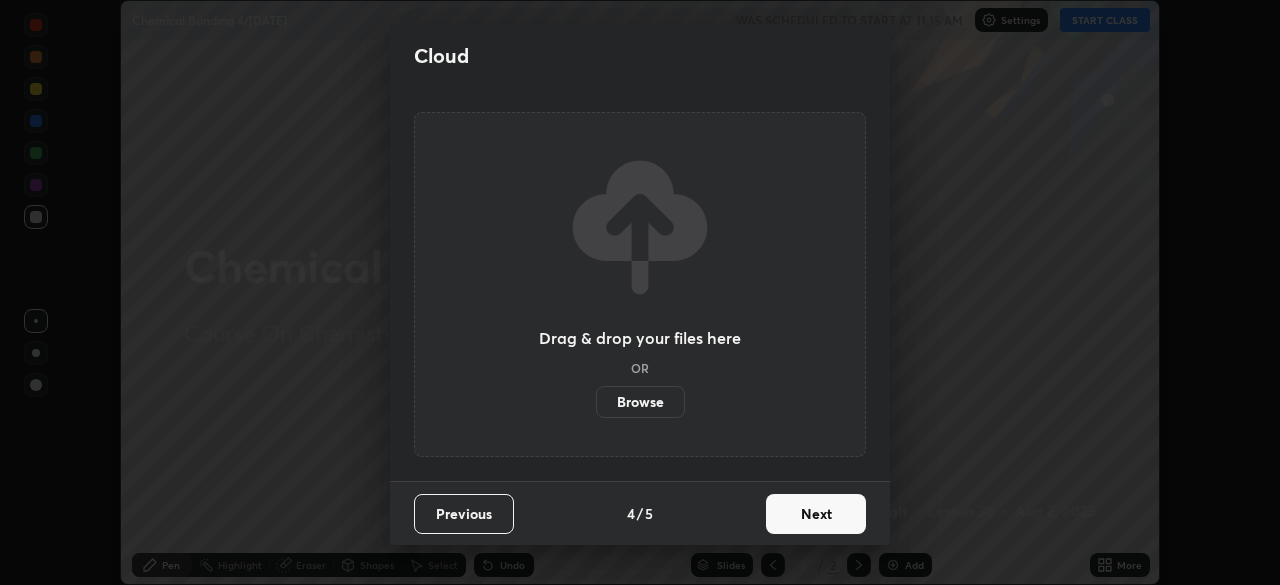 click on "Next" at bounding box center (816, 514) 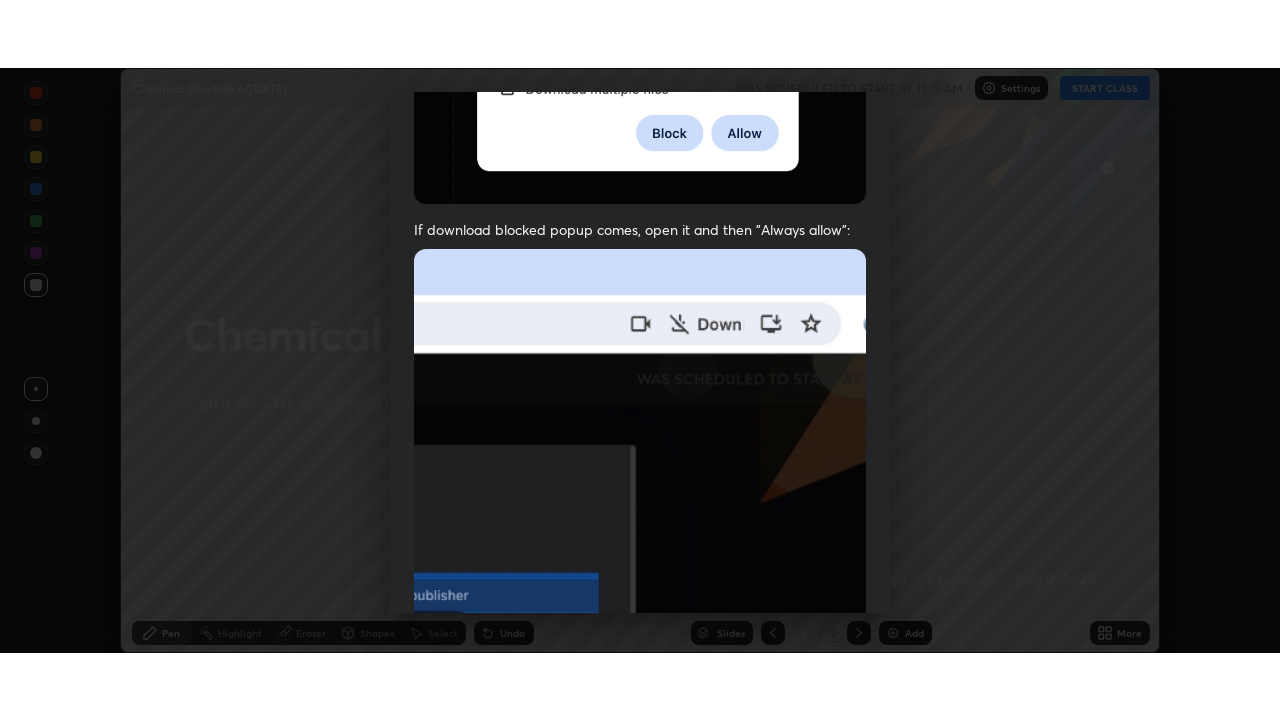 scroll, scrollTop: 478, scrollLeft: 0, axis: vertical 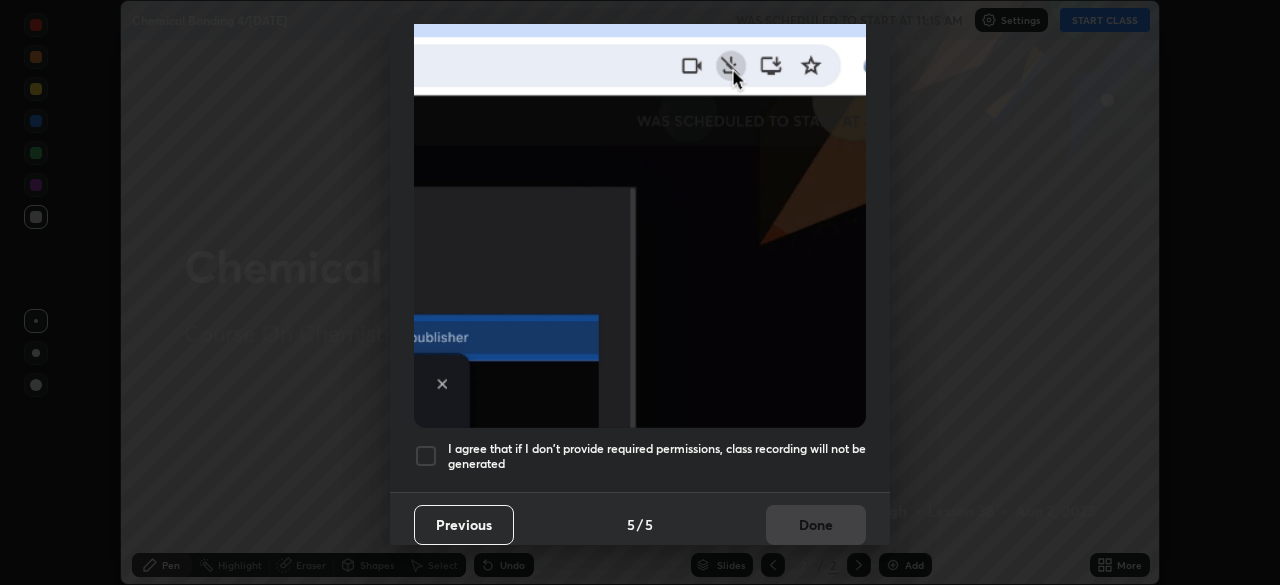 click on "I agree that if I don't provide required permissions, class recording will not be generated" at bounding box center (657, 456) 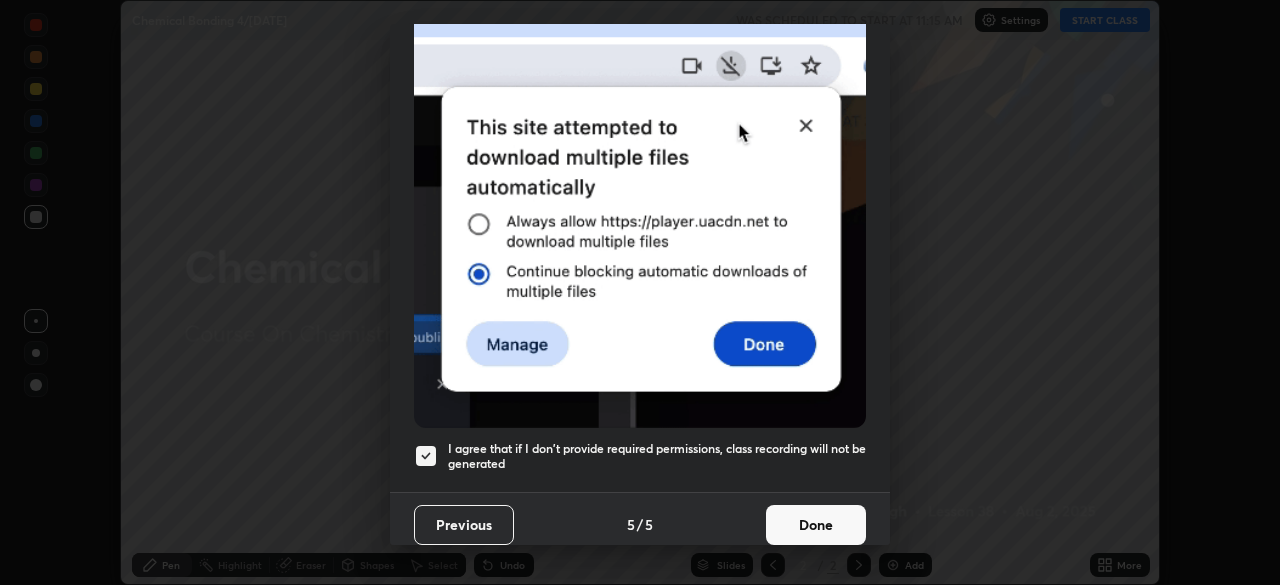 click on "Done" at bounding box center (816, 525) 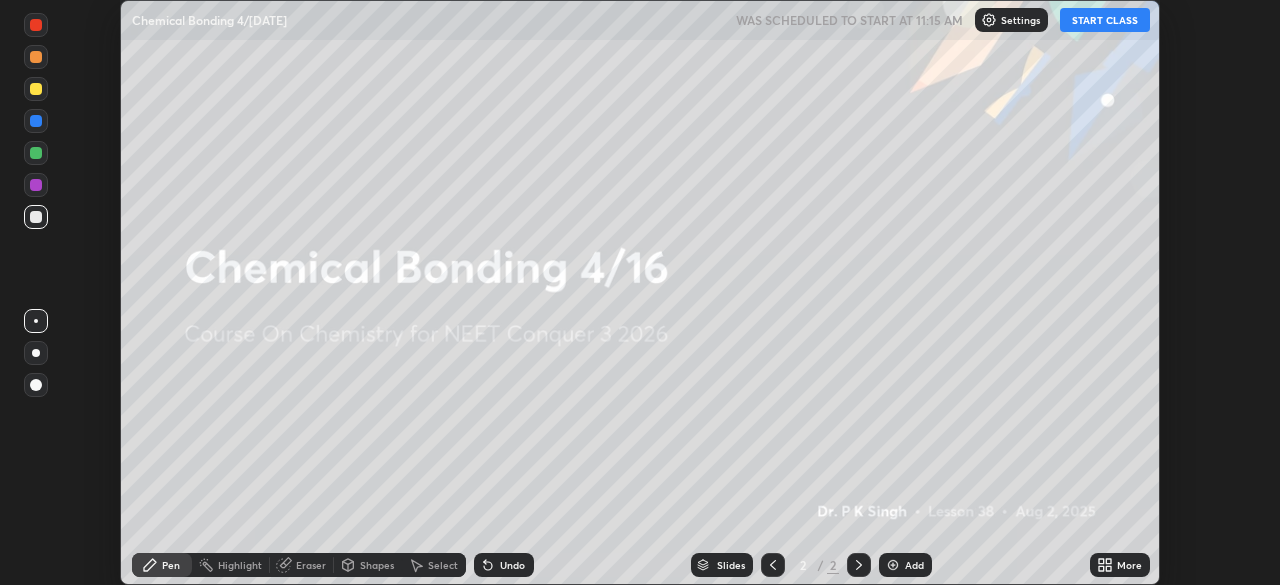 click 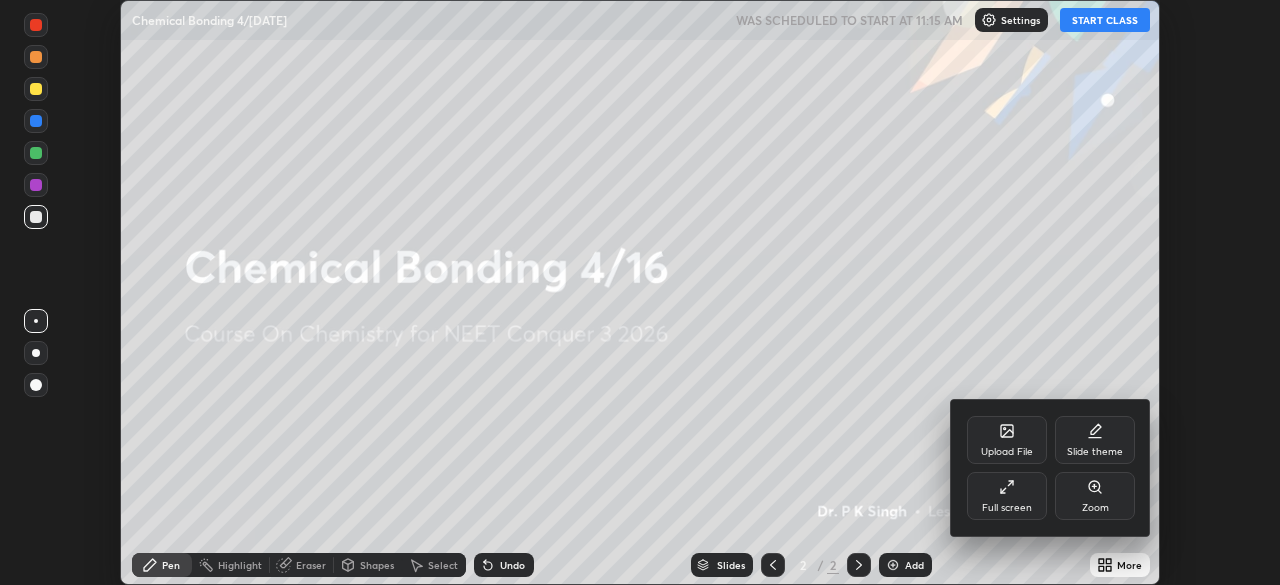 click on "Upload File" at bounding box center (1007, 452) 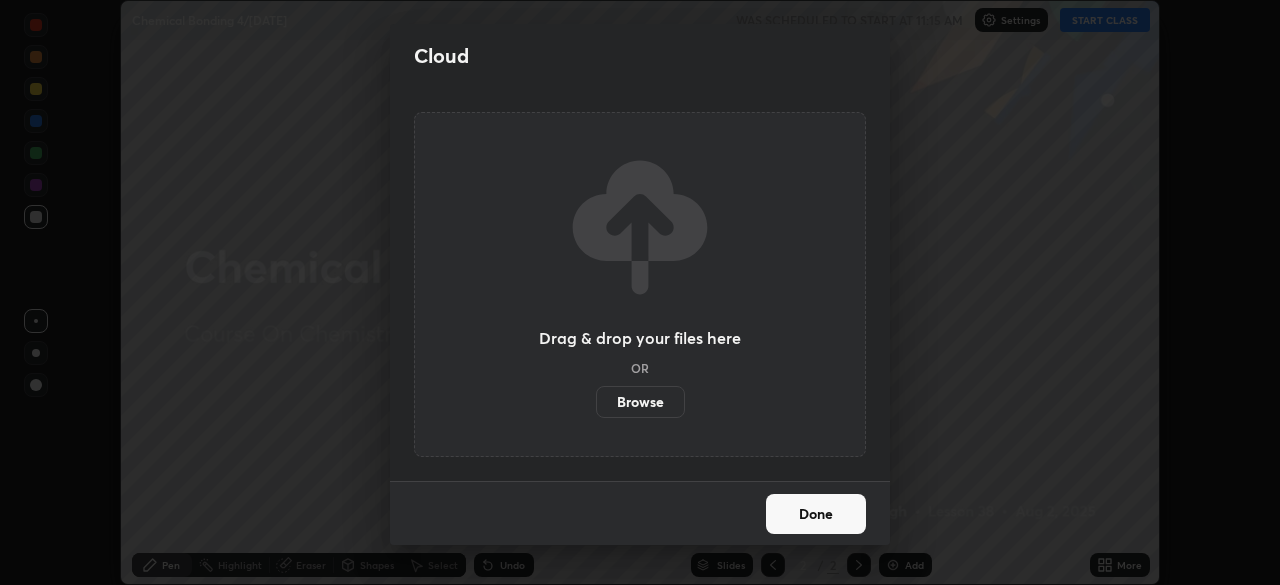 click on "Browse" at bounding box center [640, 402] 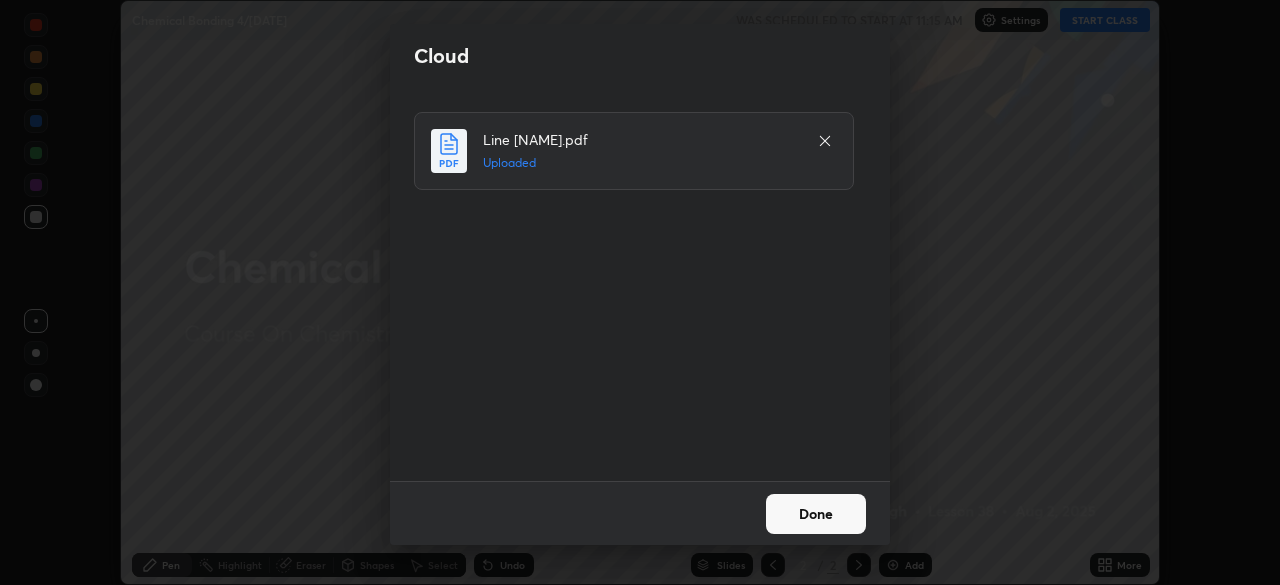 click on "Done" at bounding box center [816, 514] 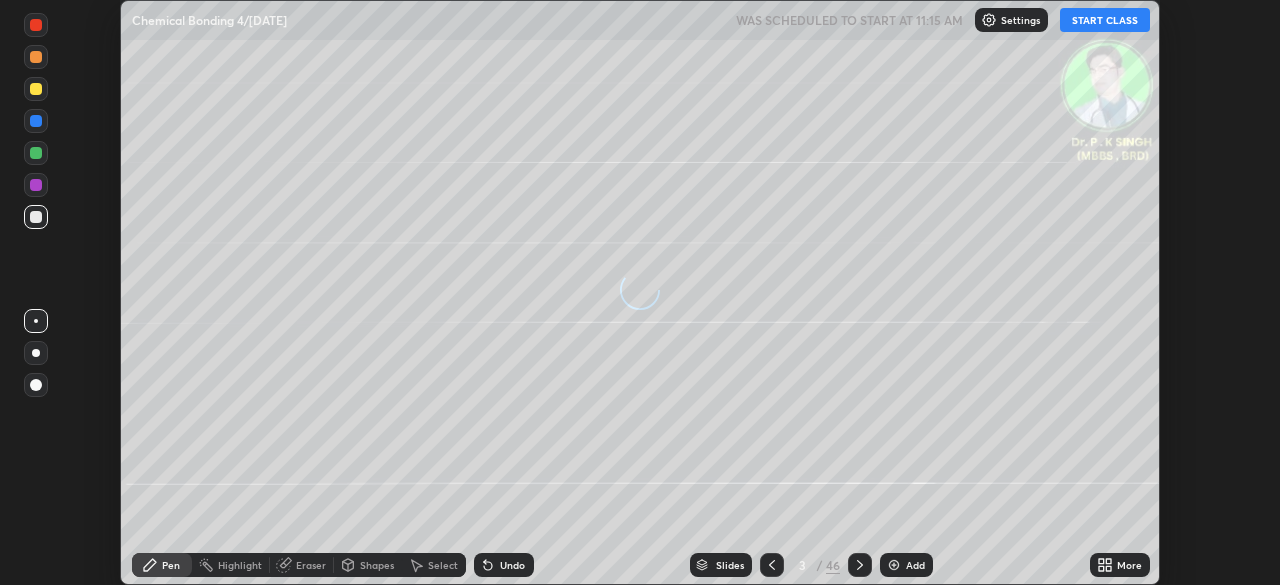 click 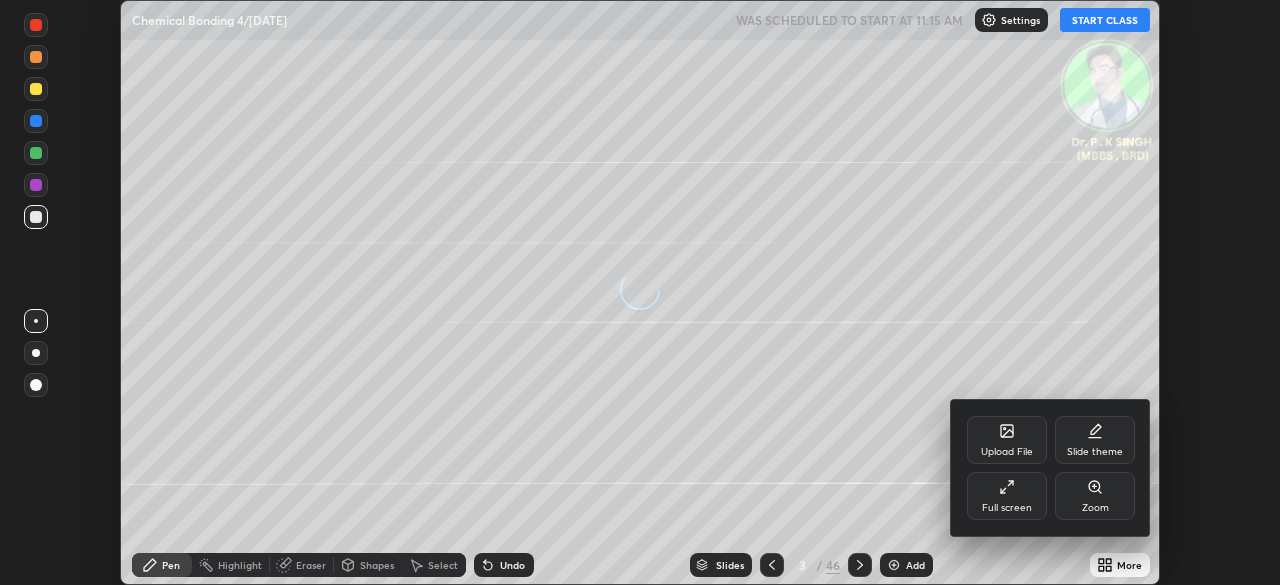 click 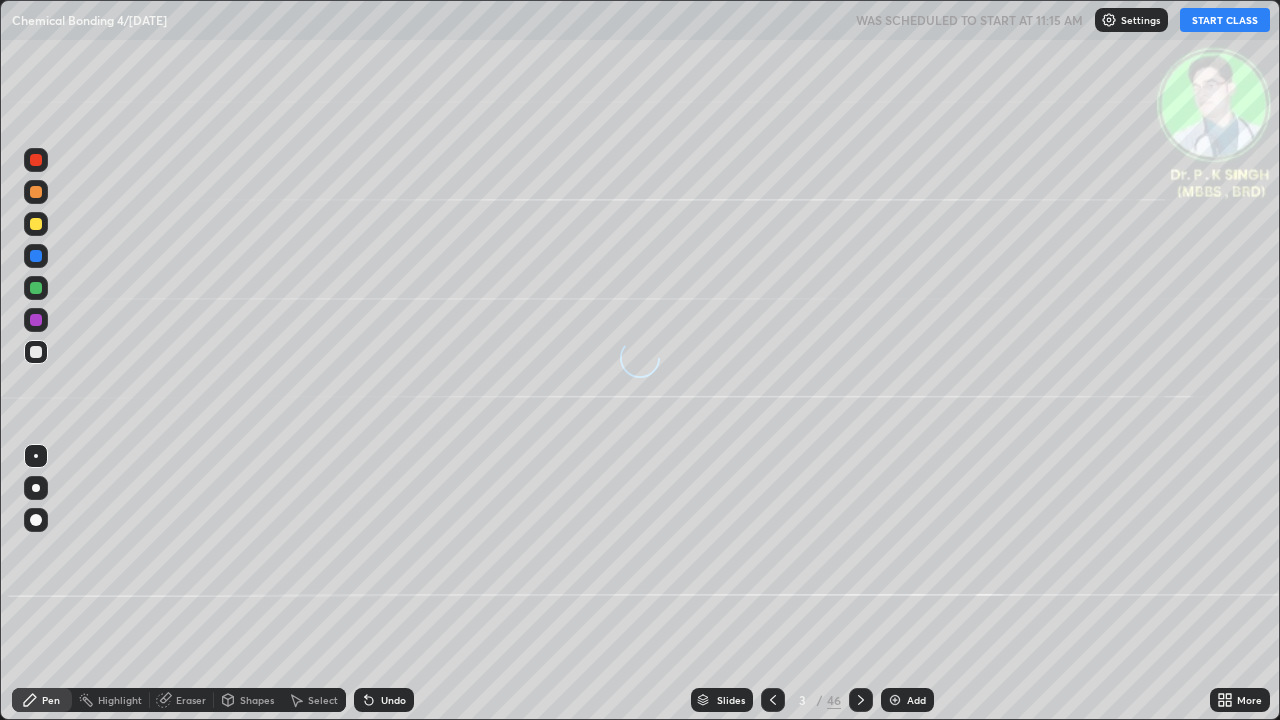 scroll, scrollTop: 99280, scrollLeft: 98720, axis: both 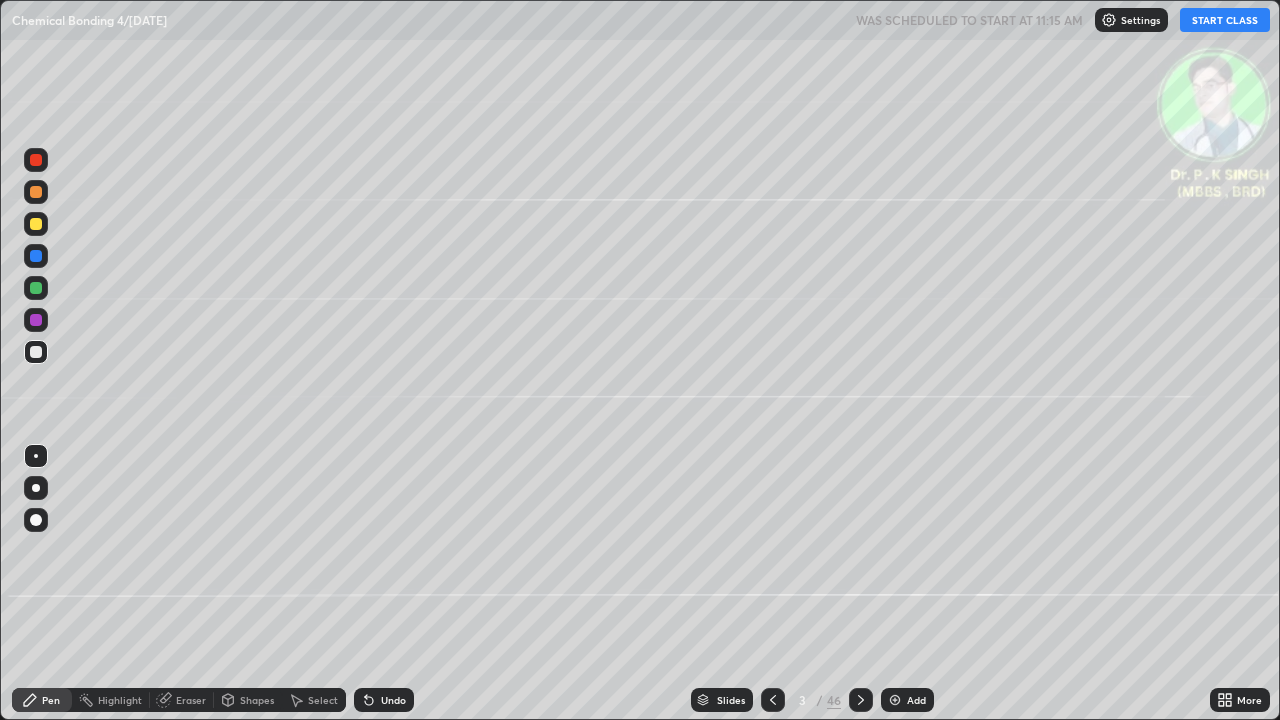 click on "START CLASS" at bounding box center [1225, 20] 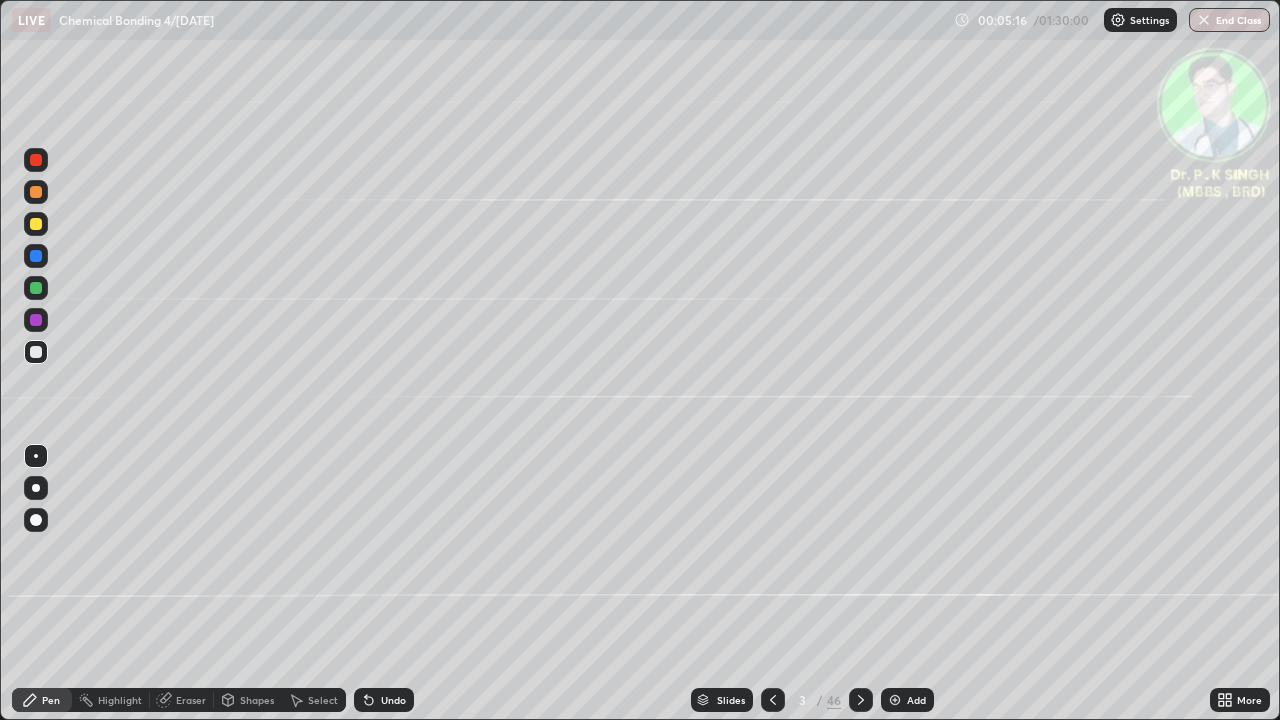 click at bounding box center (36, 288) 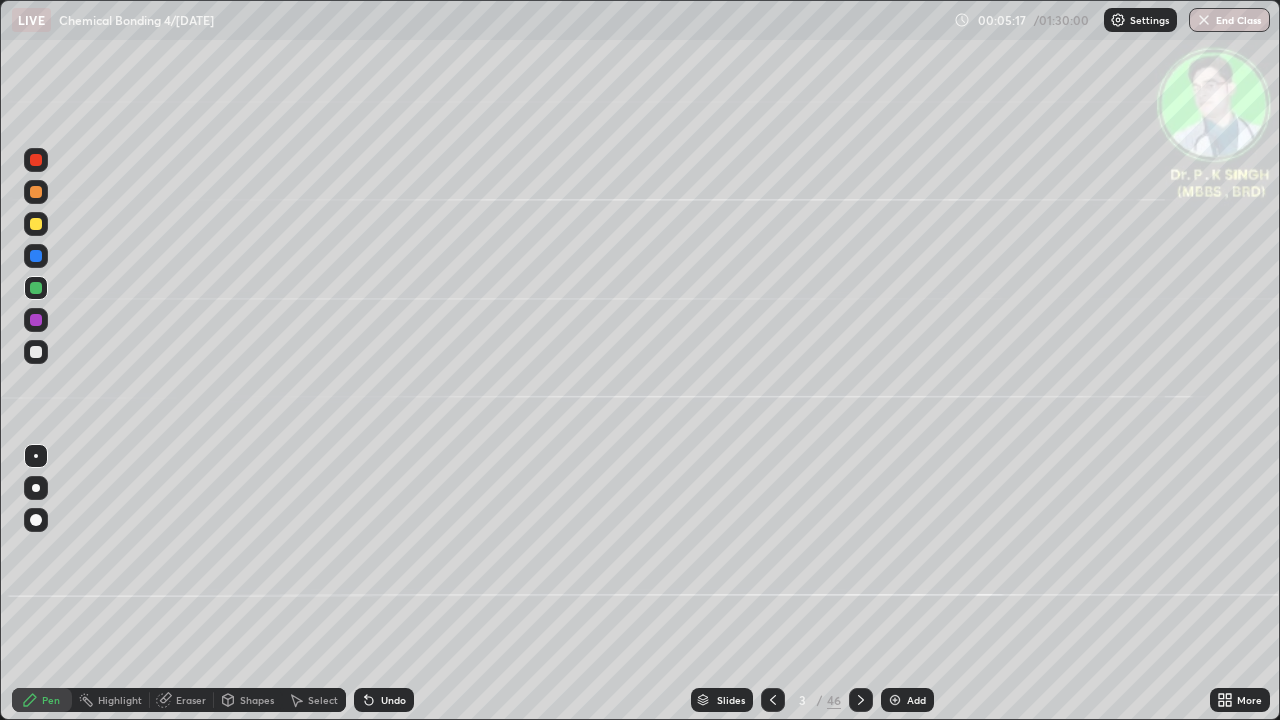 click at bounding box center [36, 288] 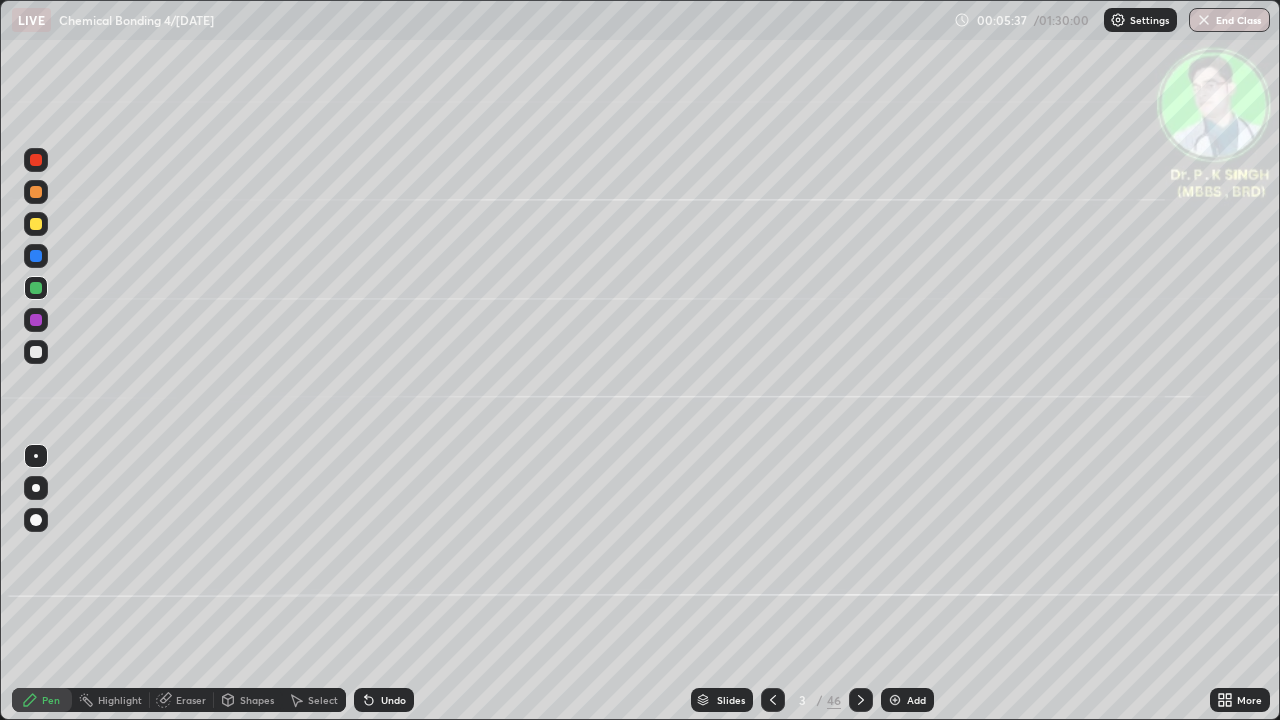 click at bounding box center [36, 256] 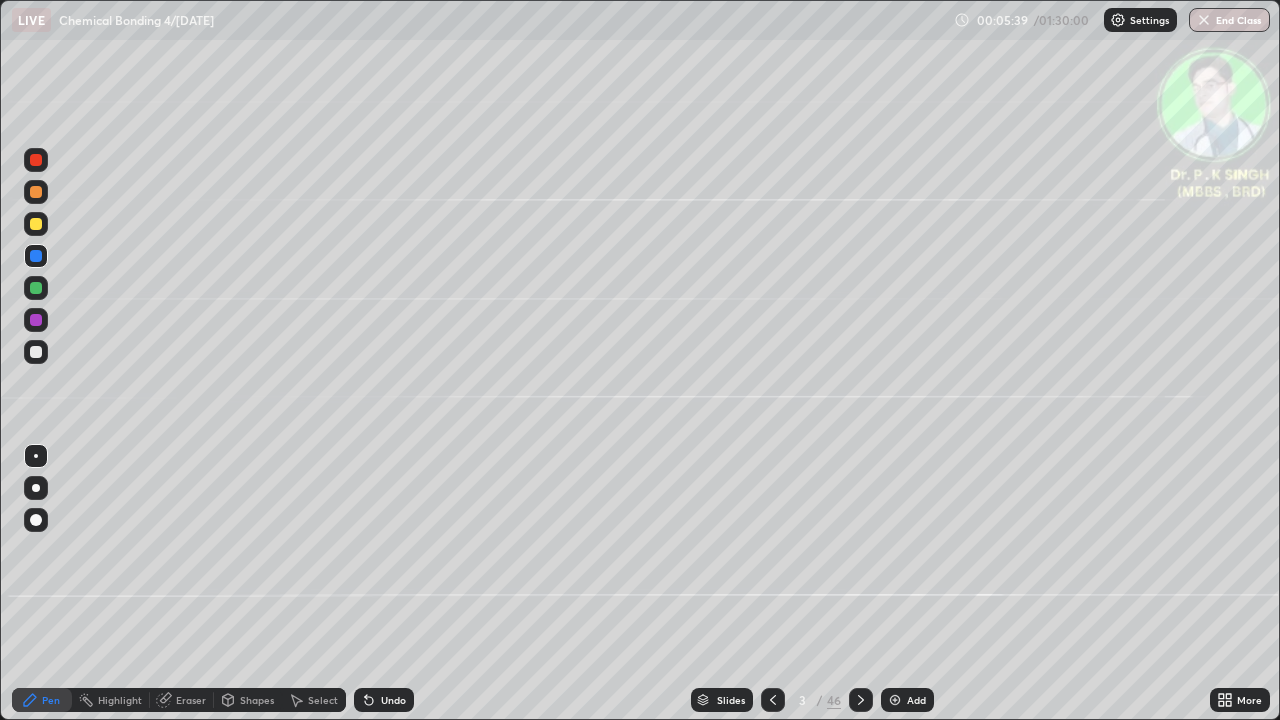 click at bounding box center [36, 288] 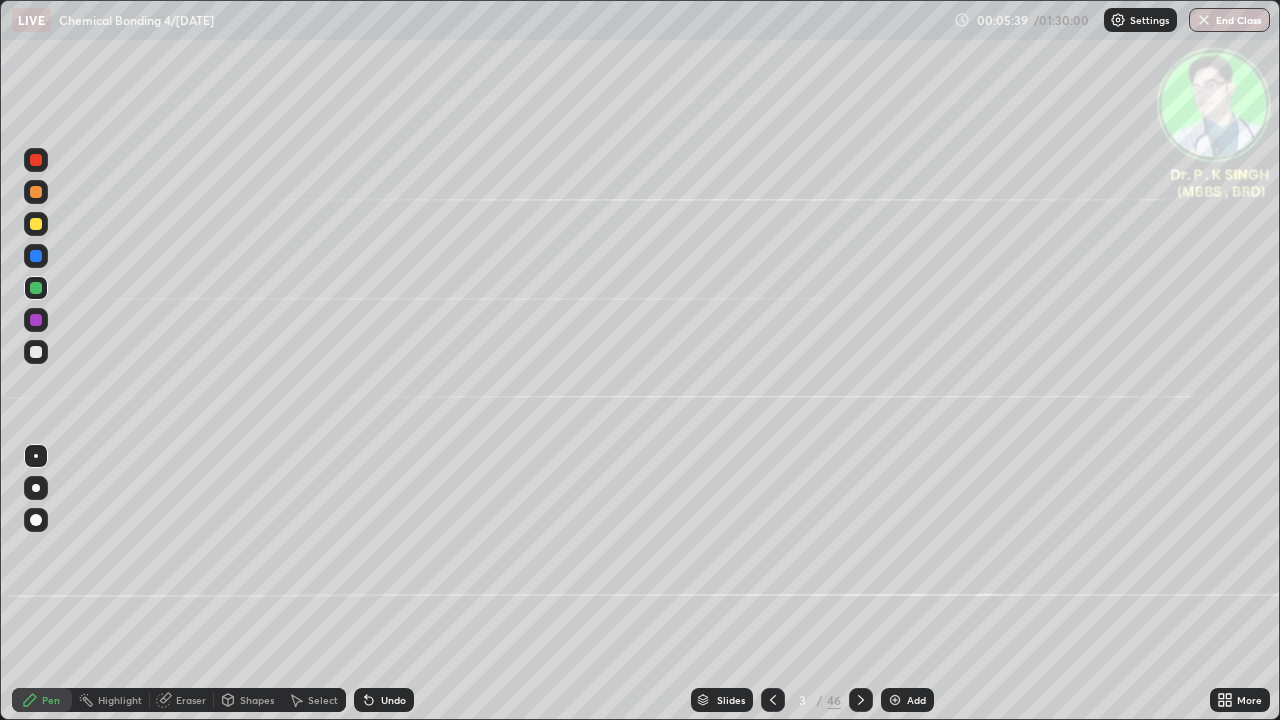 click at bounding box center (36, 288) 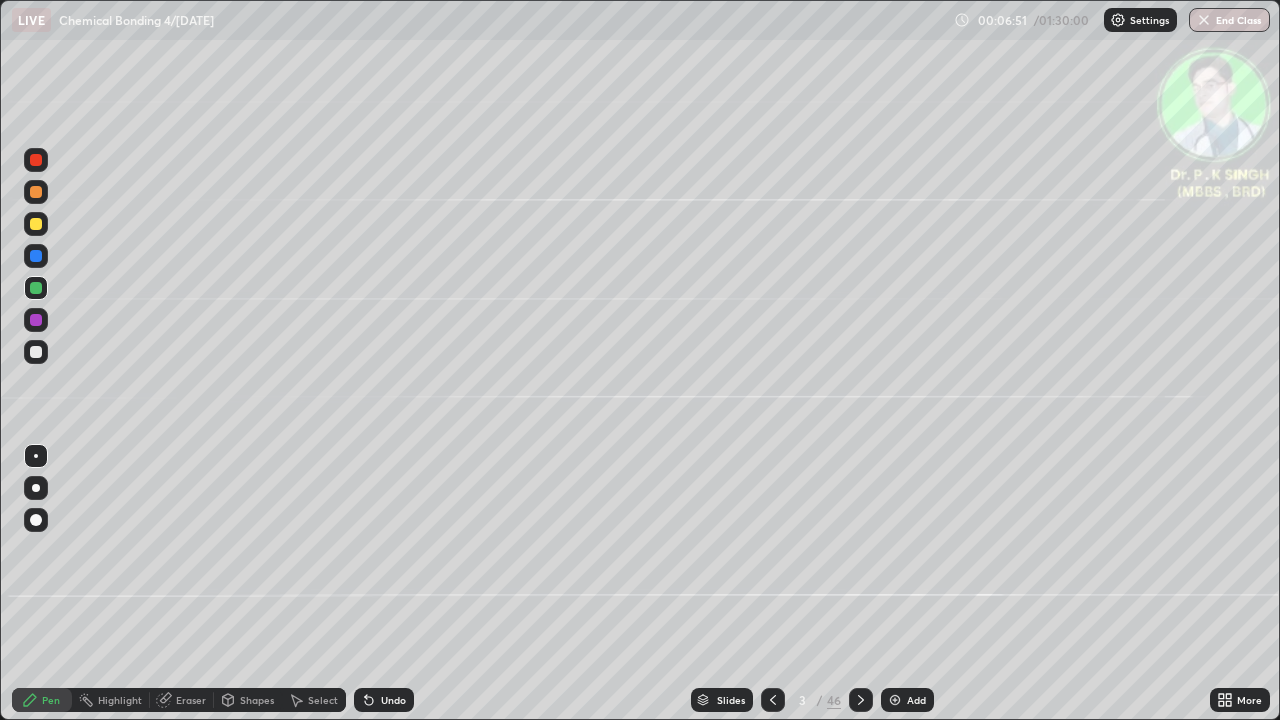 click at bounding box center (36, 224) 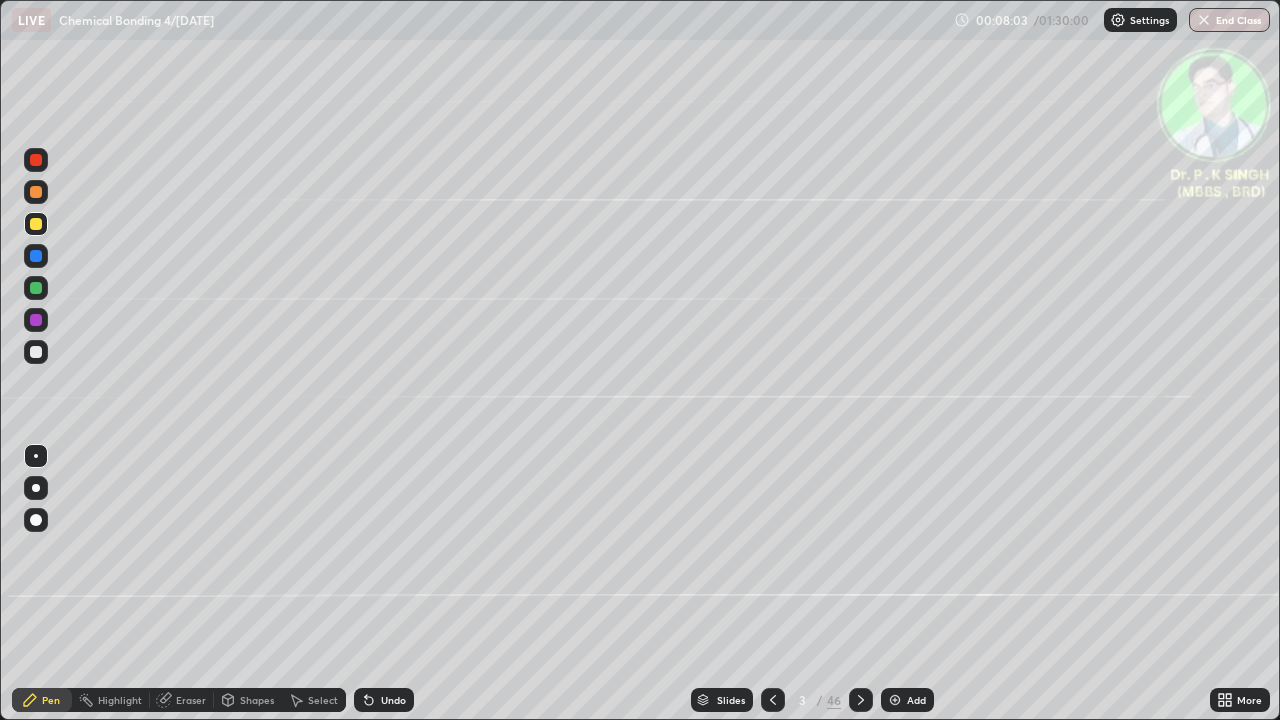 click 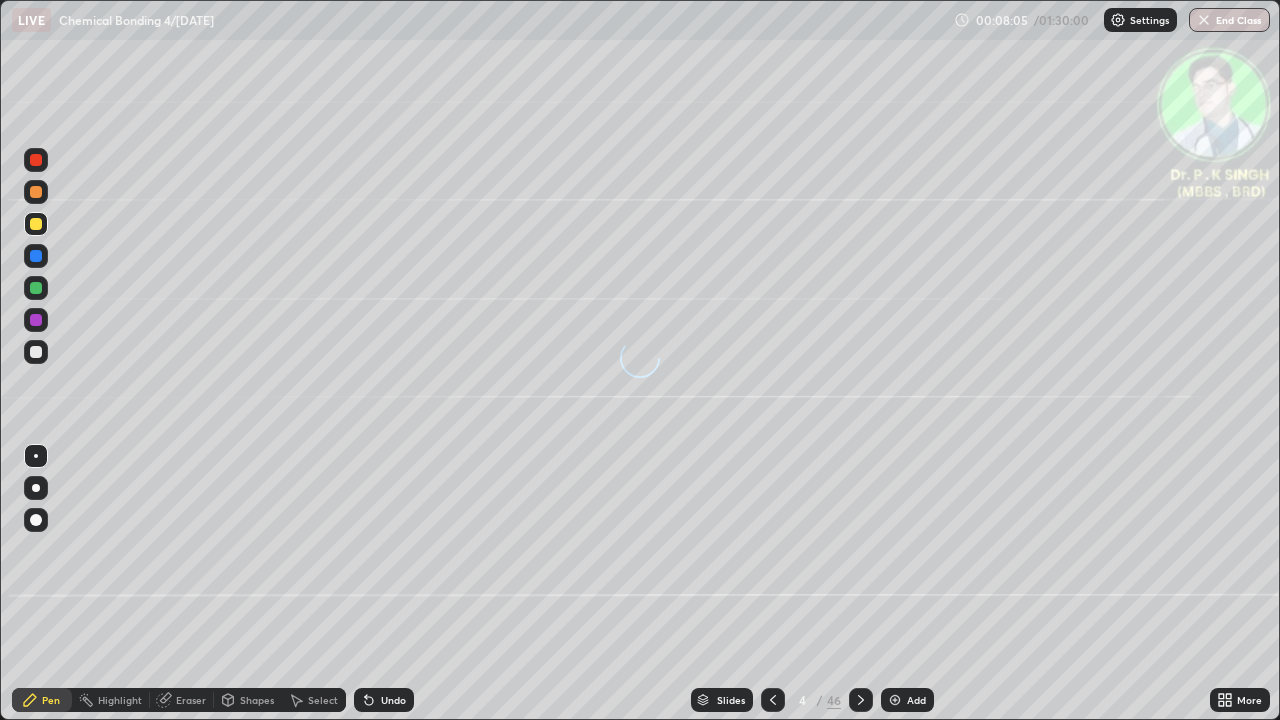 click at bounding box center [36, 224] 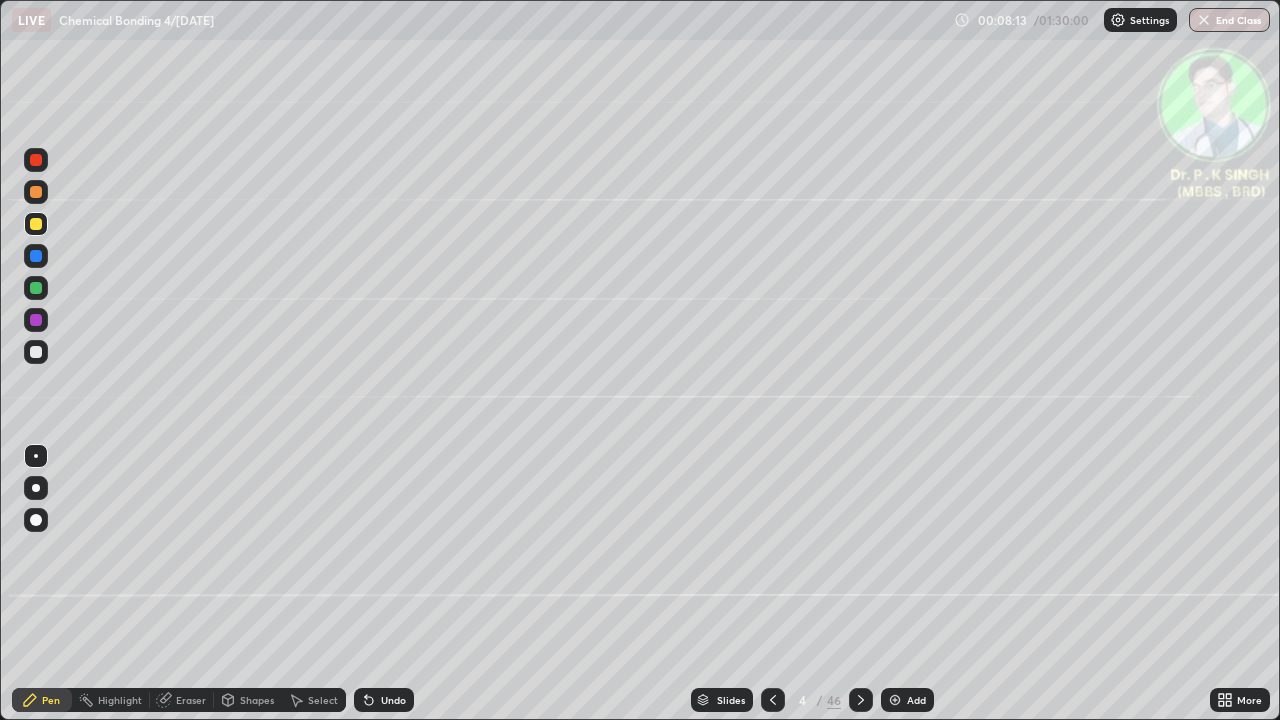 click at bounding box center (36, 224) 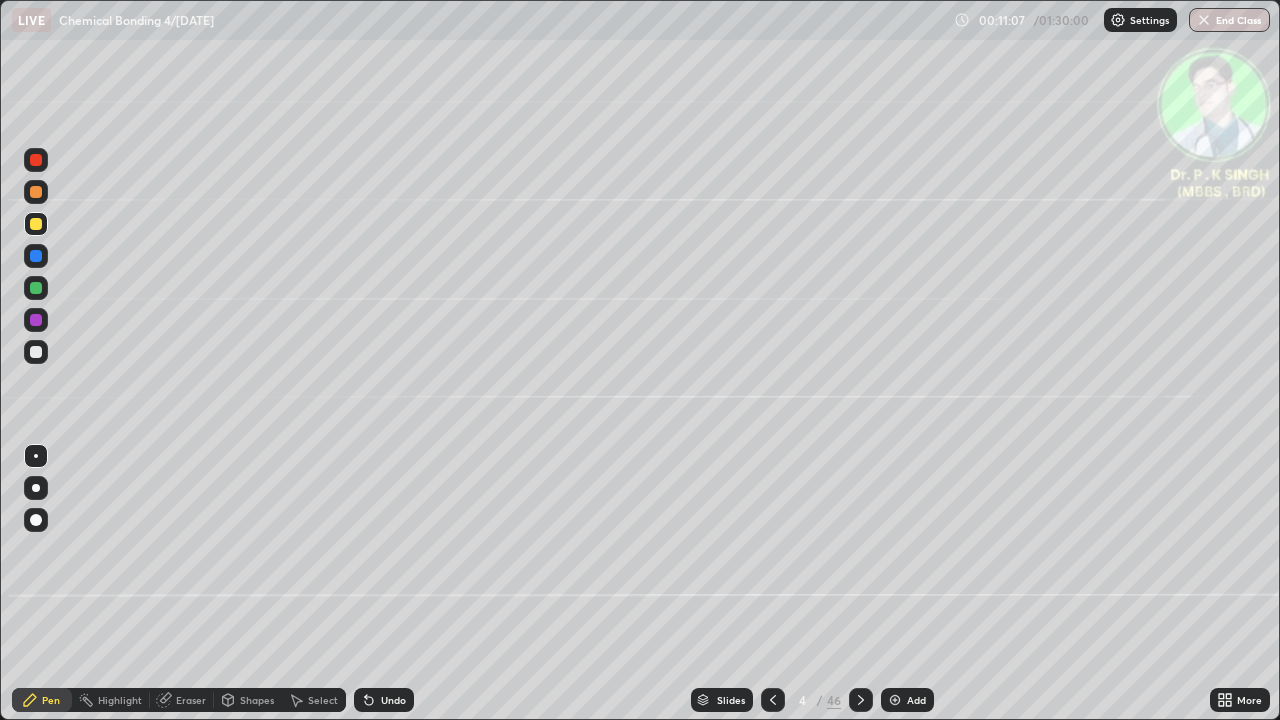 click 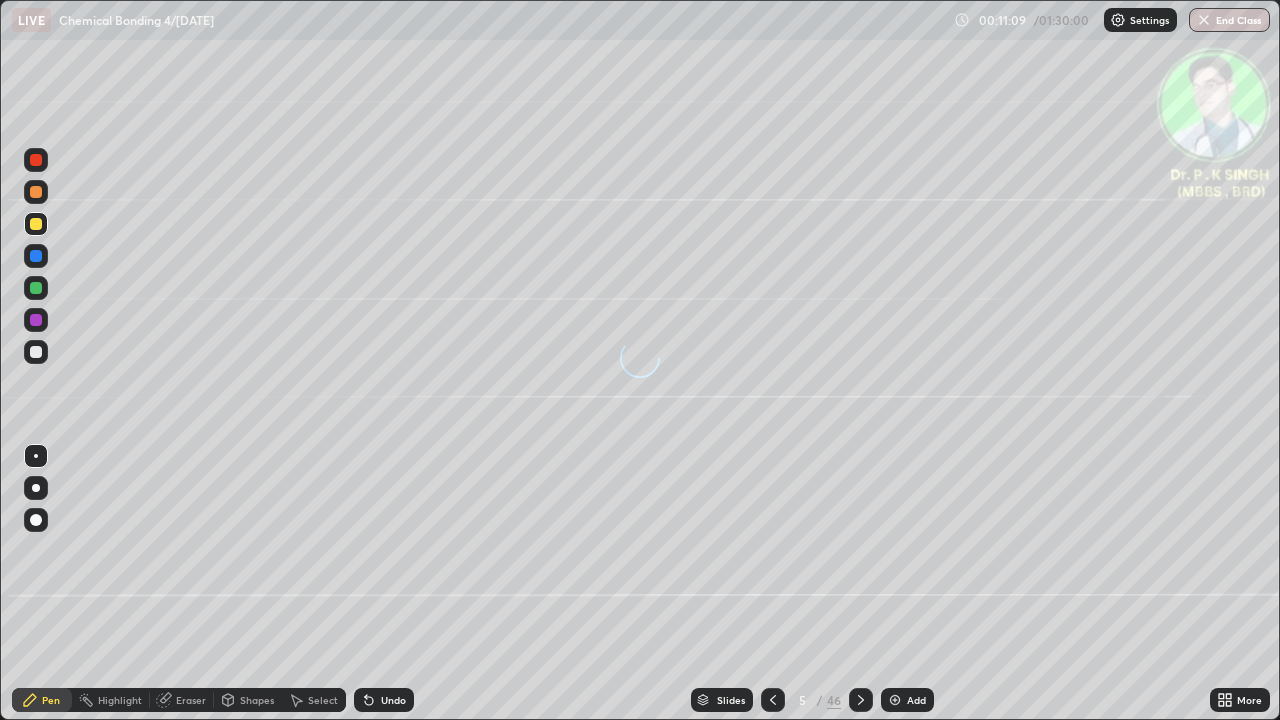 click at bounding box center (36, 224) 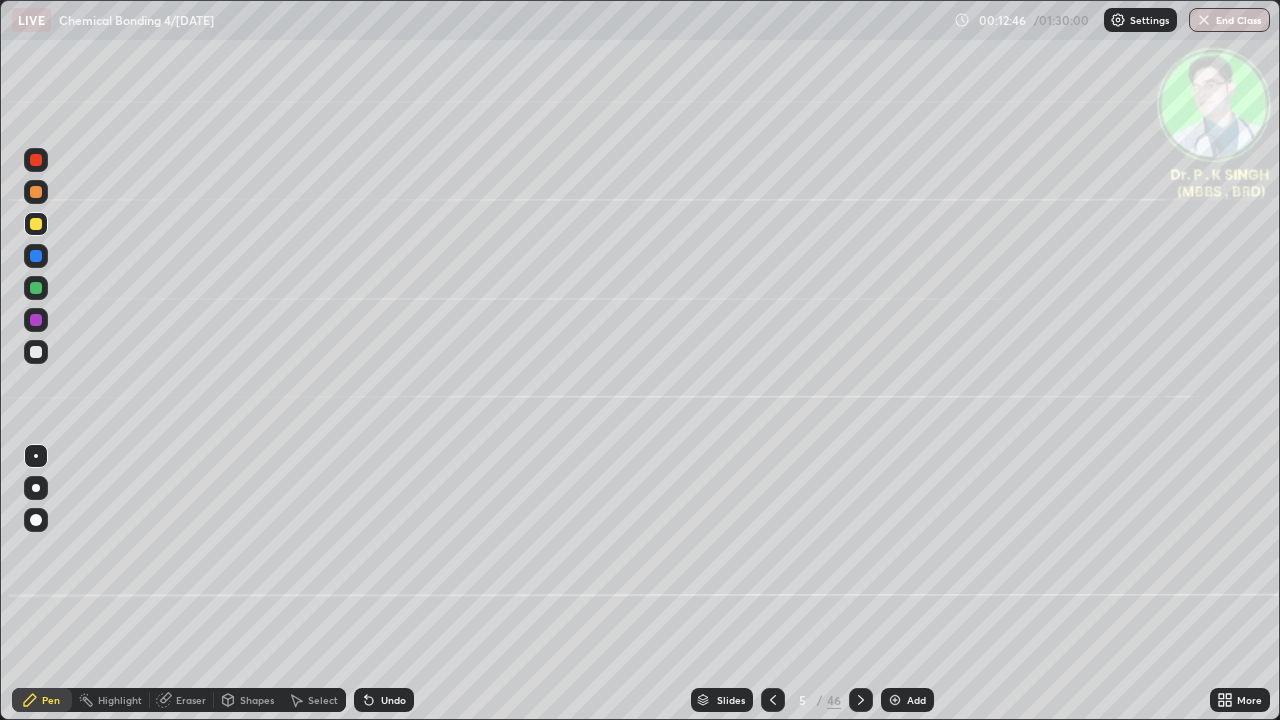 click 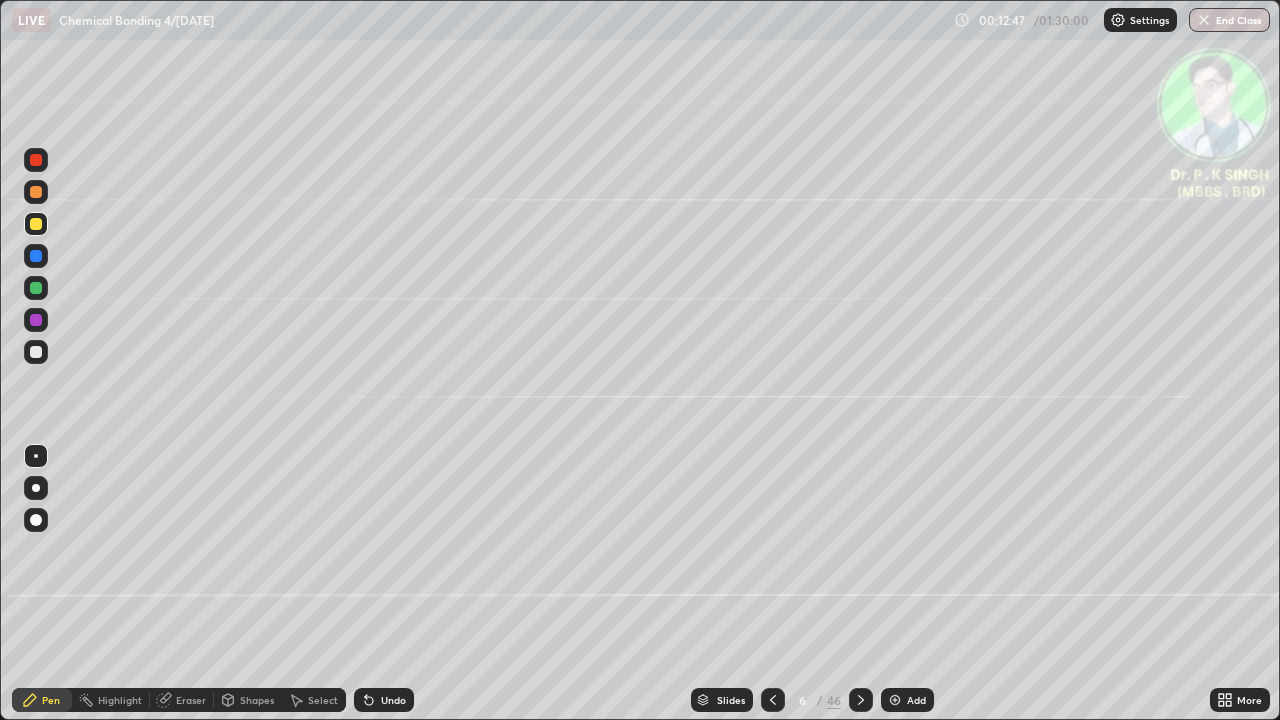 click at bounding box center [36, 256] 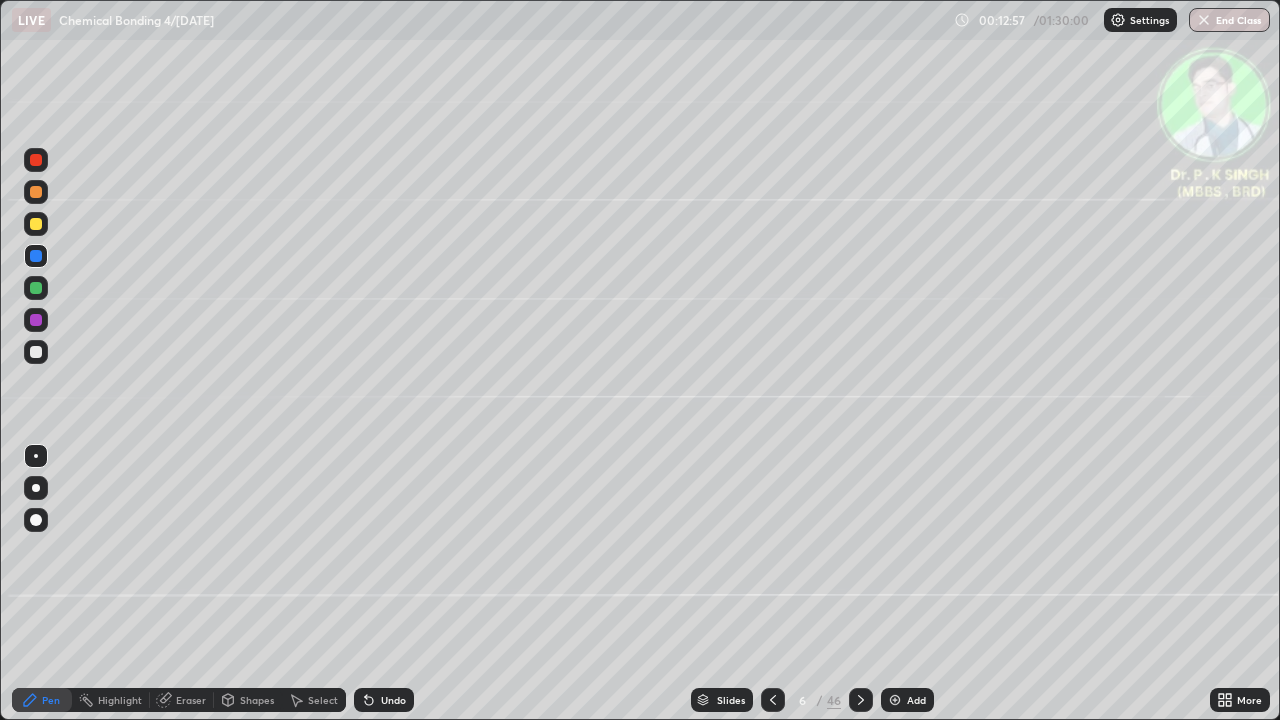 click at bounding box center [36, 224] 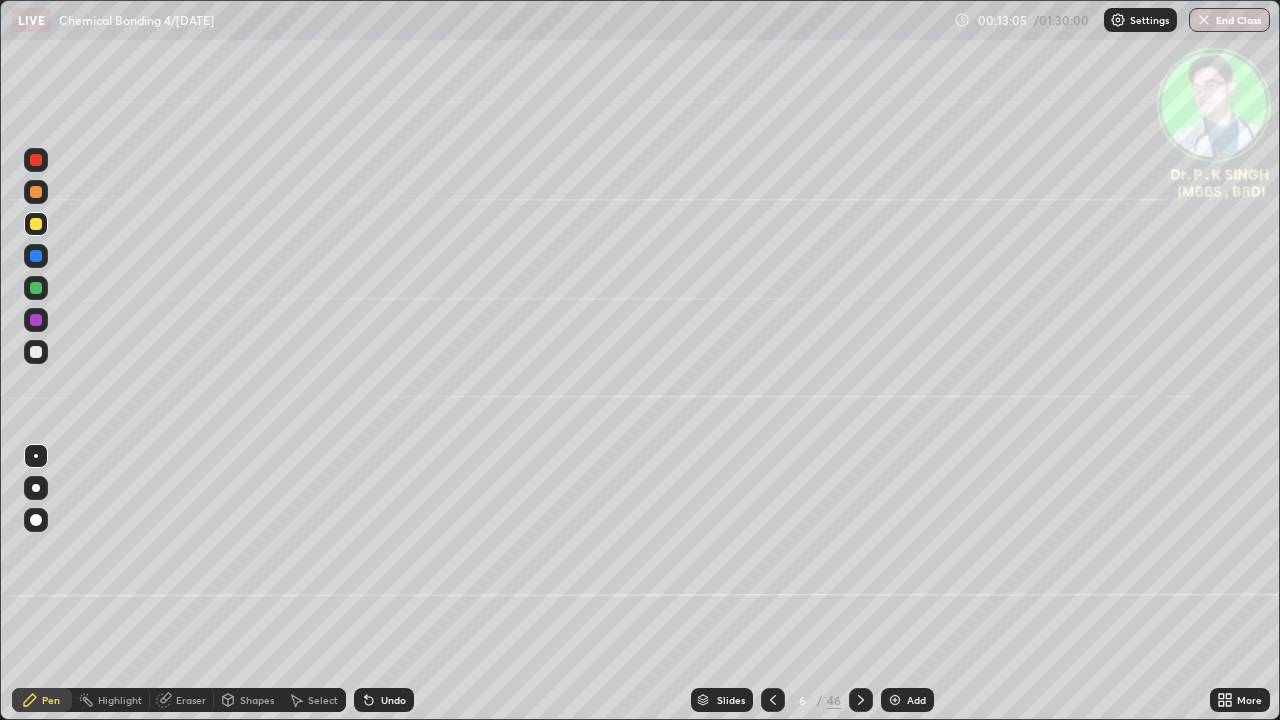 click at bounding box center [36, 224] 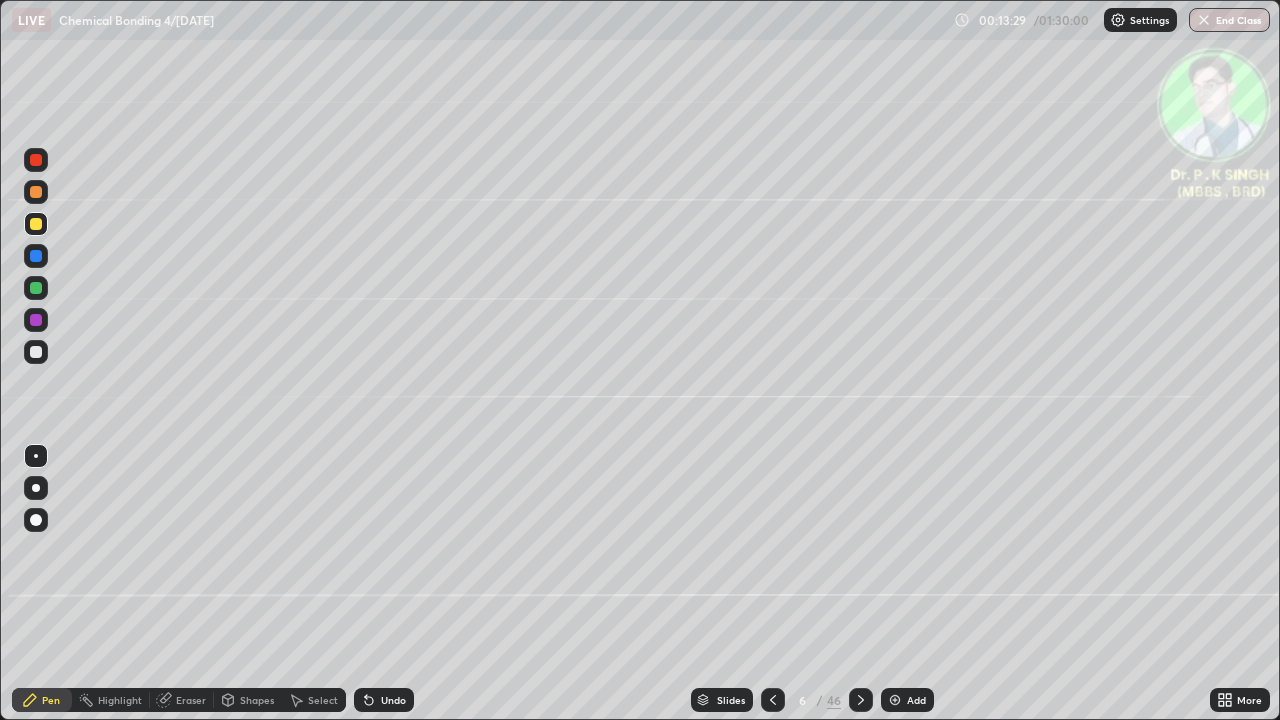 click 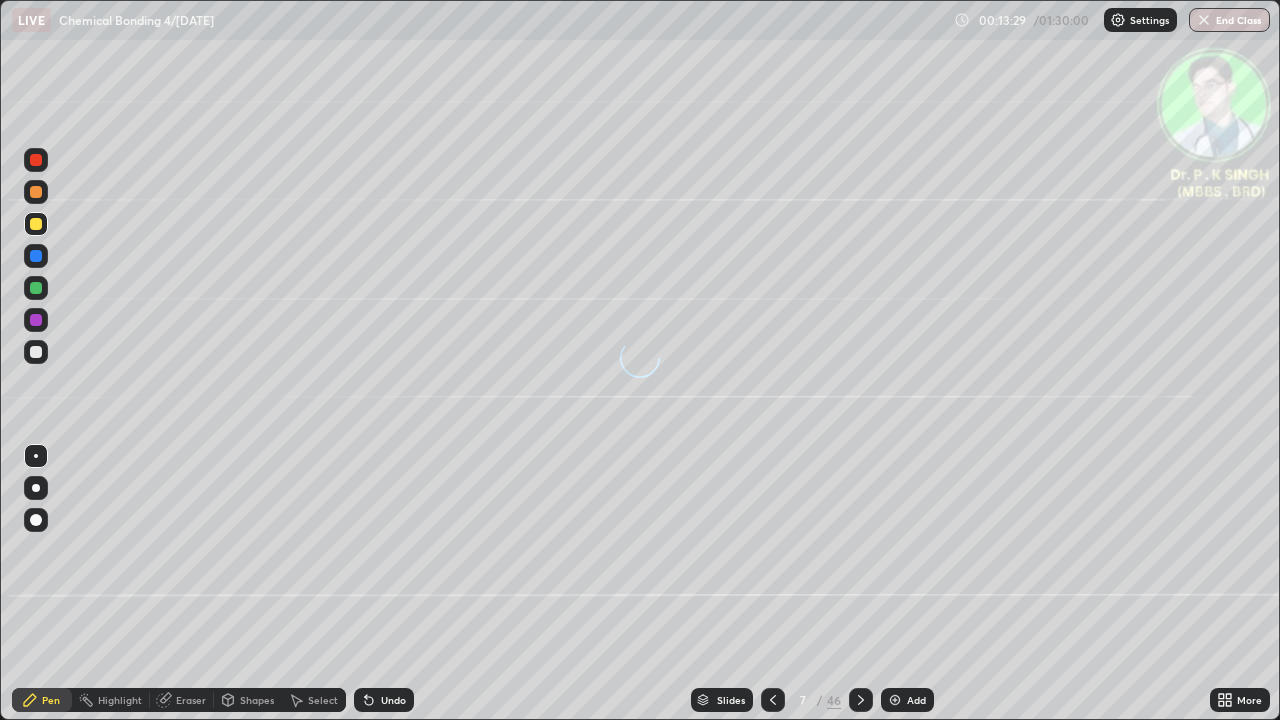click 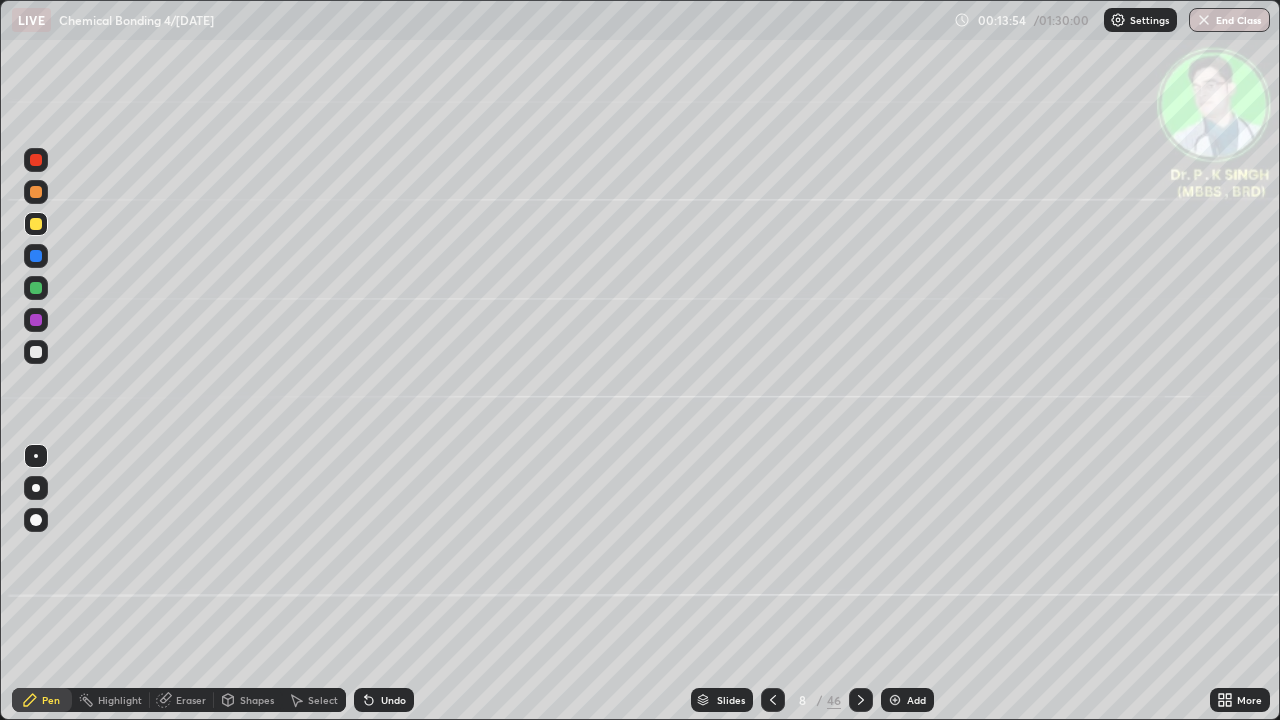 click 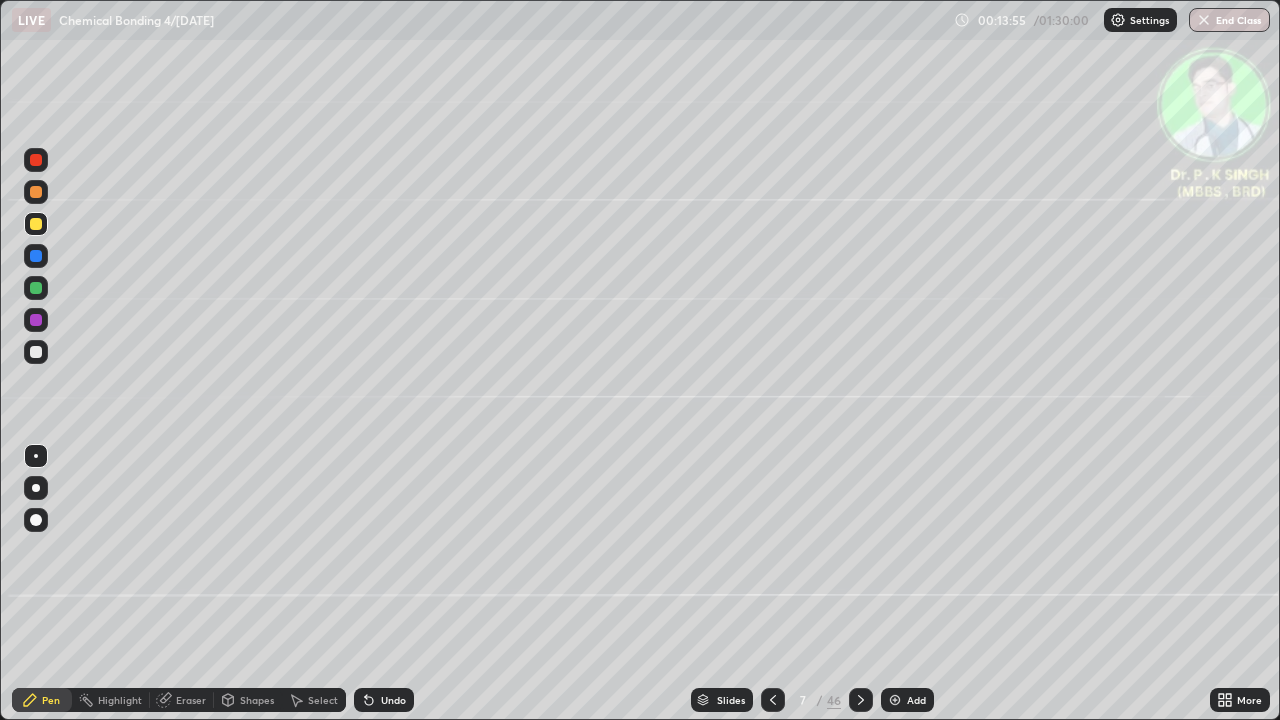 click at bounding box center (773, 700) 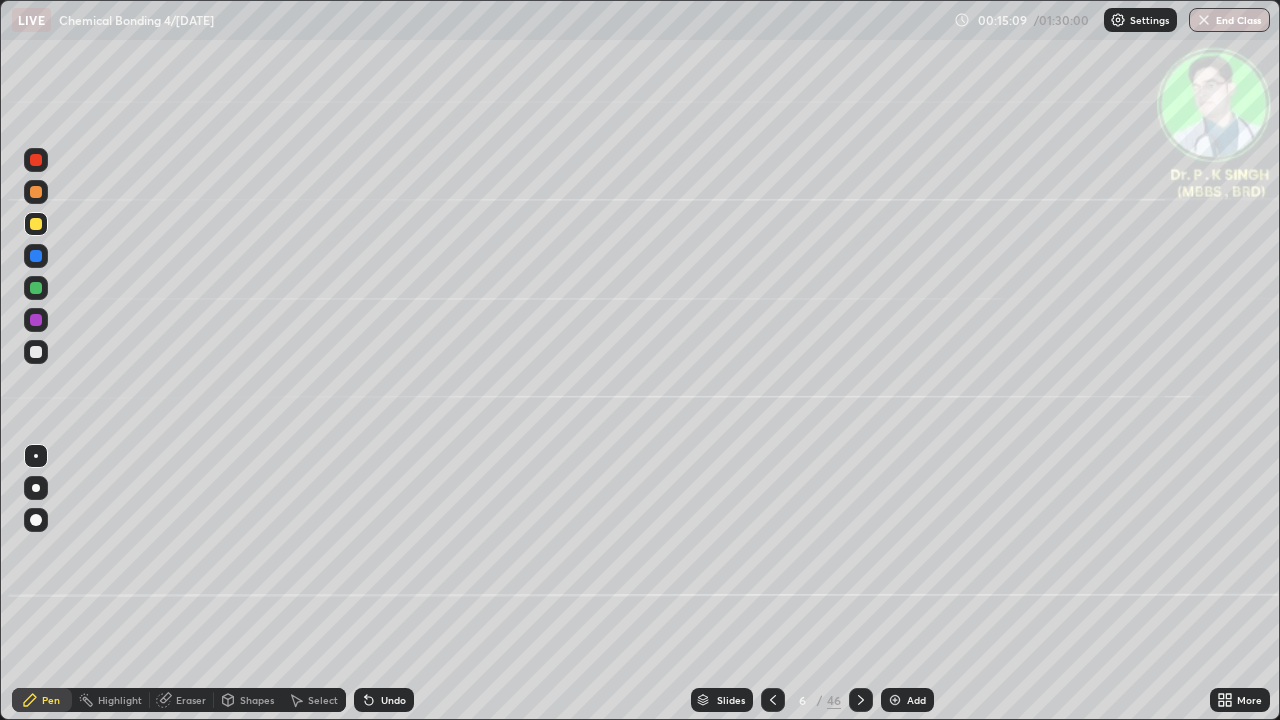 click 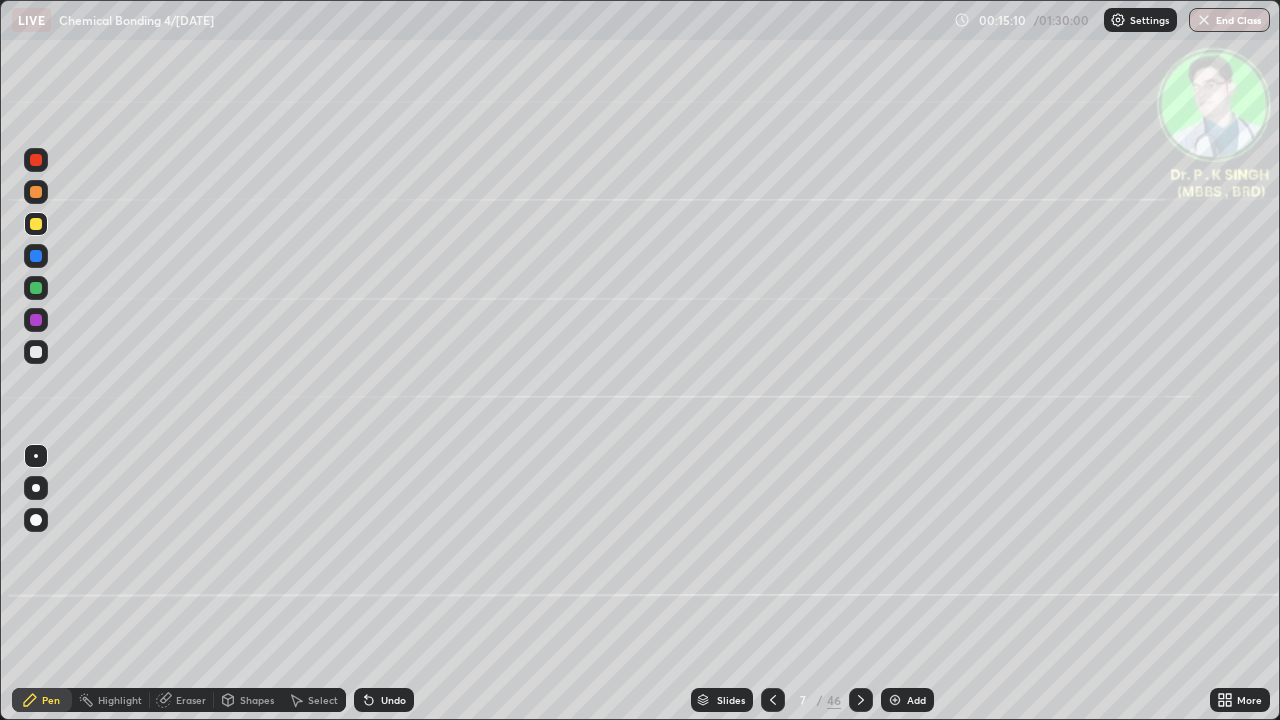 click at bounding box center [36, 224] 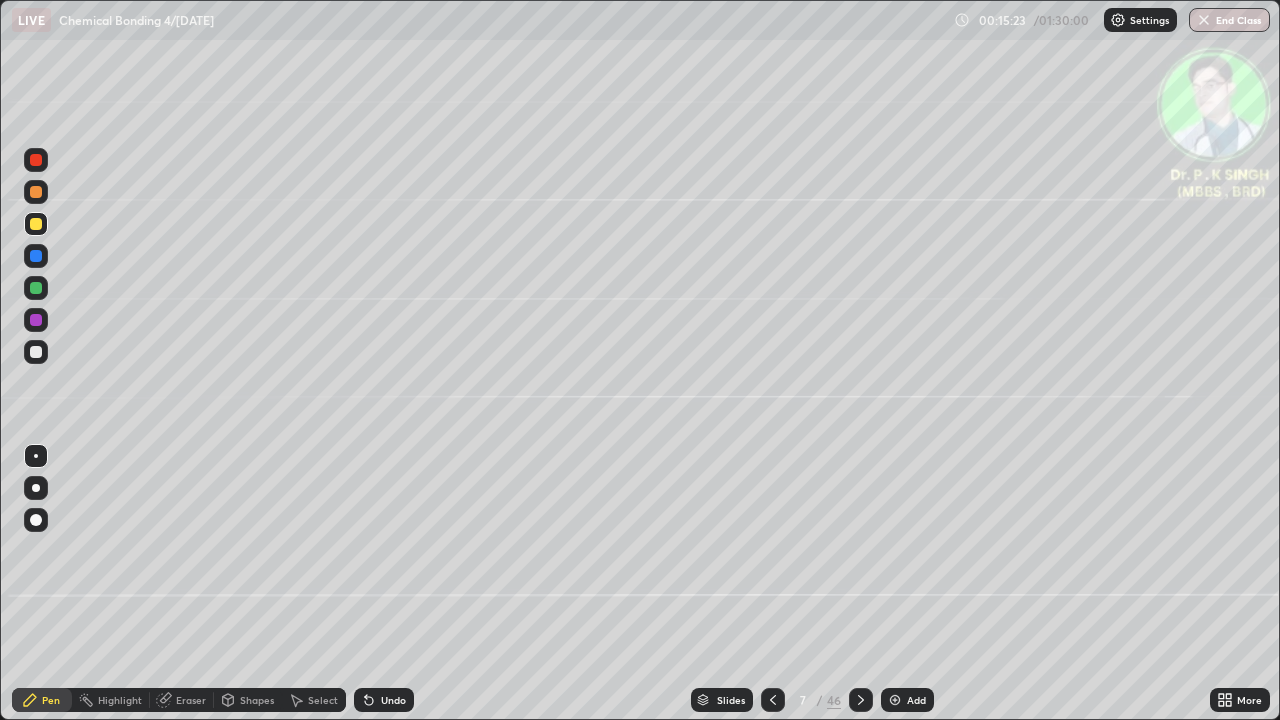 click at bounding box center [36, 224] 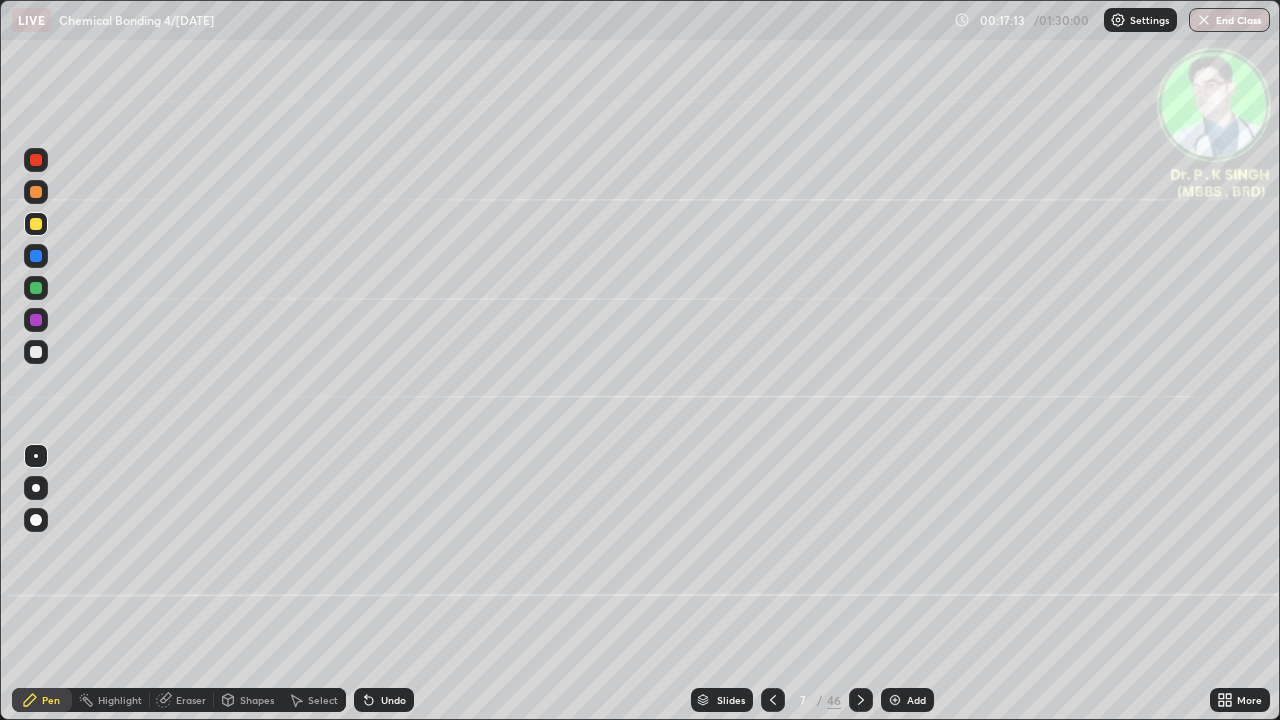 click 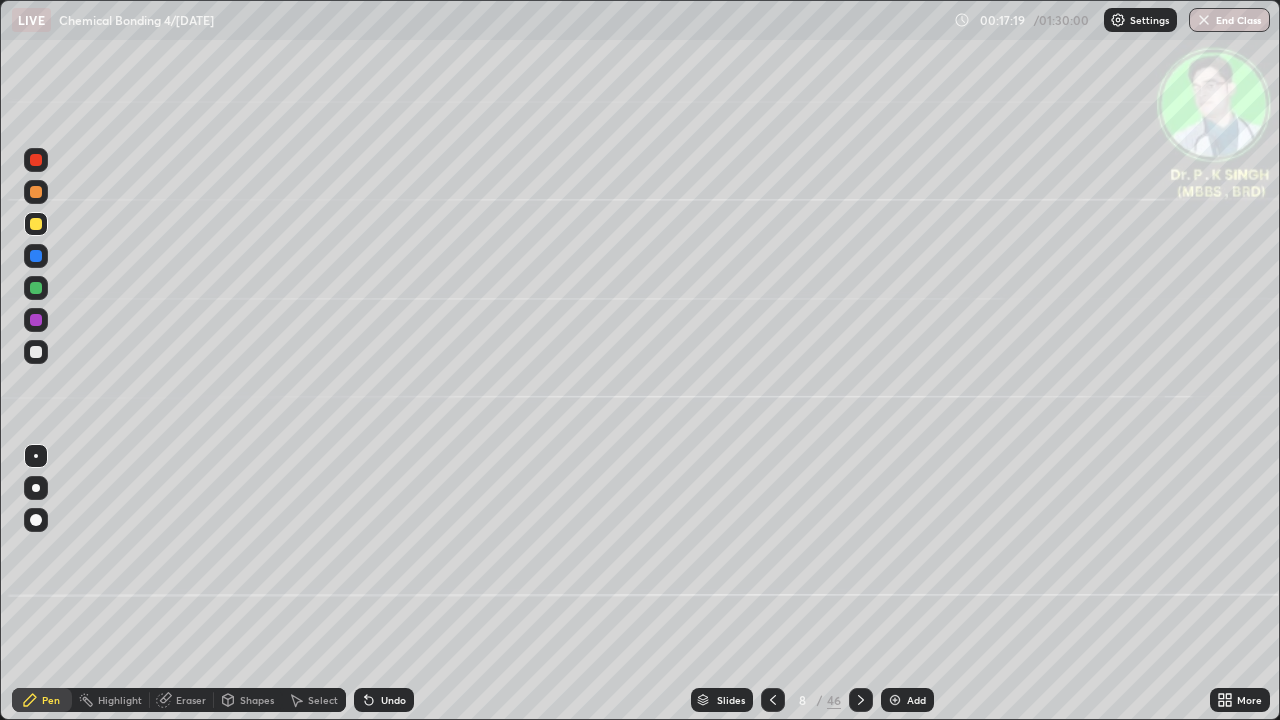 click 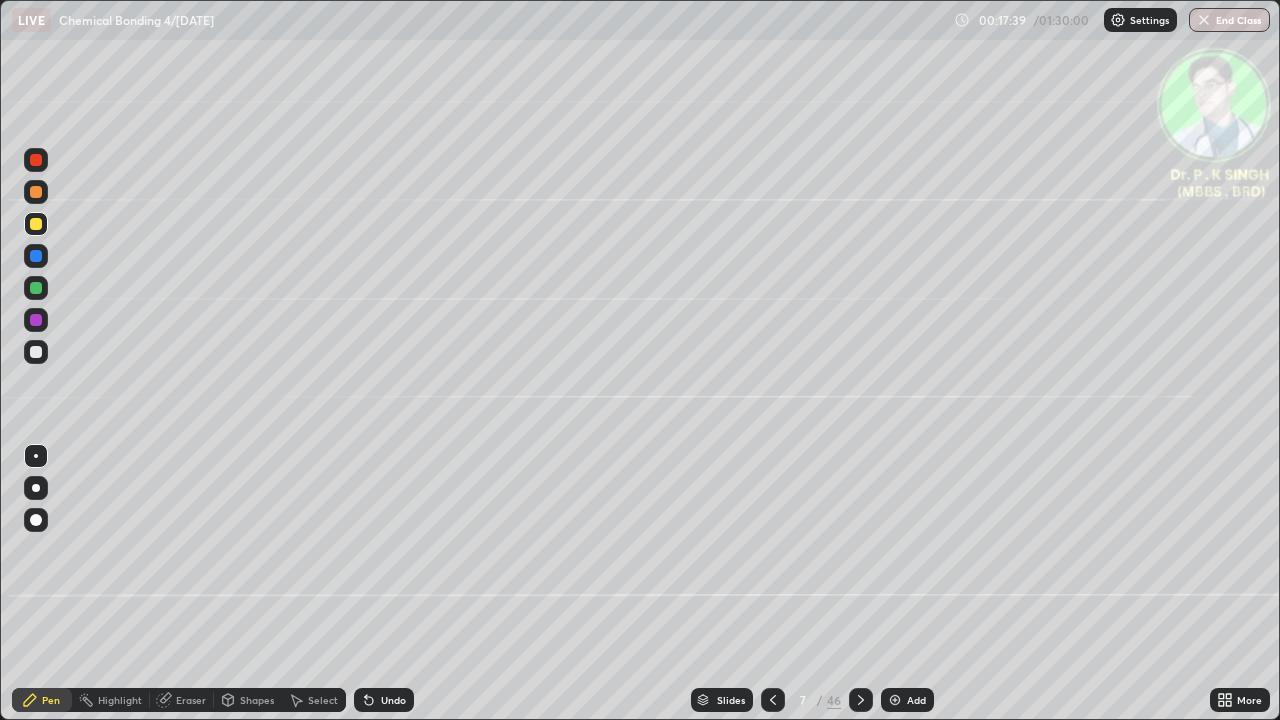 click at bounding box center (861, 700) 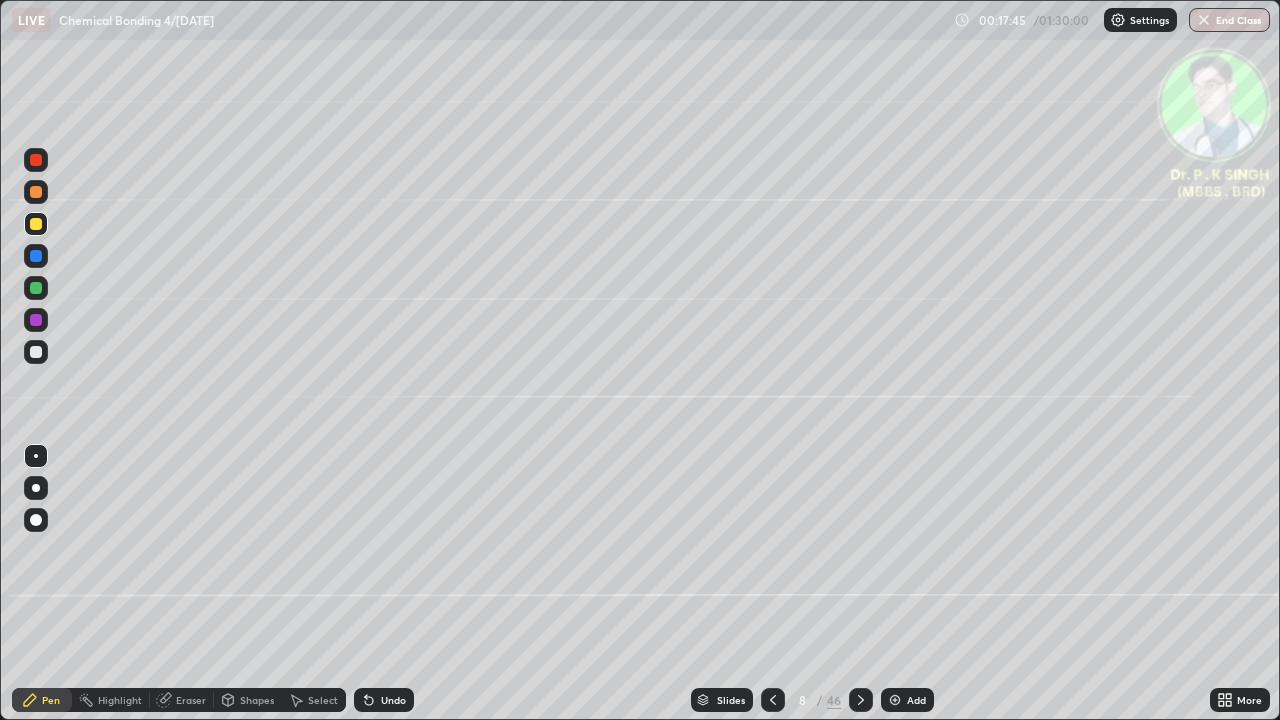click 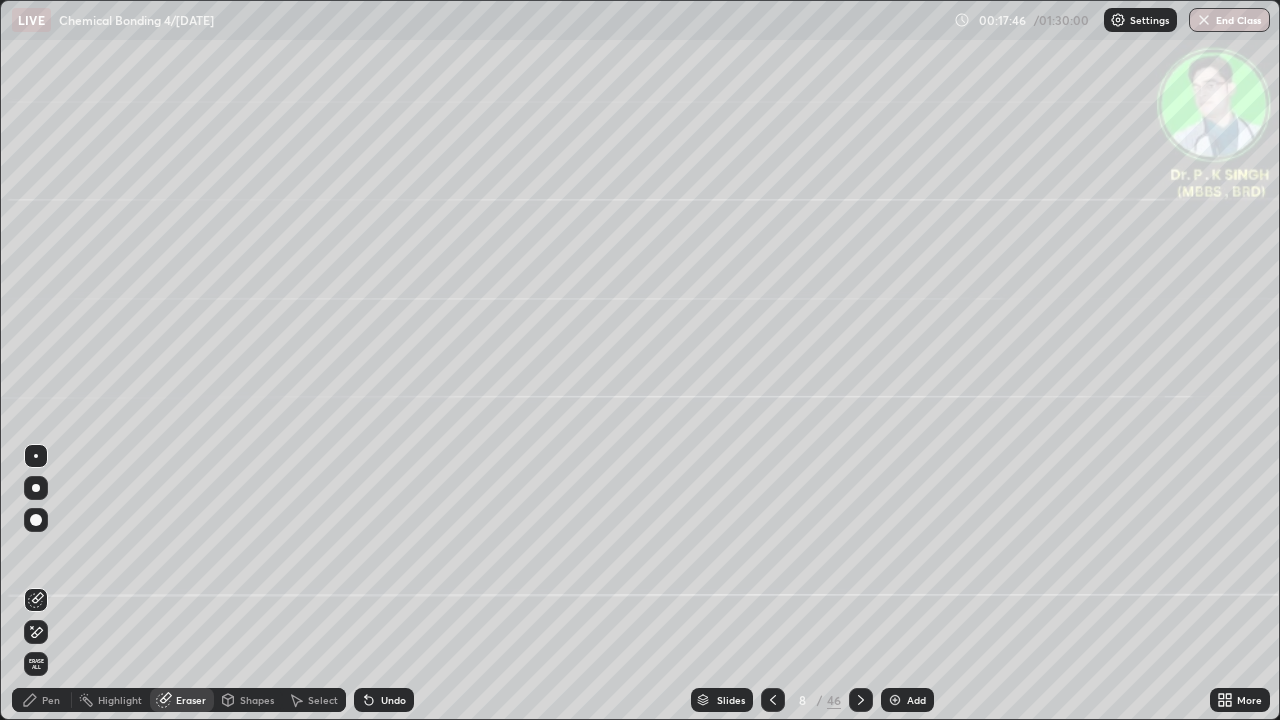 click 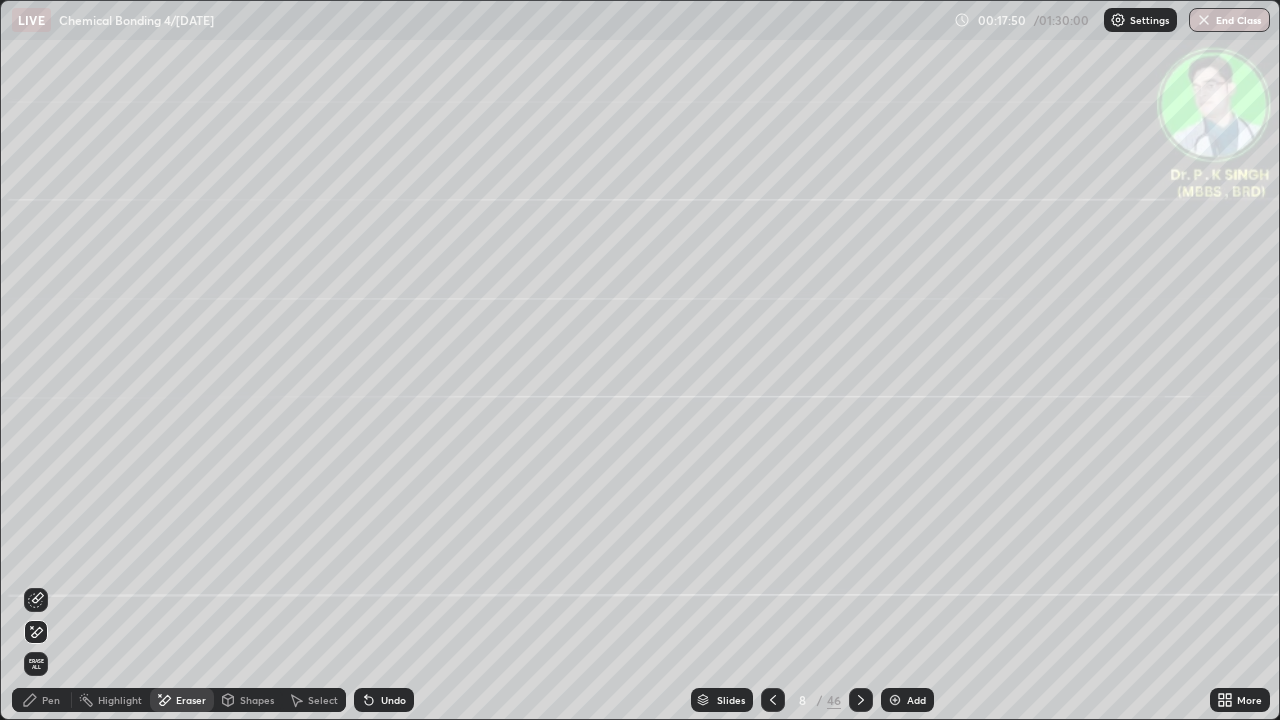 click 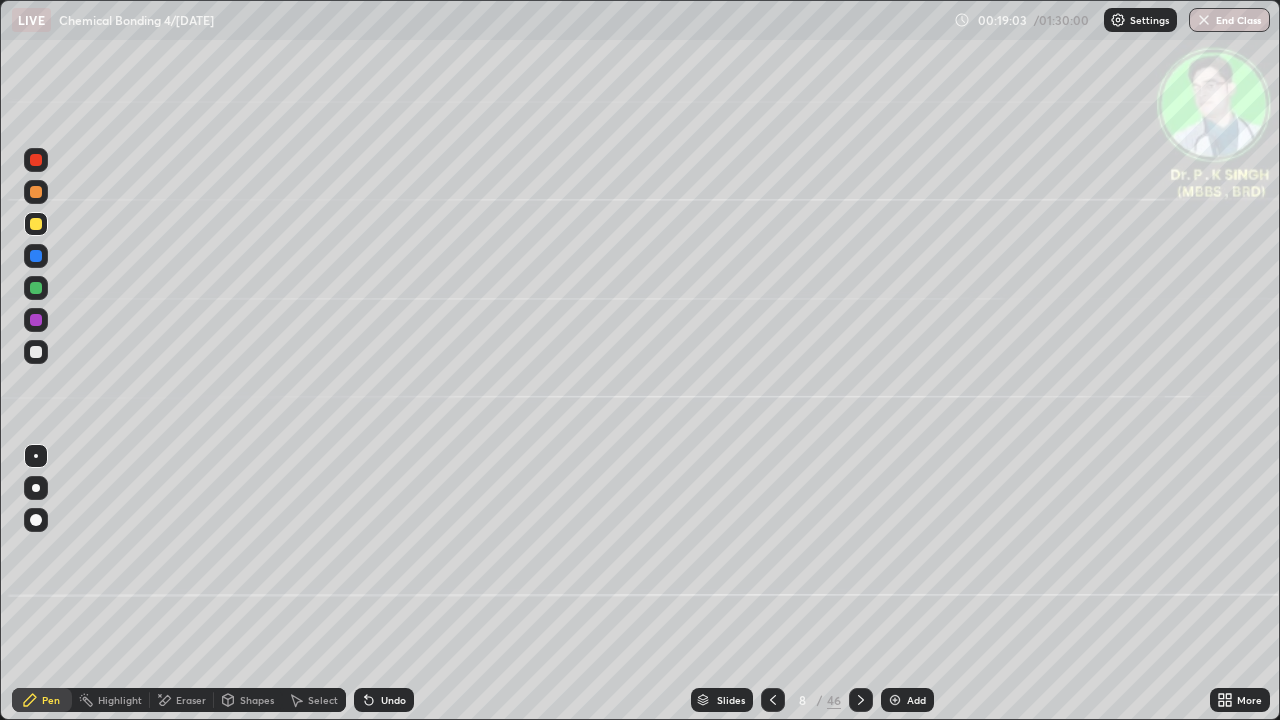 click 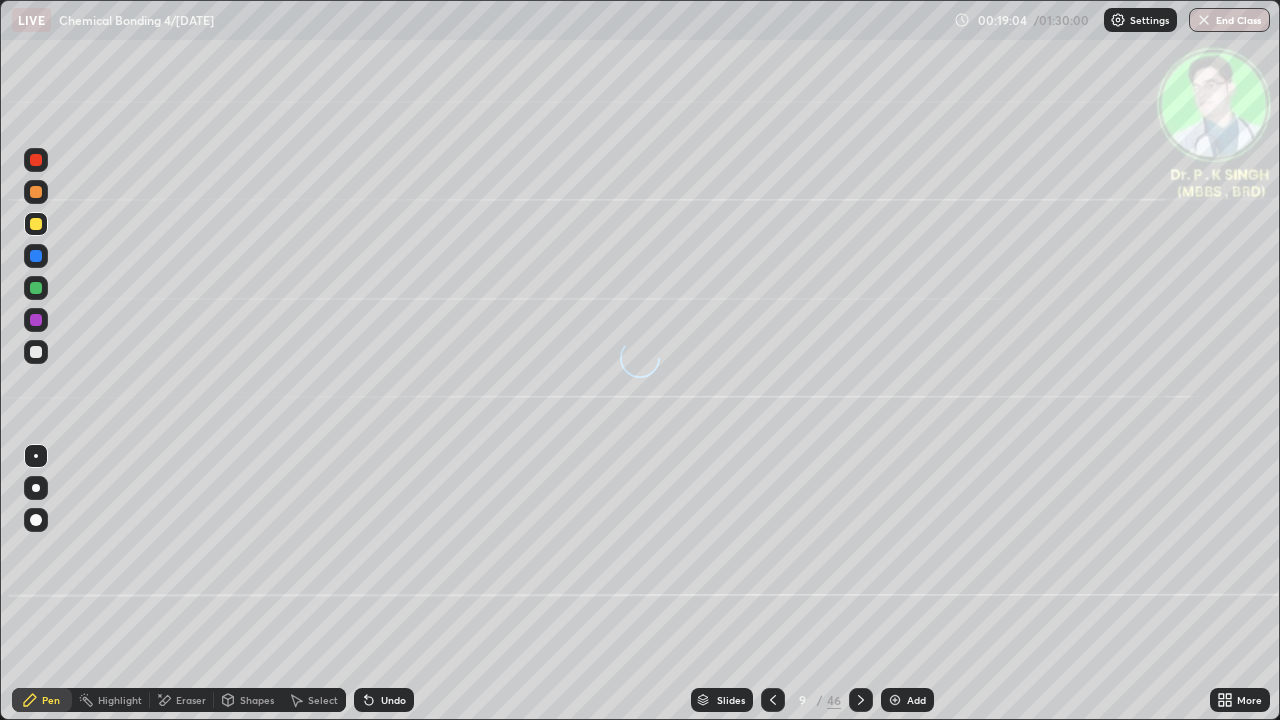 click at bounding box center [36, 288] 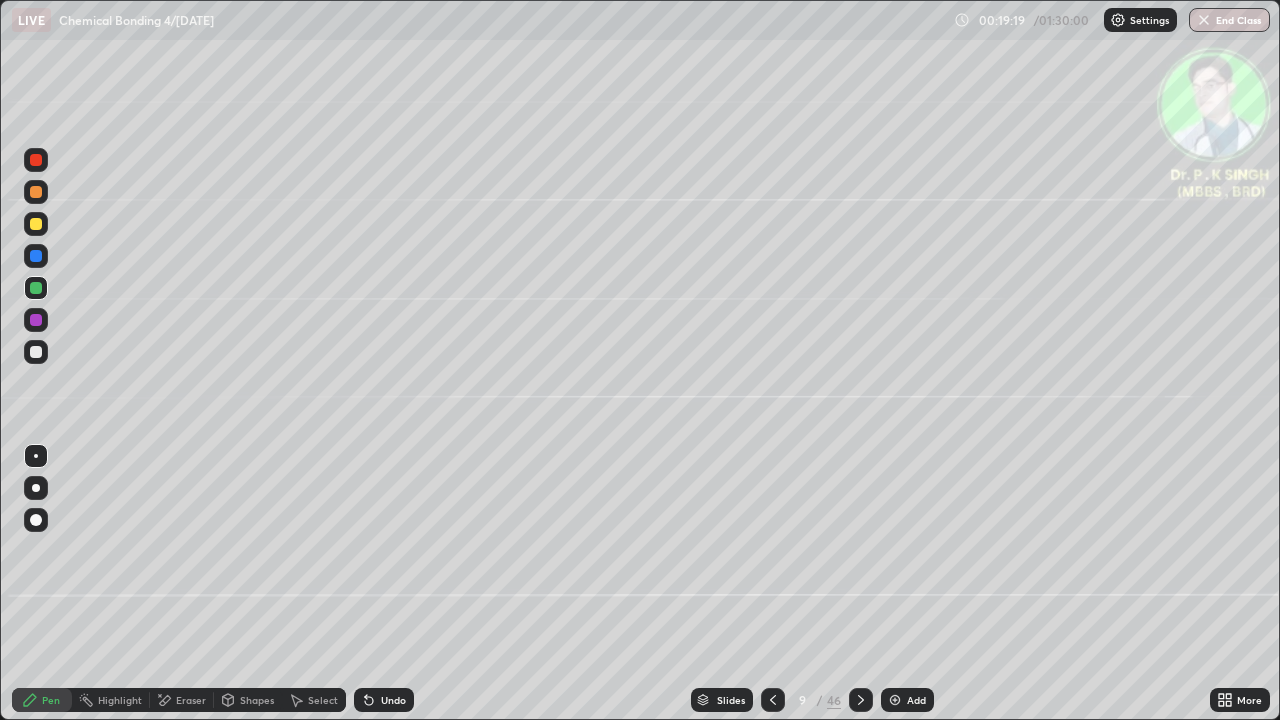 click 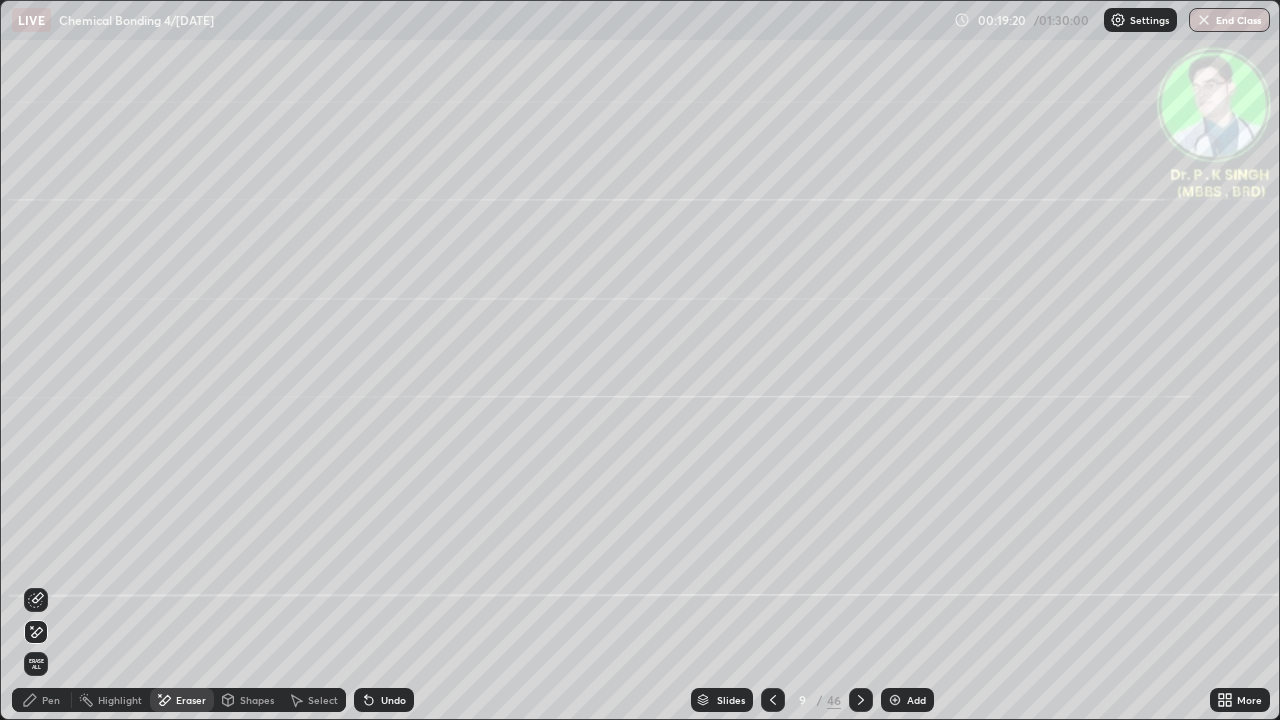 click 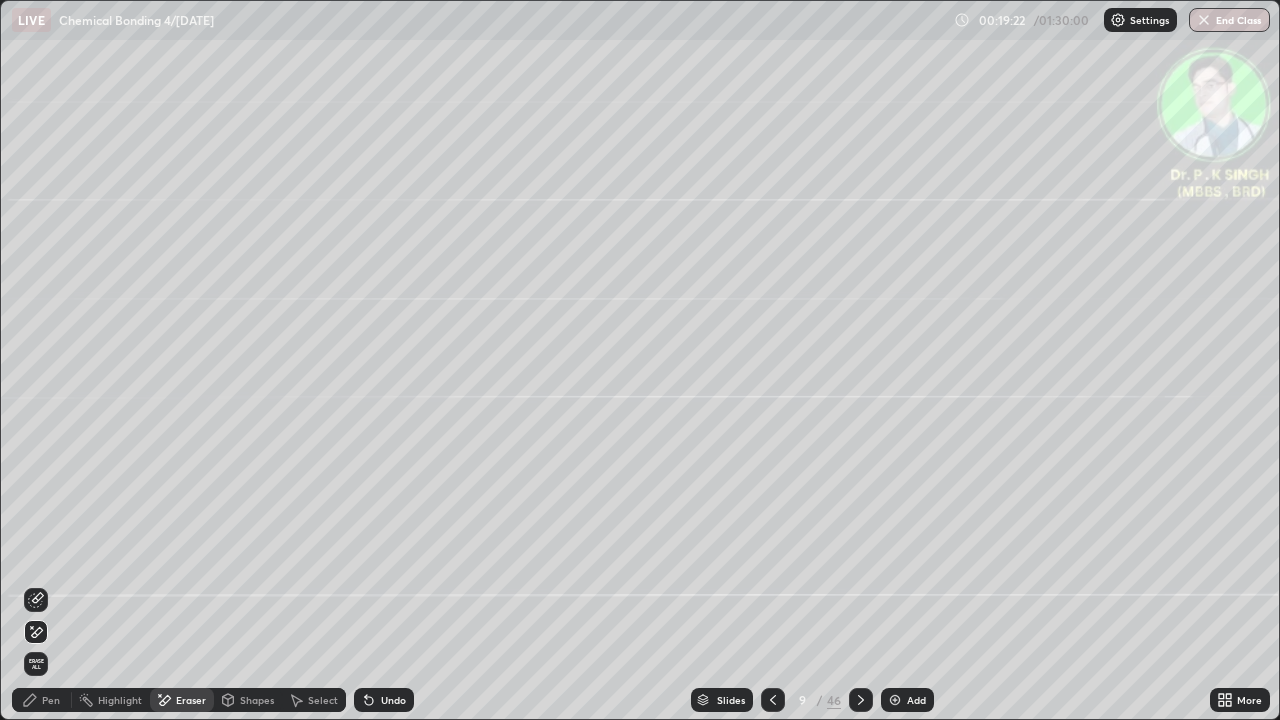 click on "Pen" at bounding box center [42, 700] 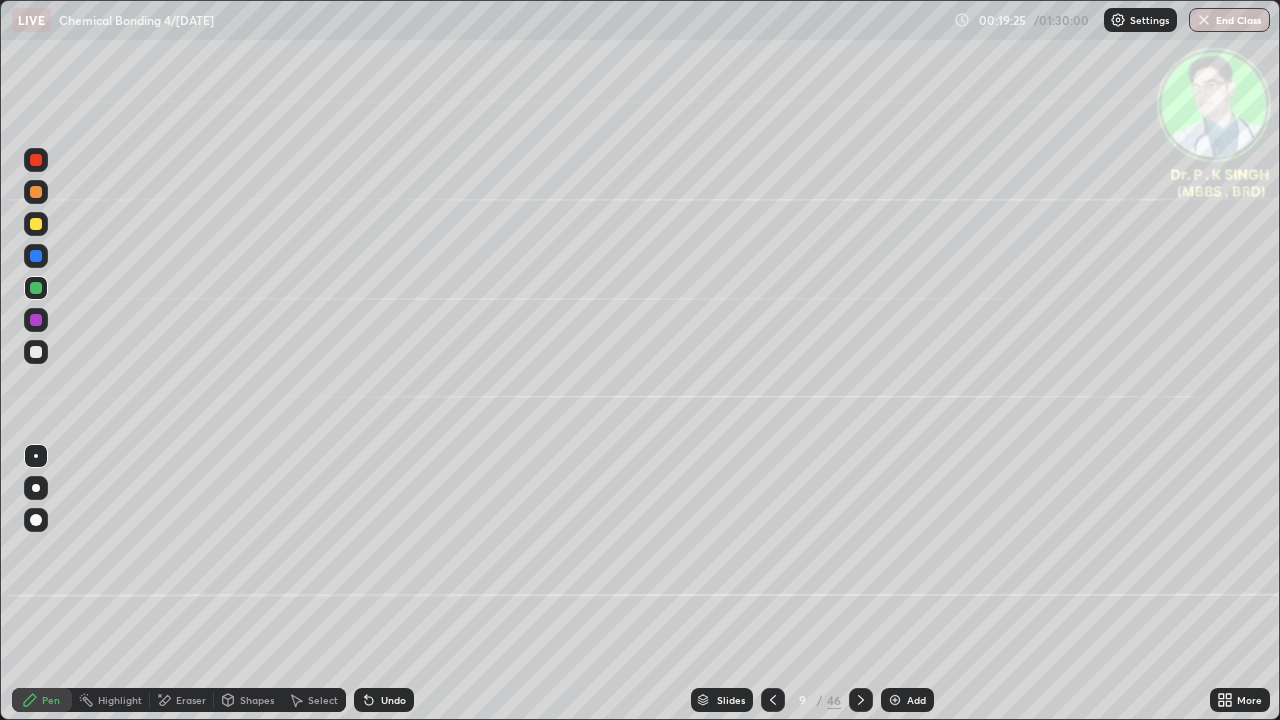 click at bounding box center [36, 224] 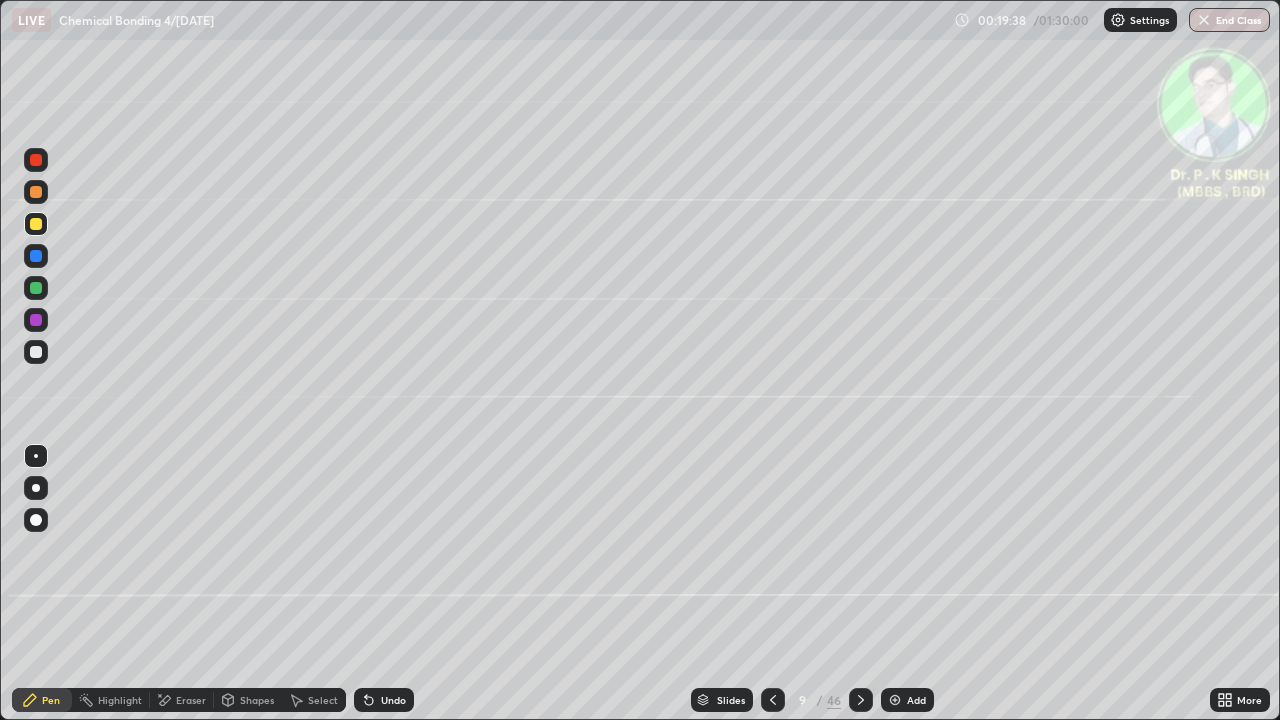 click at bounding box center (36, 256) 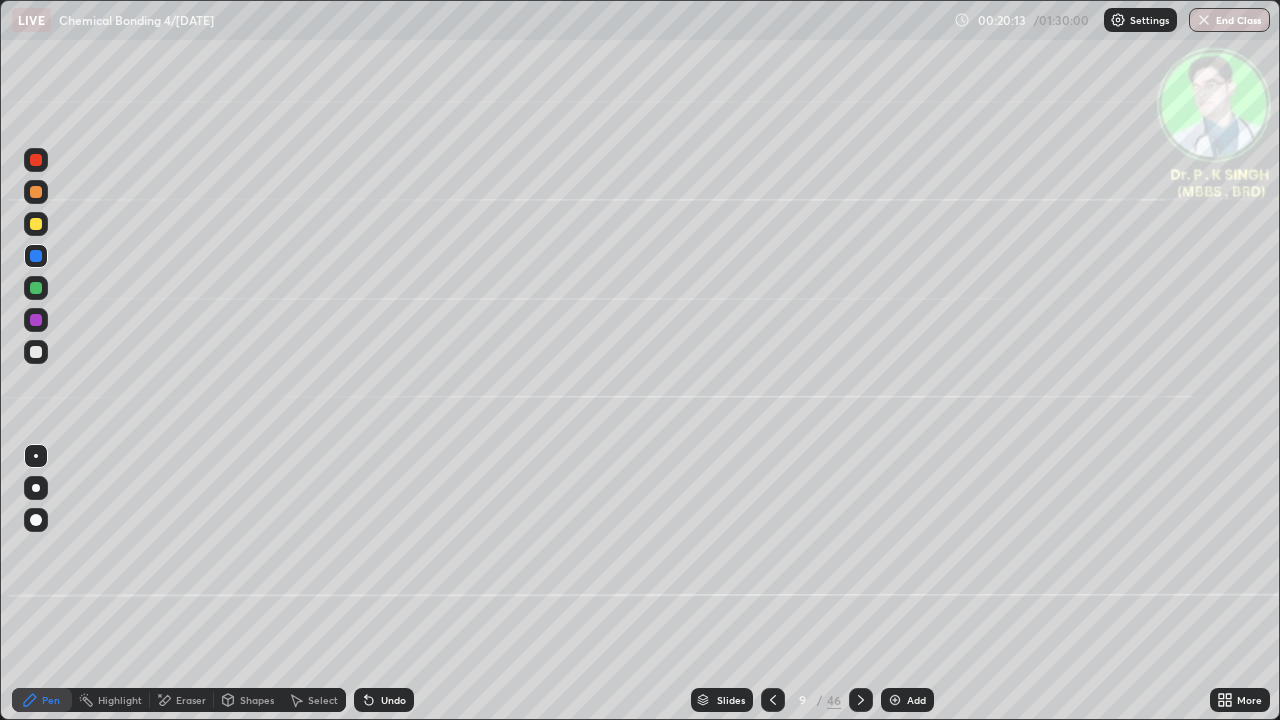 click at bounding box center [36, 224] 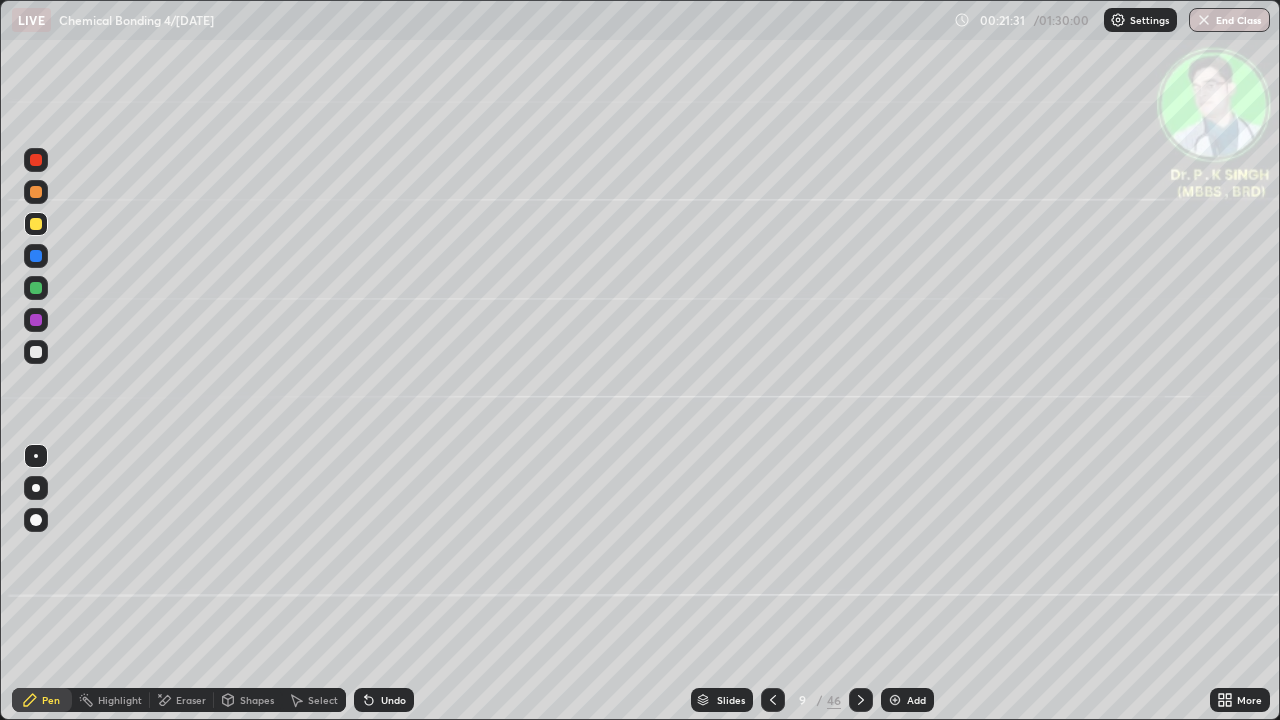 click on "Eraser" at bounding box center (182, 700) 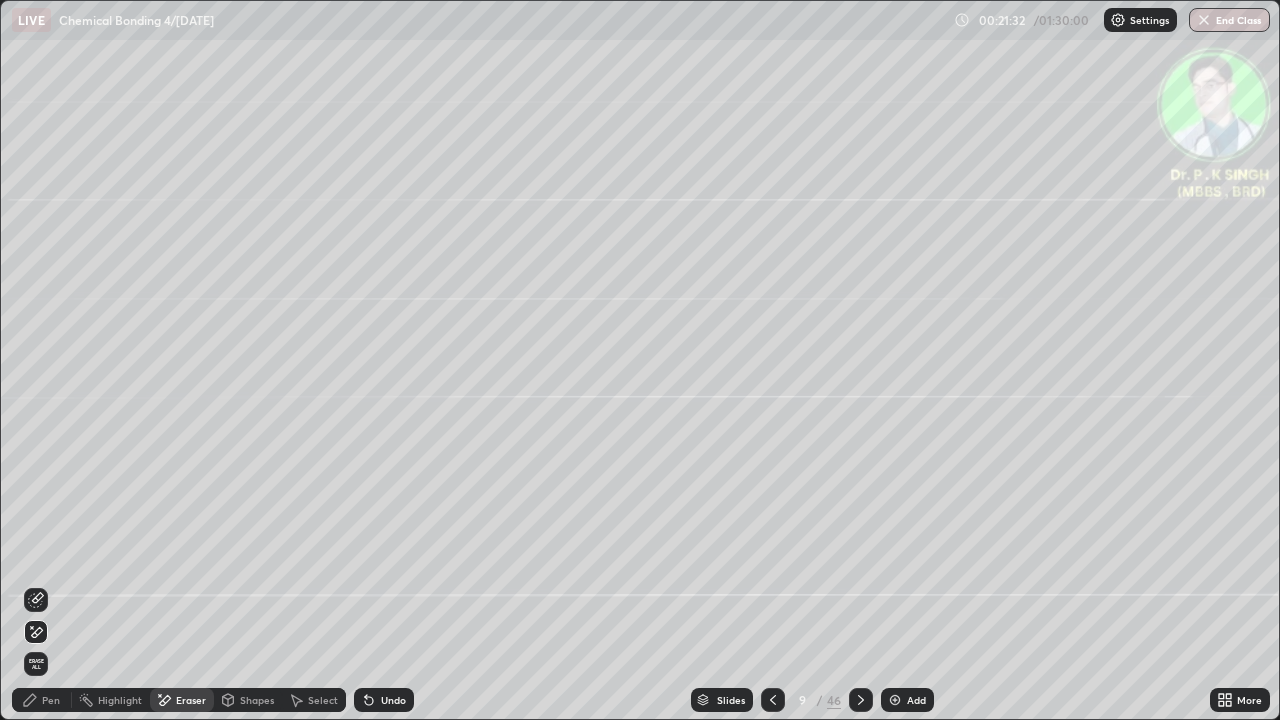 click on "Eraser" at bounding box center (182, 700) 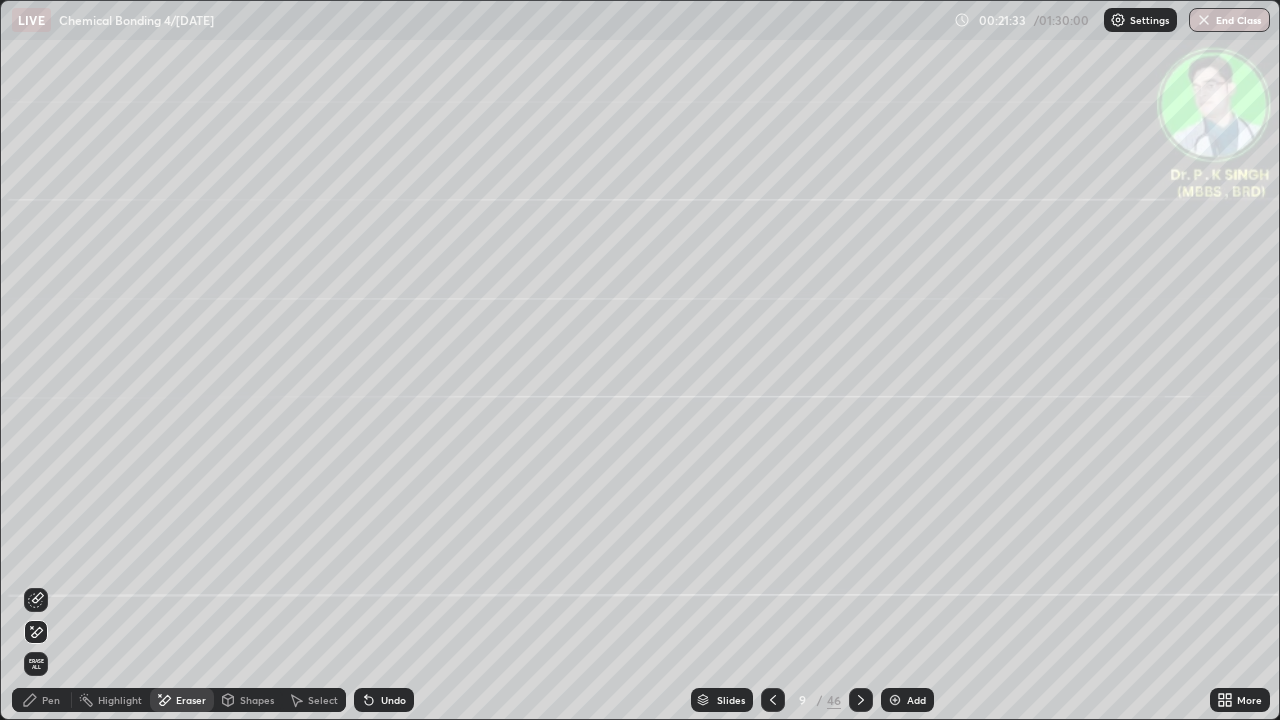 click 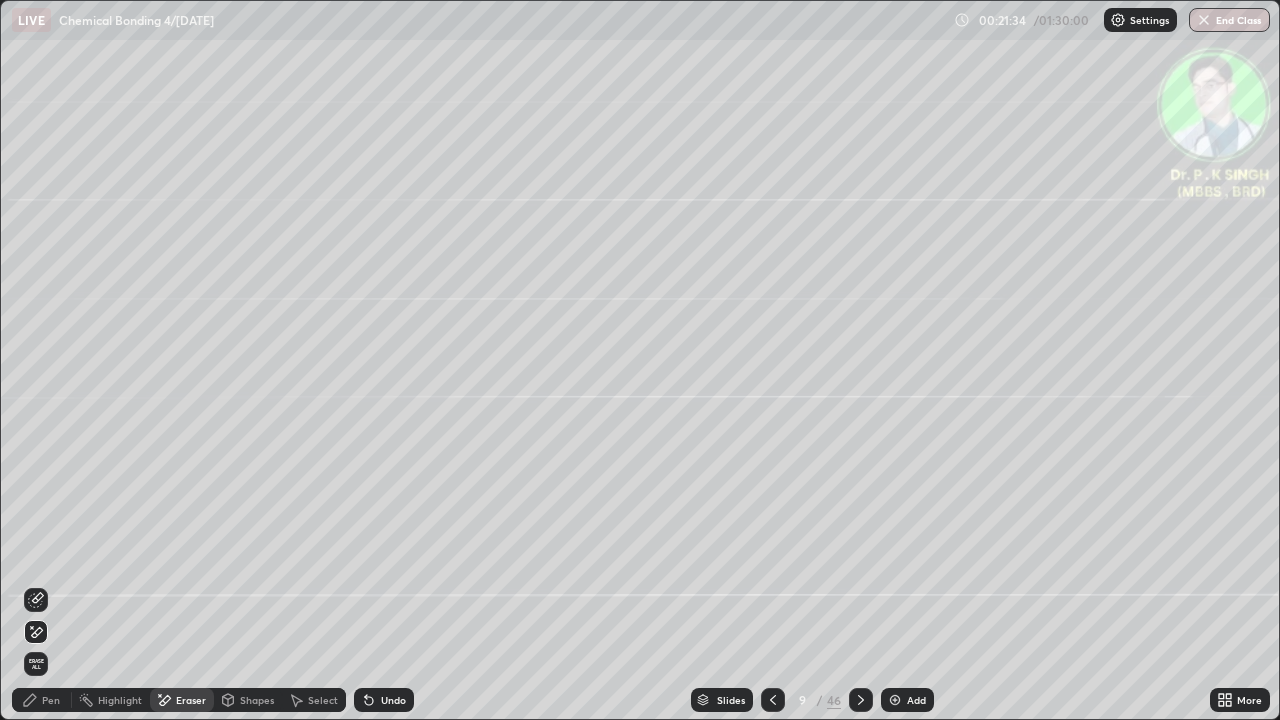 click 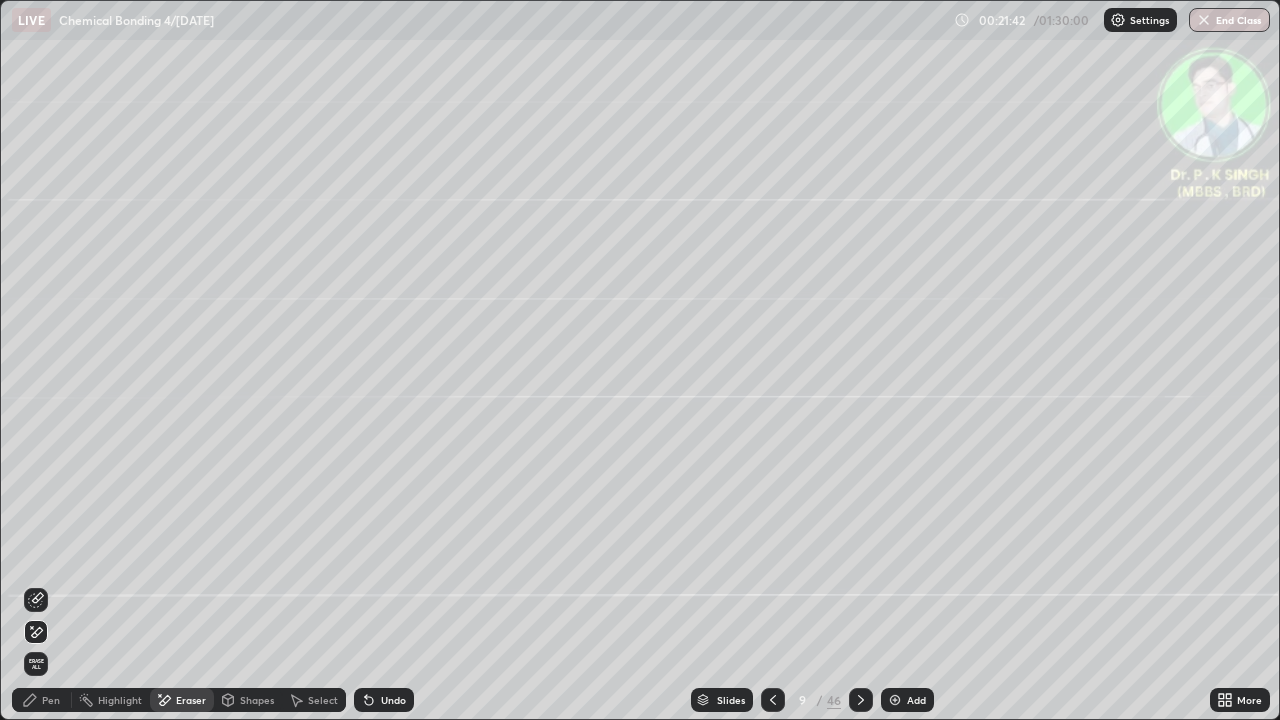 click at bounding box center [861, 700] 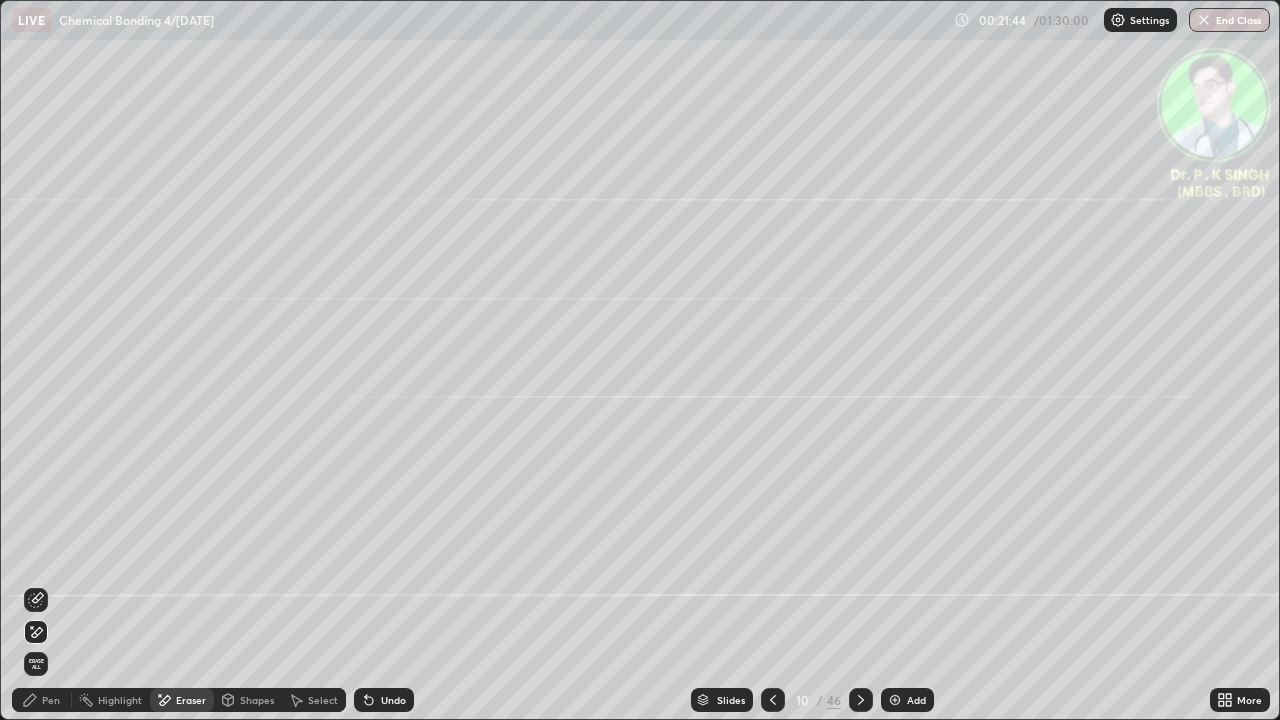 click on "Pen" at bounding box center (42, 700) 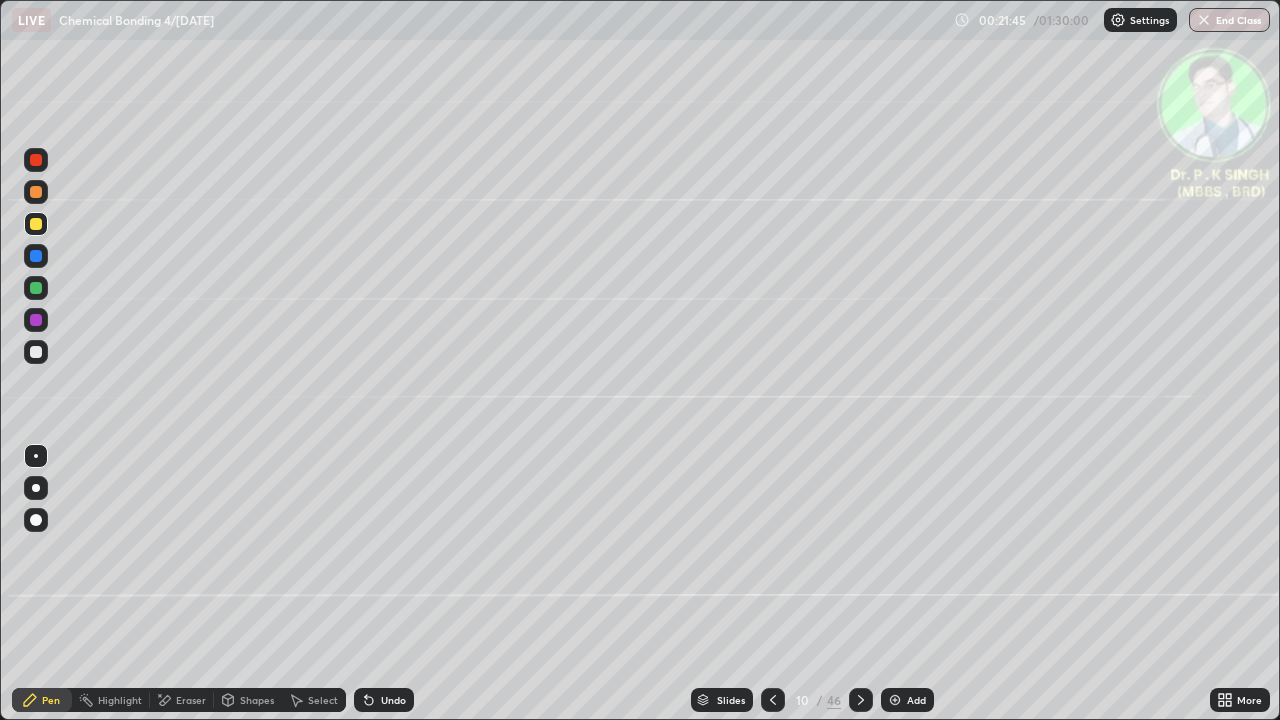 click at bounding box center (36, 256) 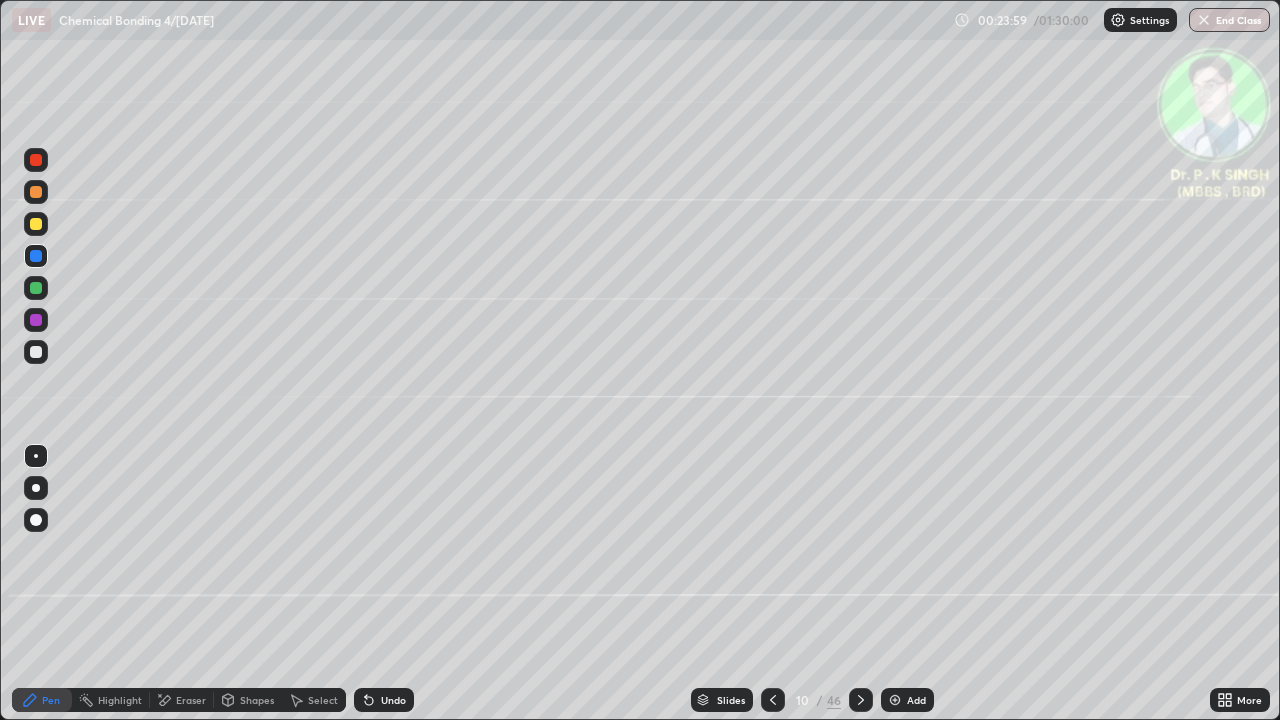 click 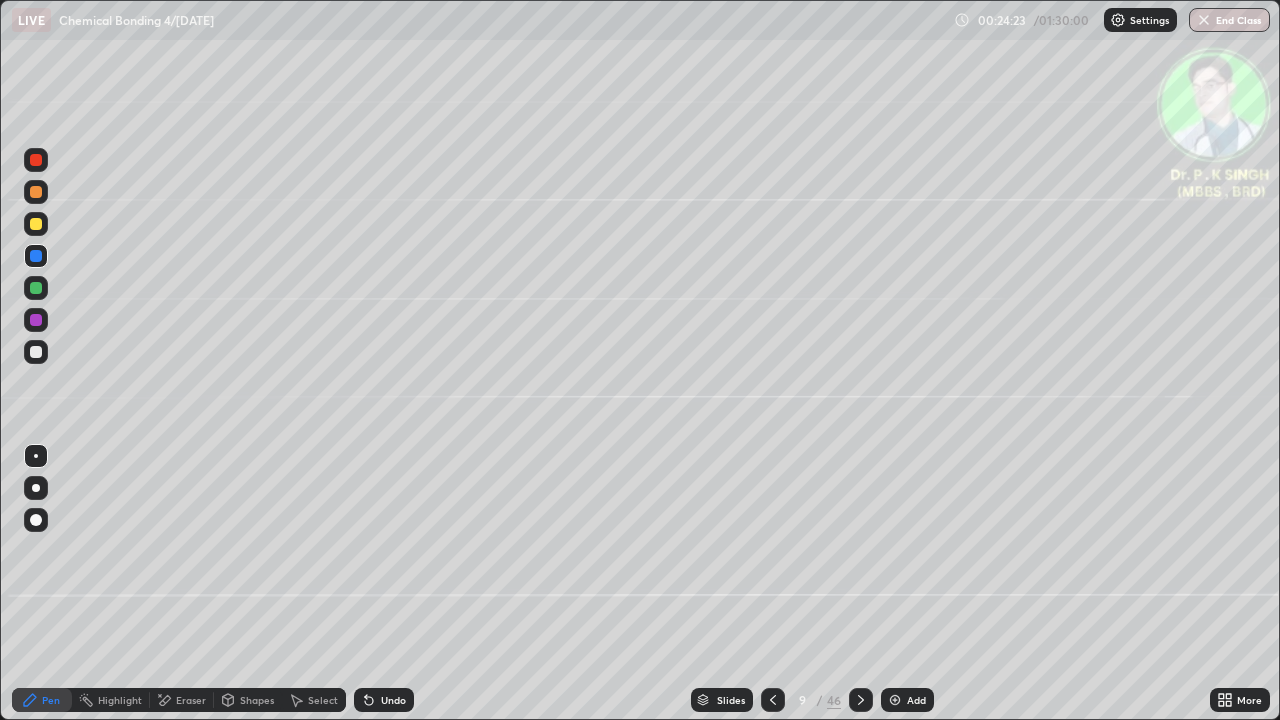 click at bounding box center [861, 700] 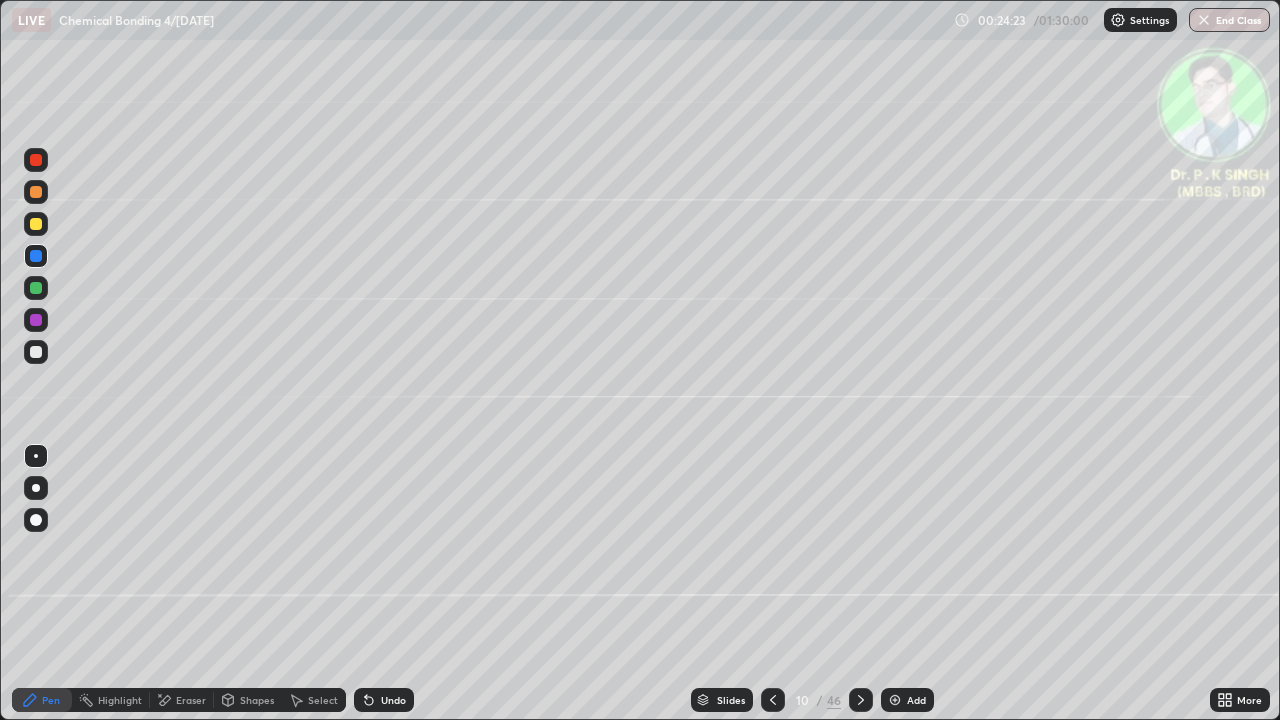 click 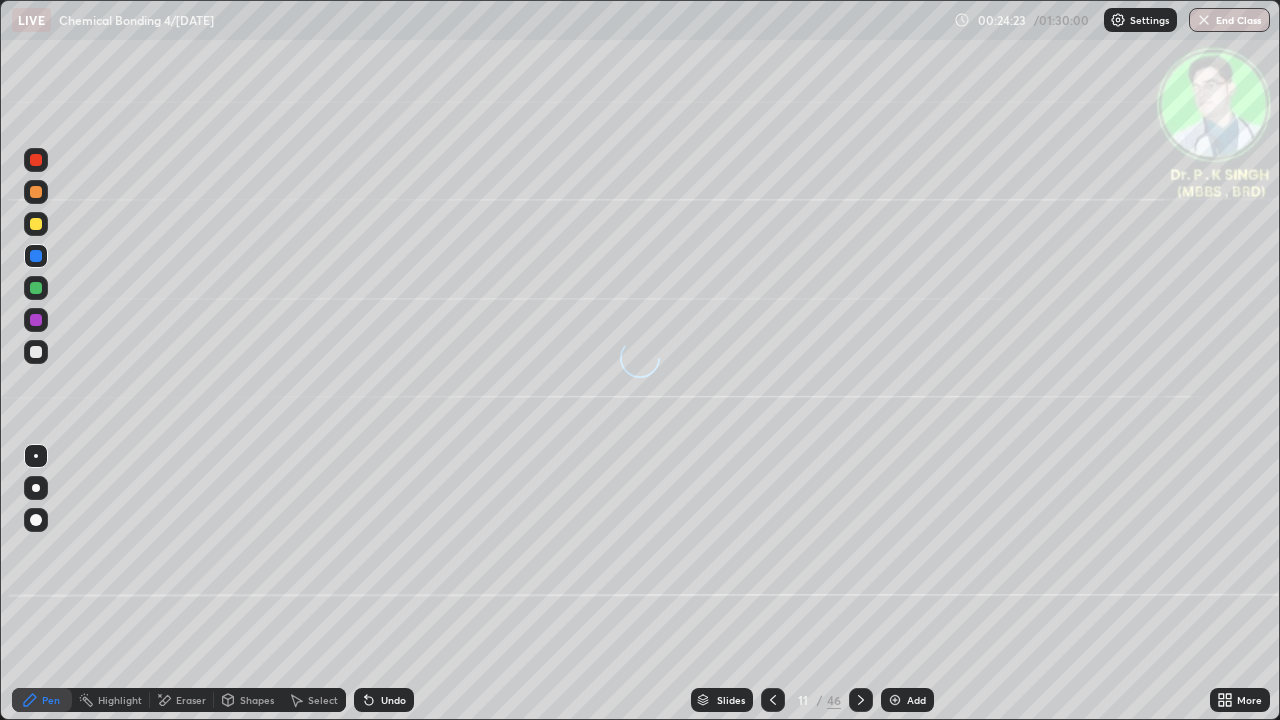 click 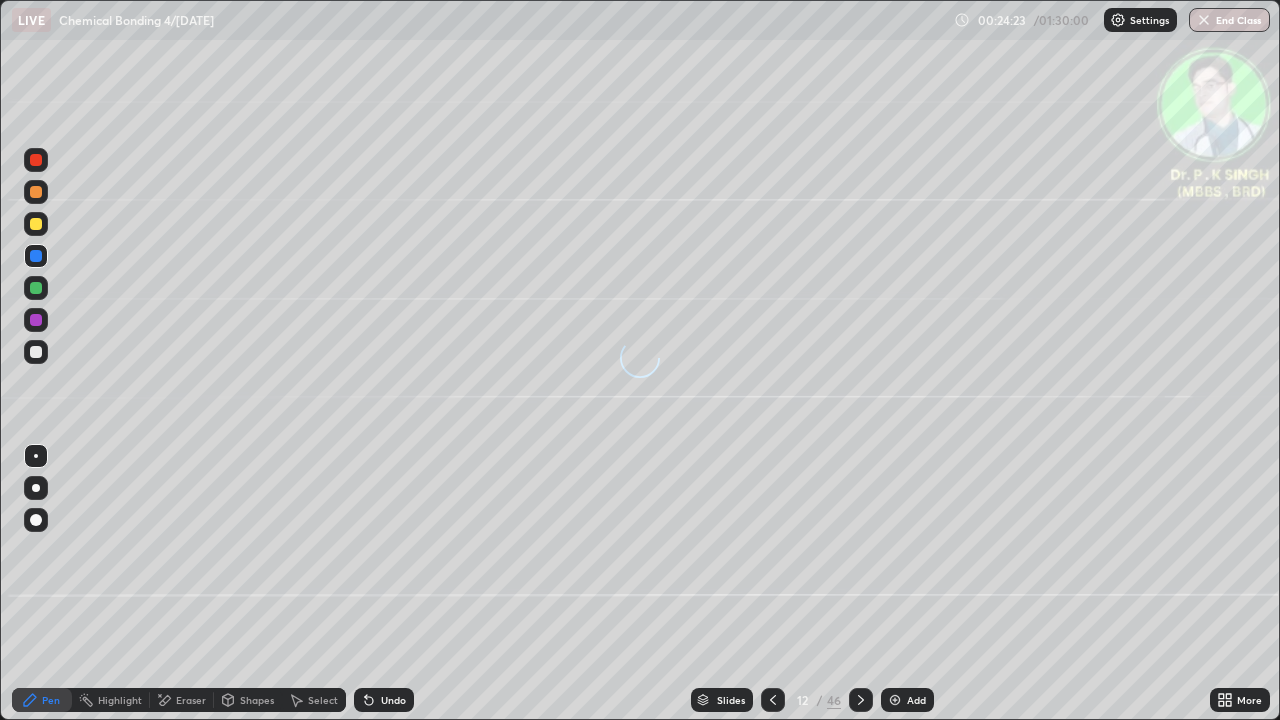 click at bounding box center [861, 700] 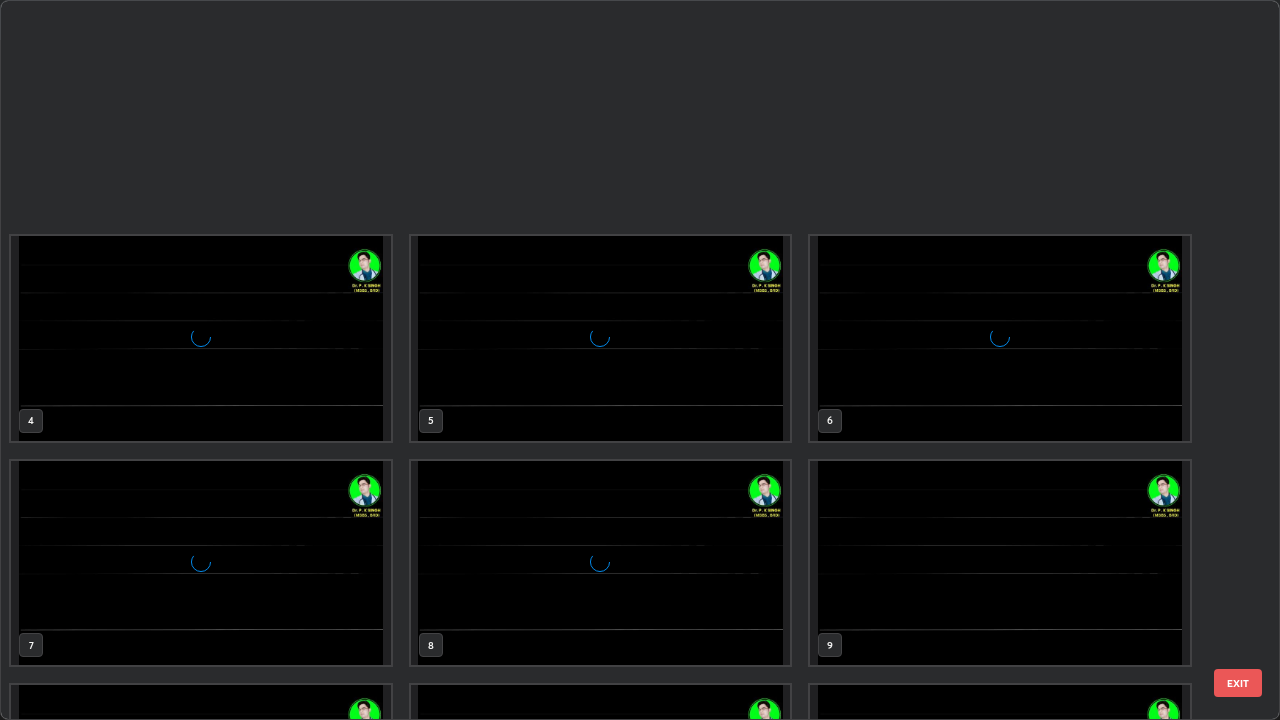 scroll, scrollTop: 405, scrollLeft: 0, axis: vertical 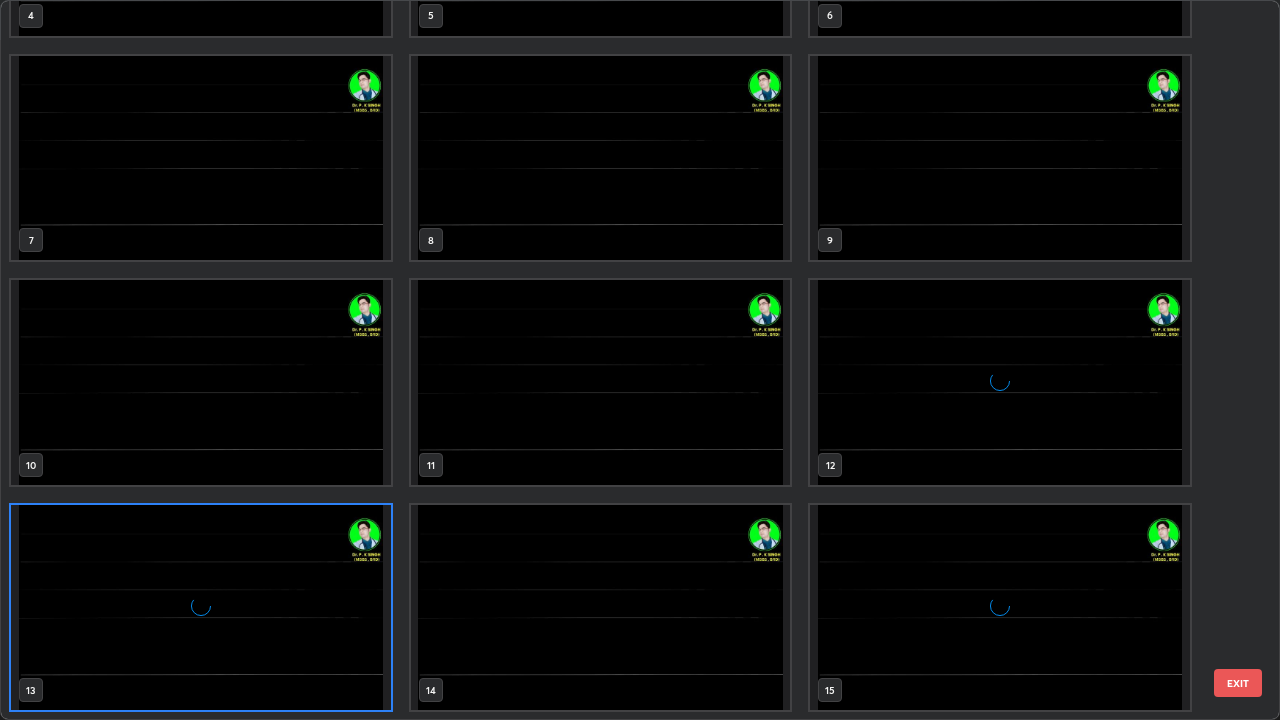 click at bounding box center (1000, 158) 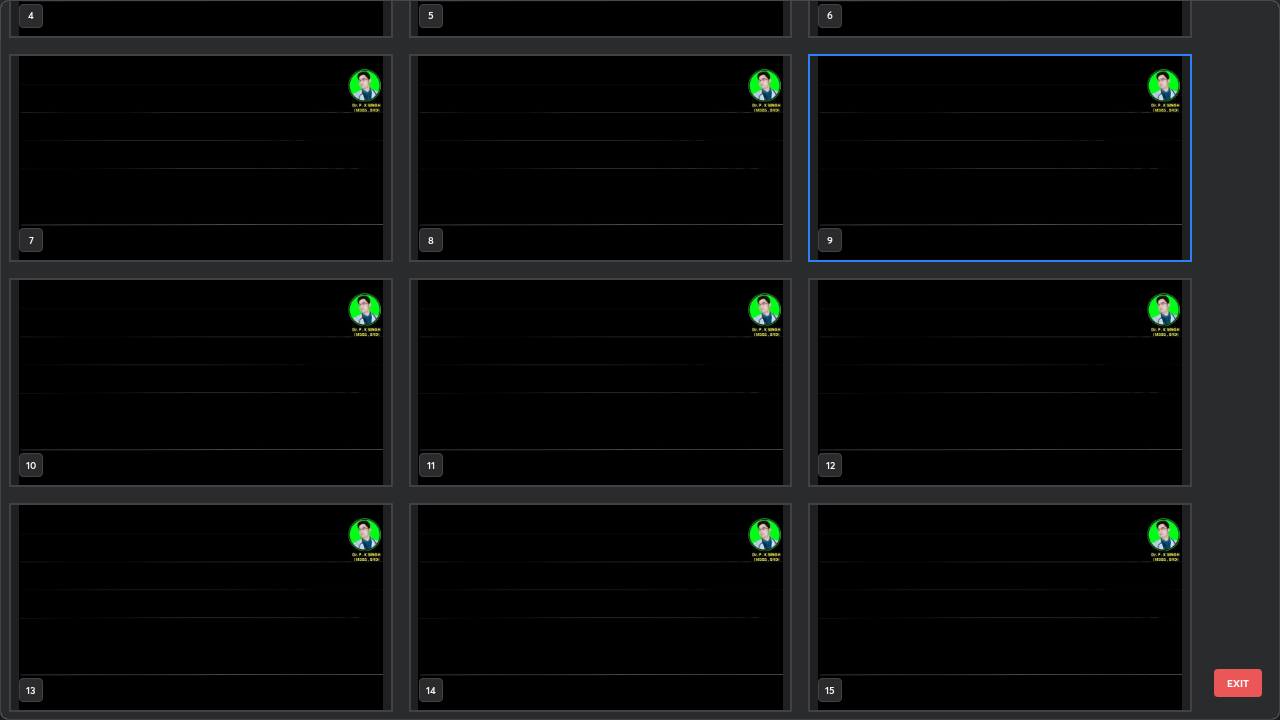 click at bounding box center (1000, 158) 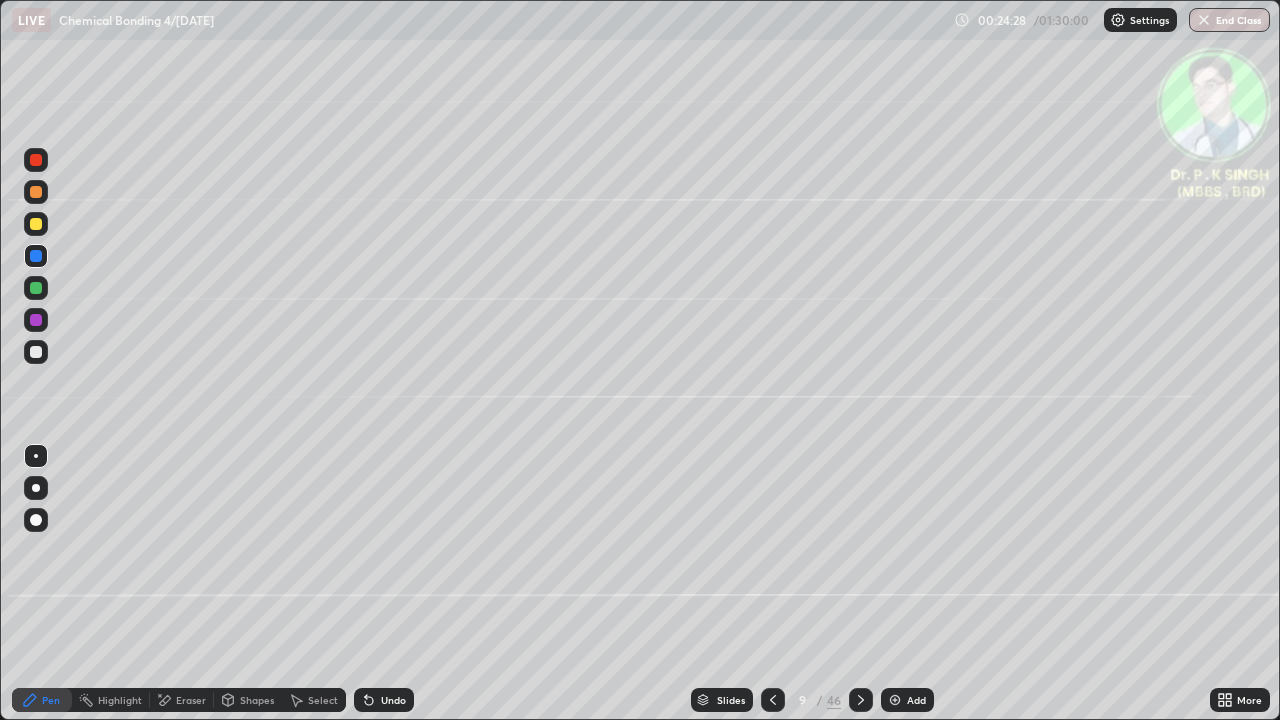 click 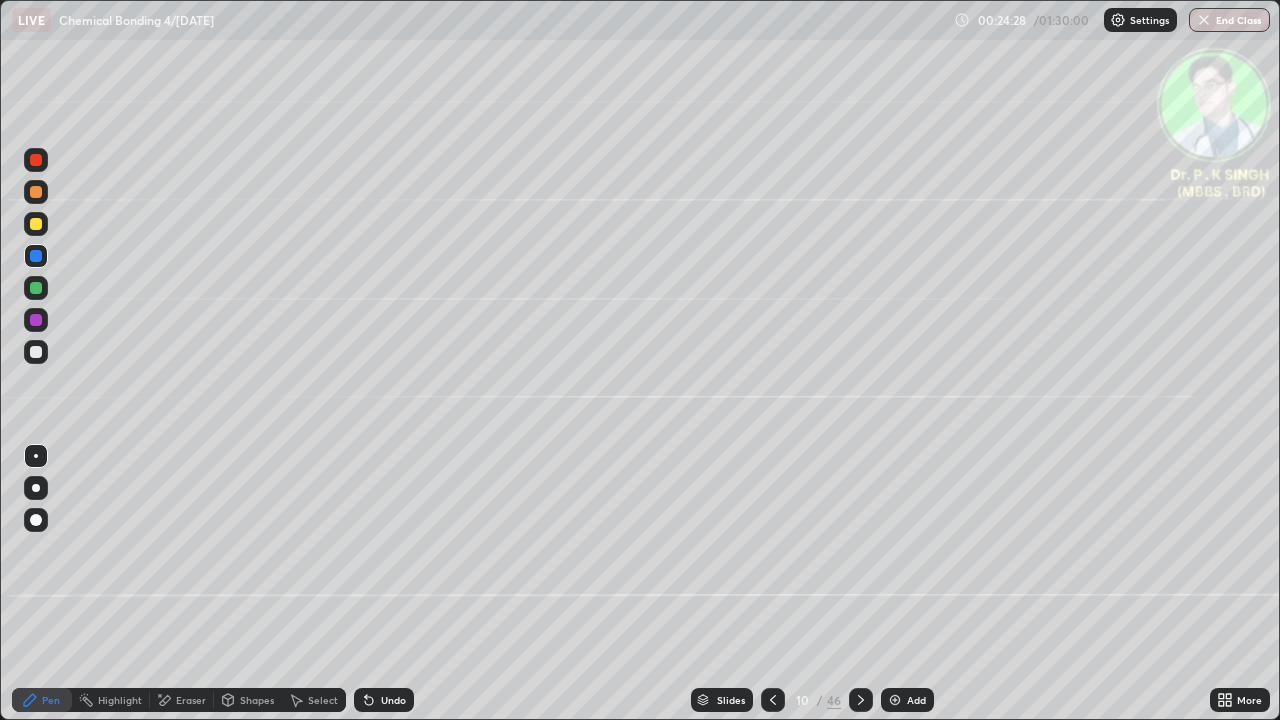 click 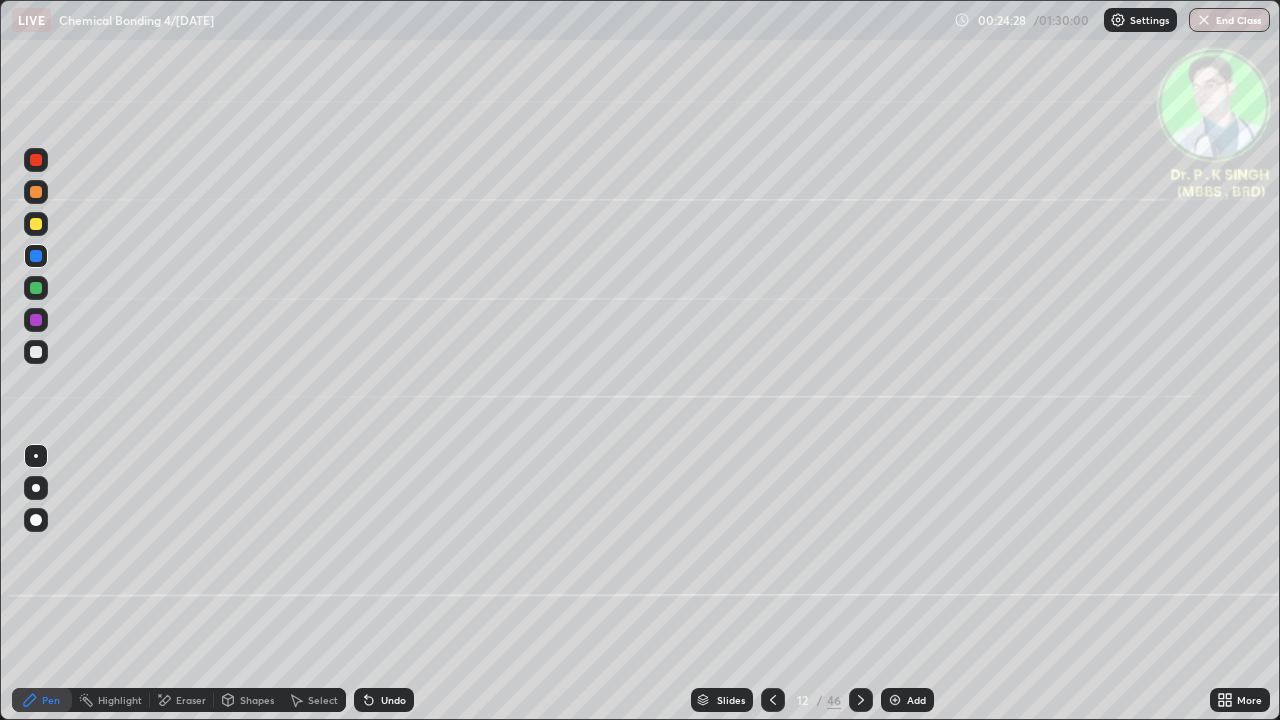 click at bounding box center (861, 700) 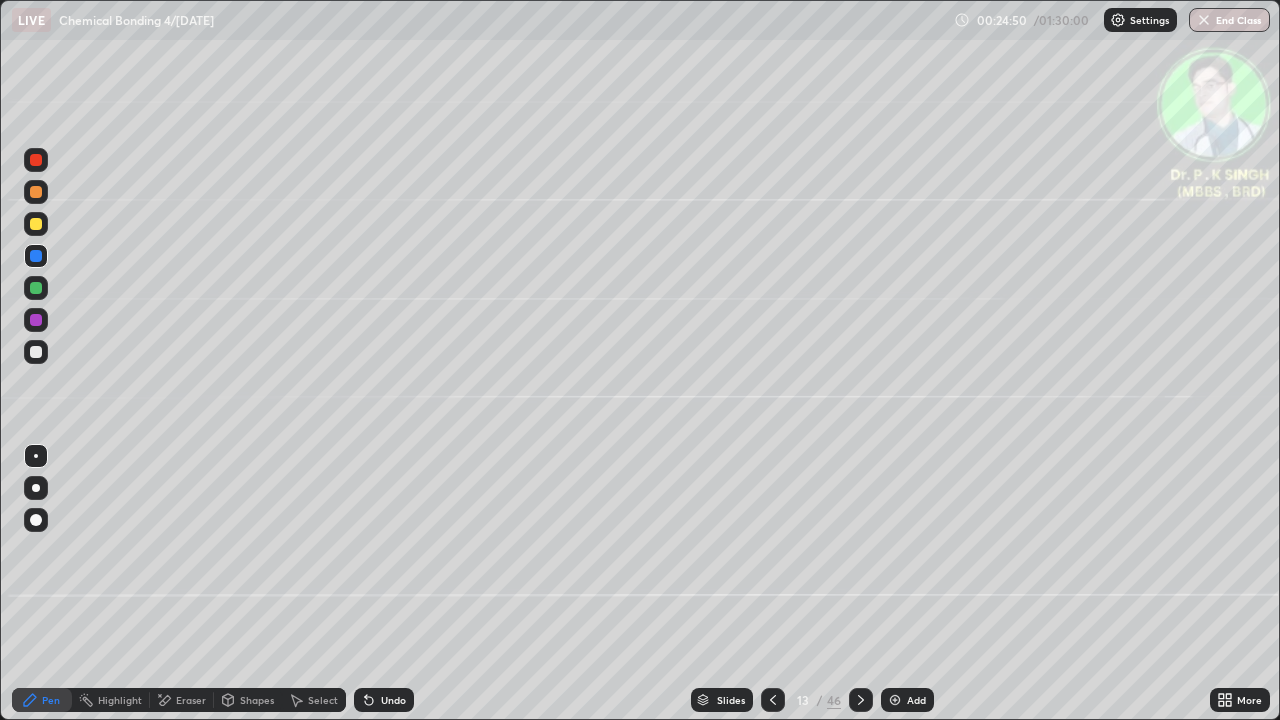 click 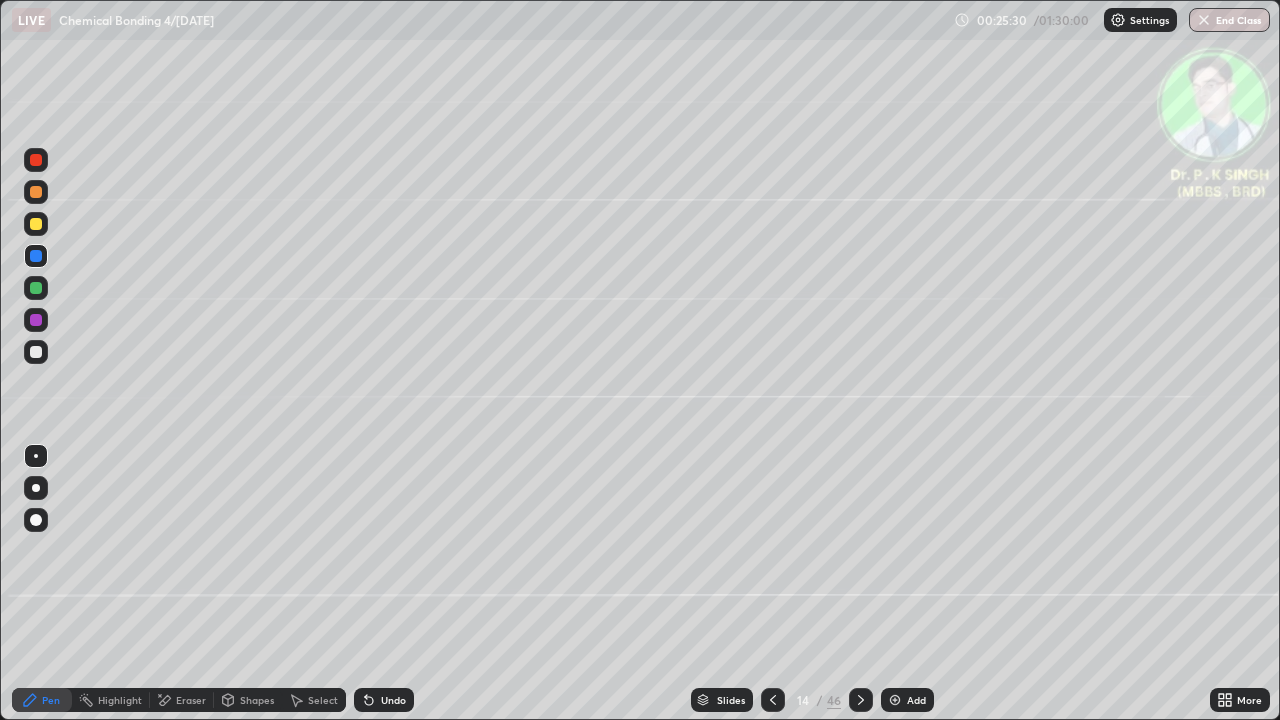 click at bounding box center [773, 700] 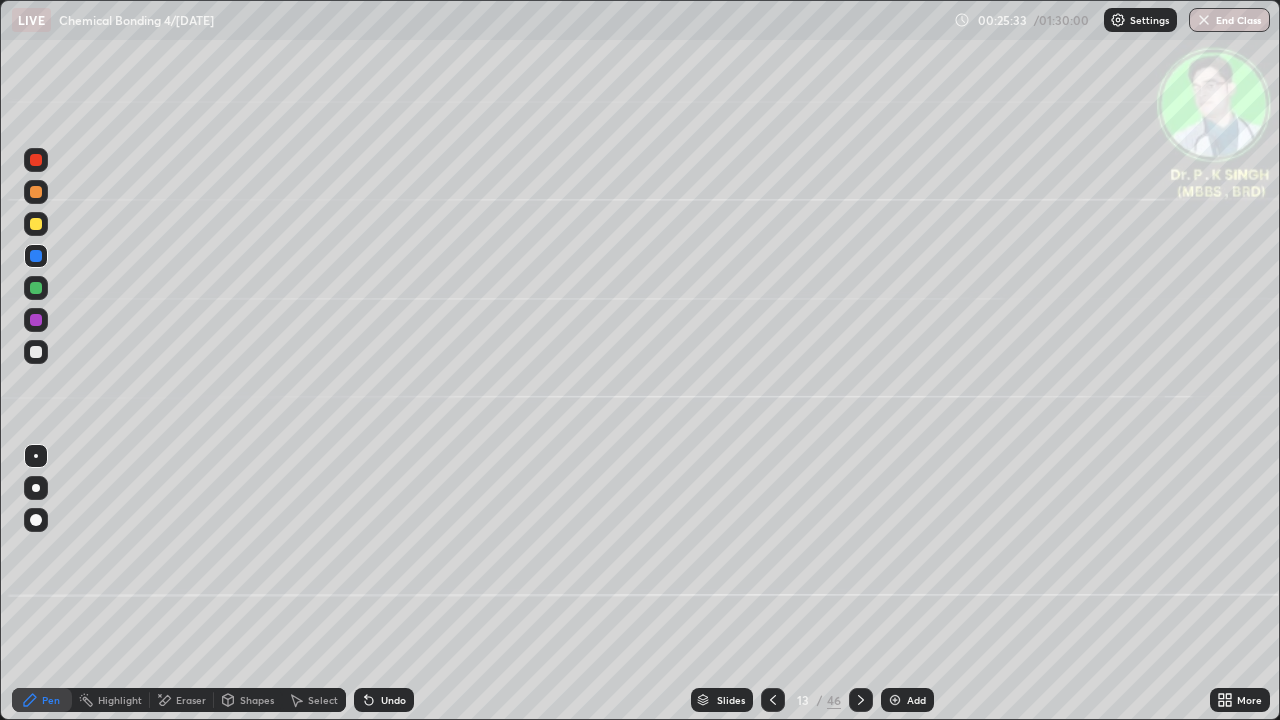 click 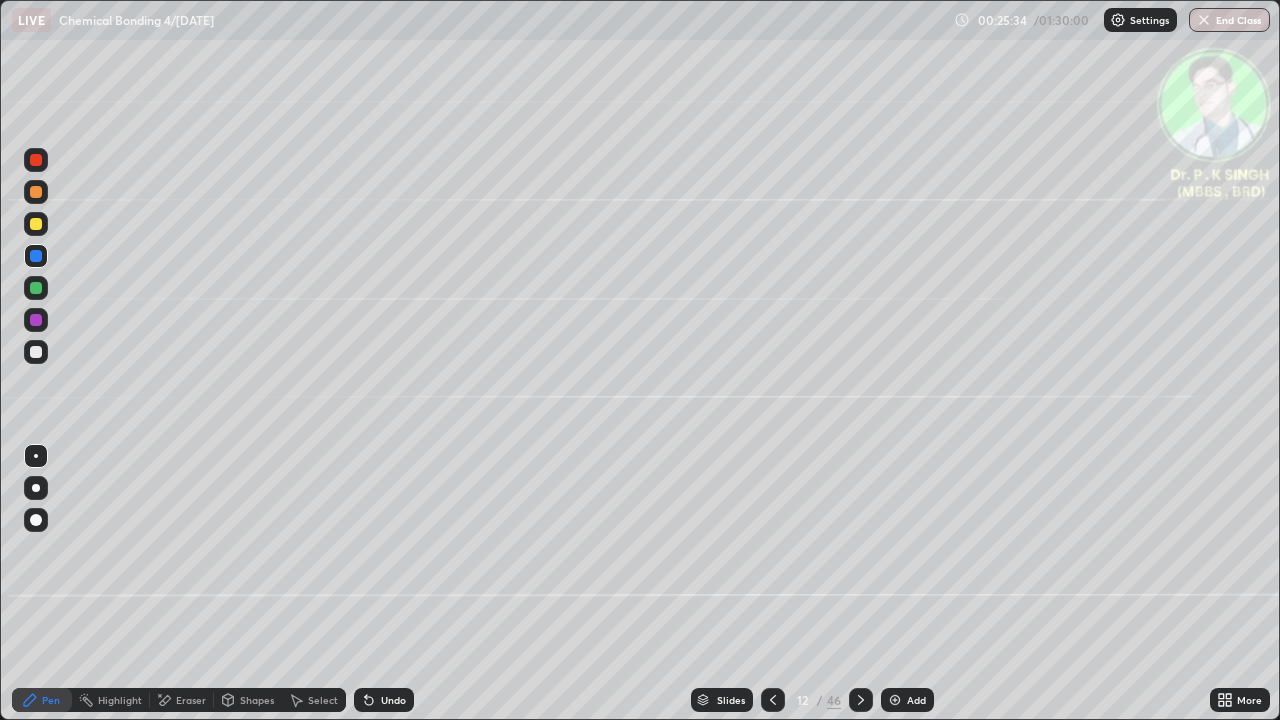 click at bounding box center (773, 700) 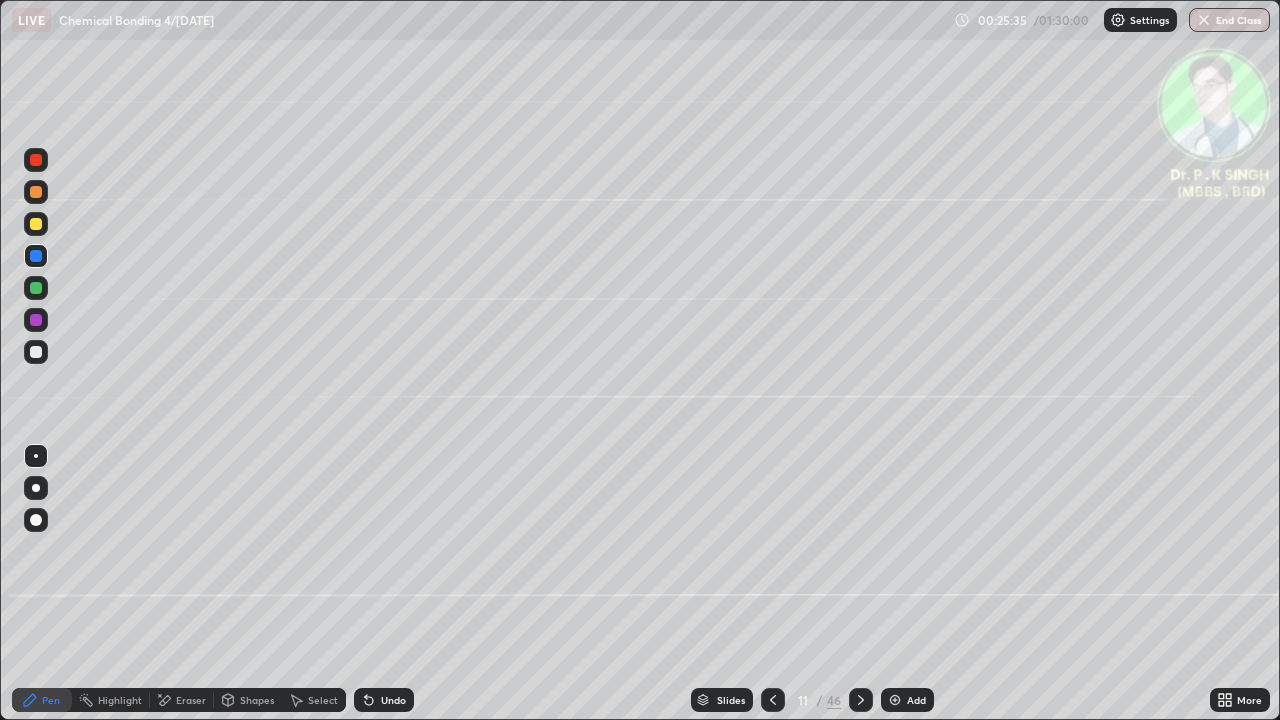 click at bounding box center [773, 700] 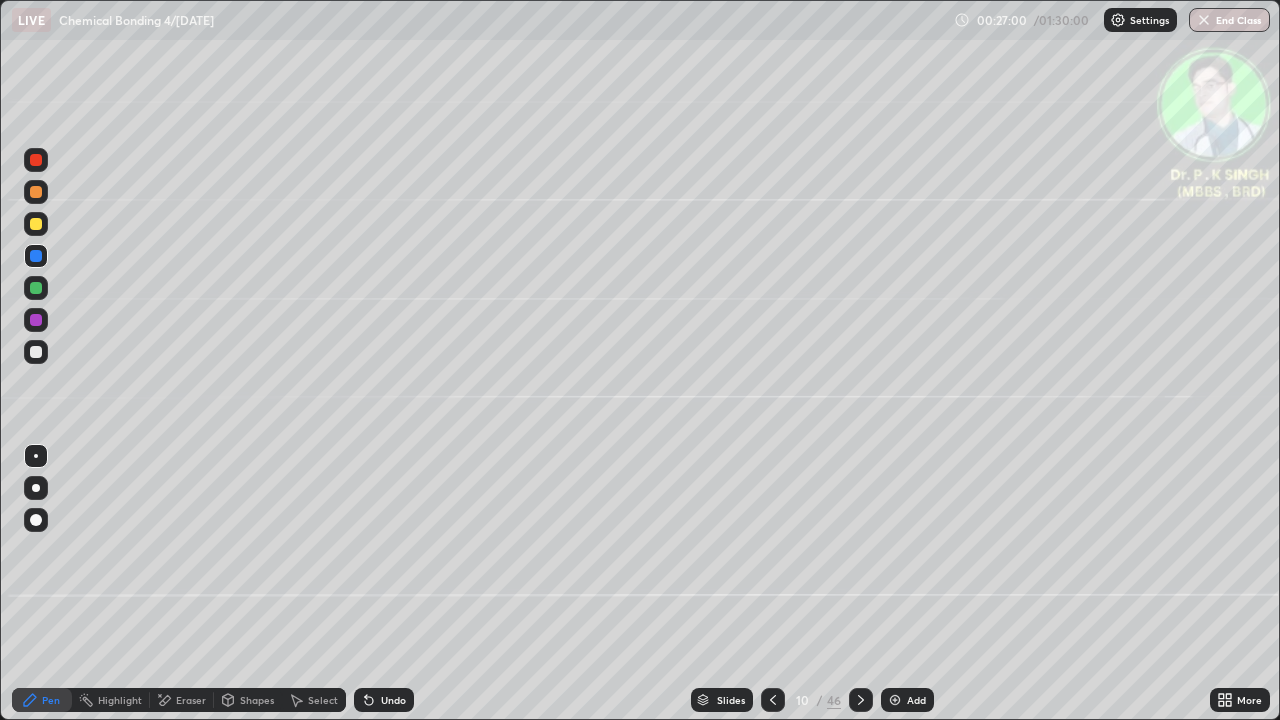 click 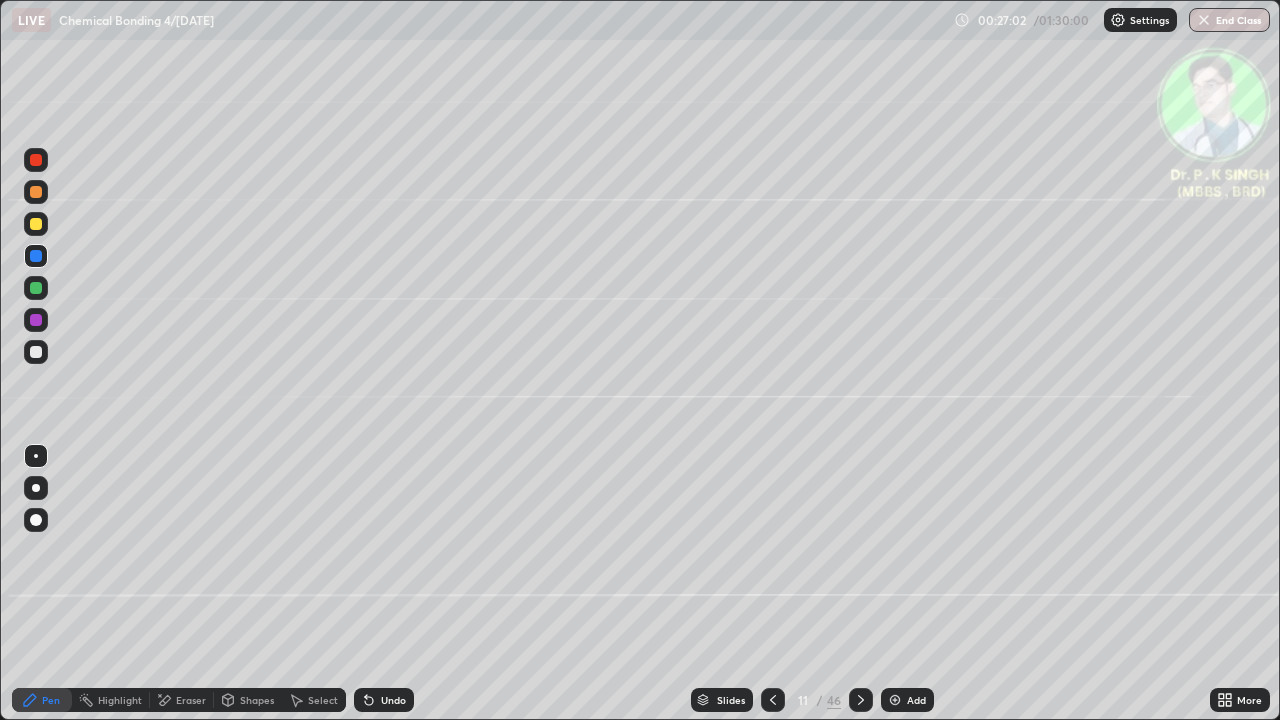 click at bounding box center [36, 288] 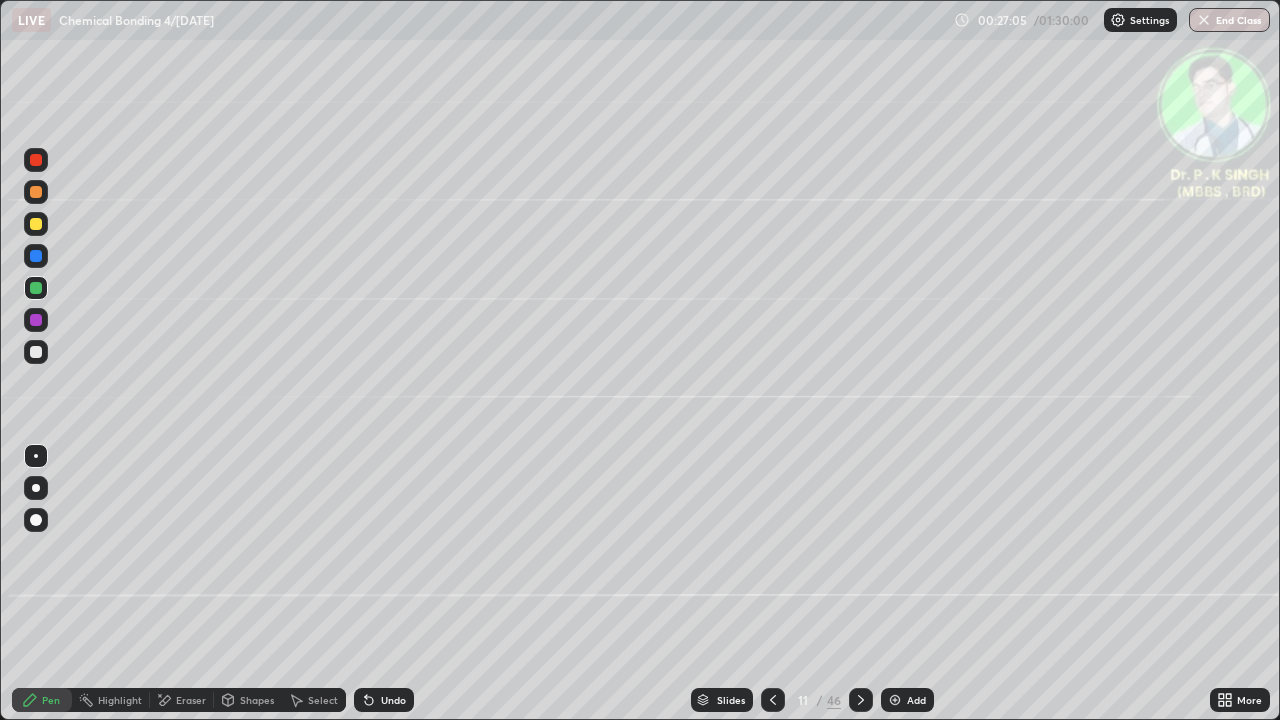 click at bounding box center [36, 256] 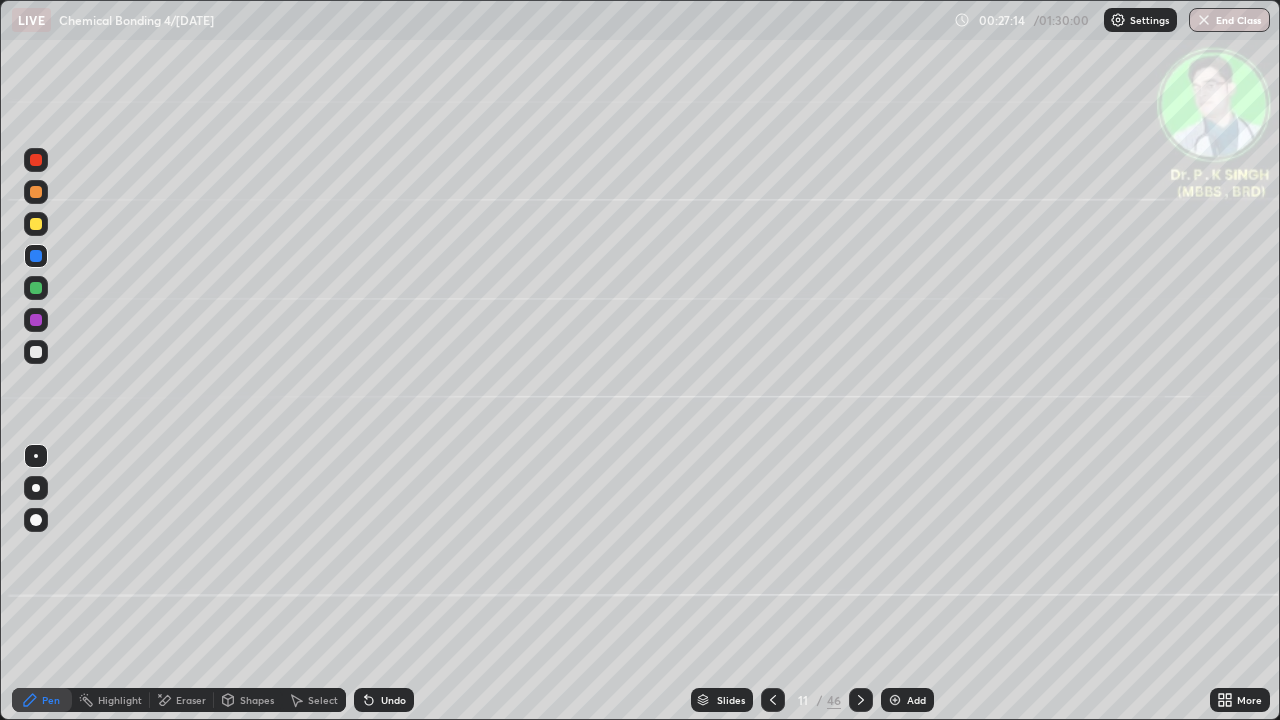 click at bounding box center (36, 256) 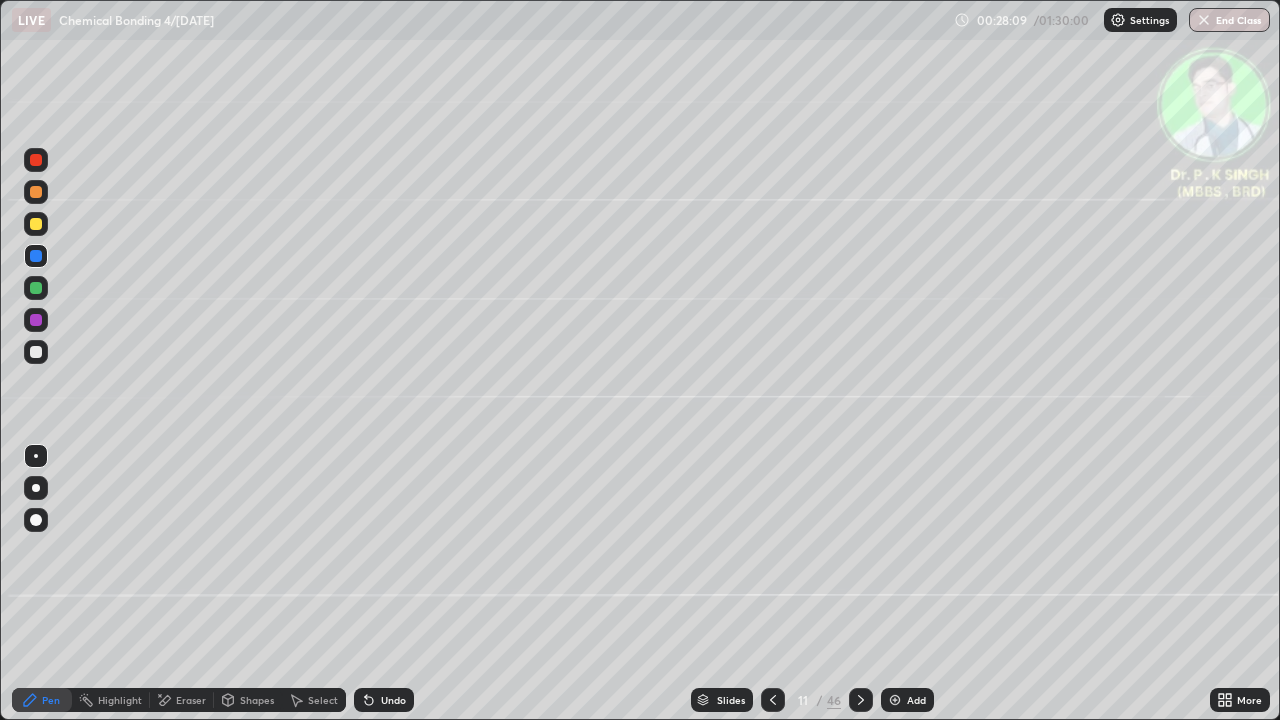 click at bounding box center [36, 256] 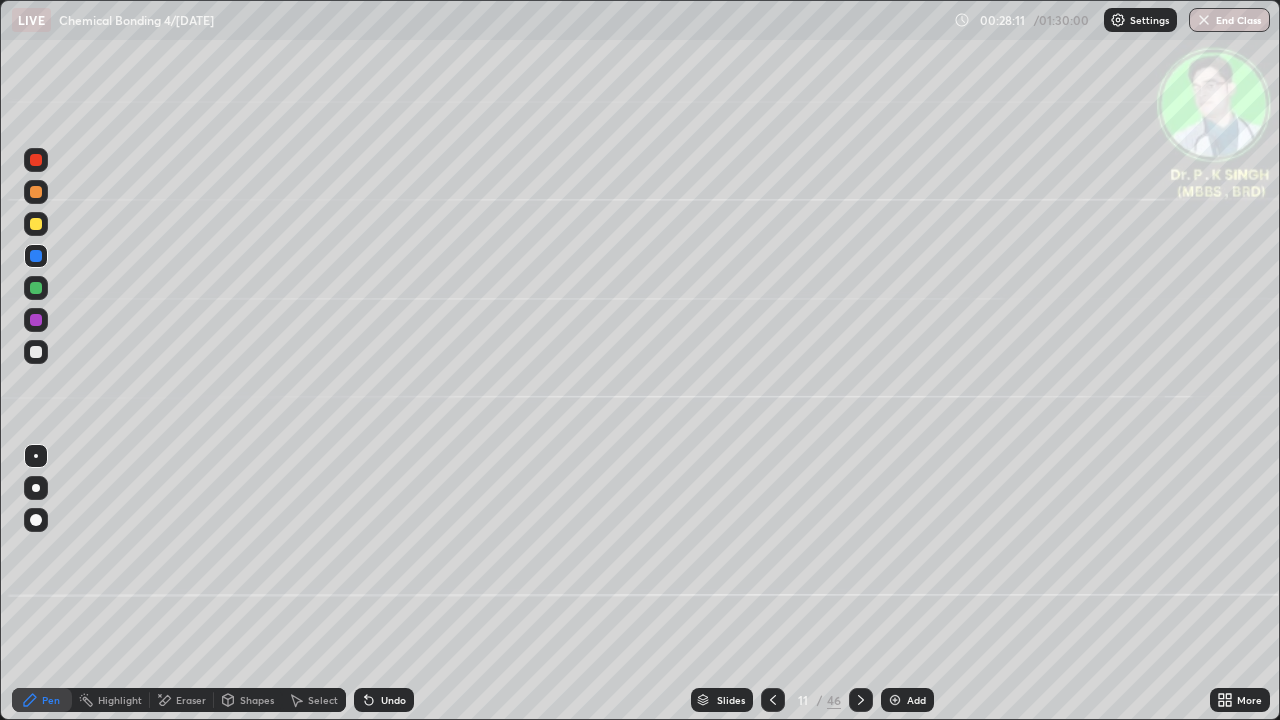 click at bounding box center [36, 224] 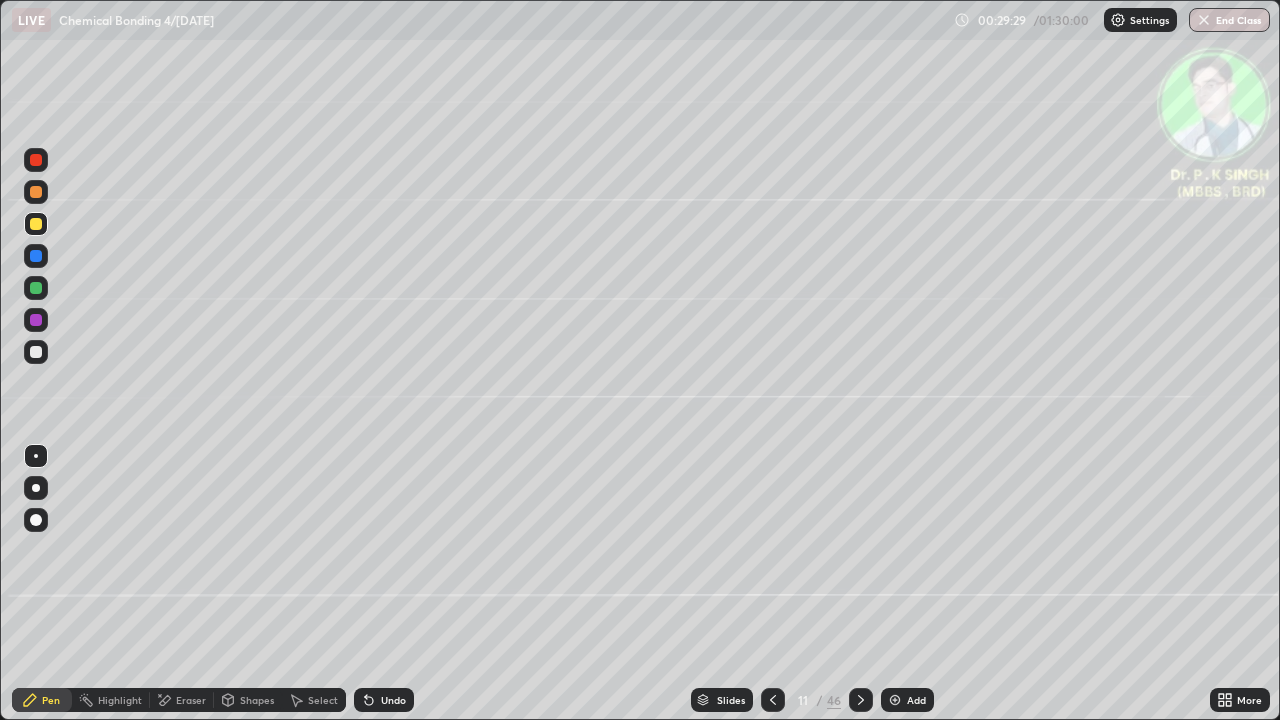 click at bounding box center (36, 288) 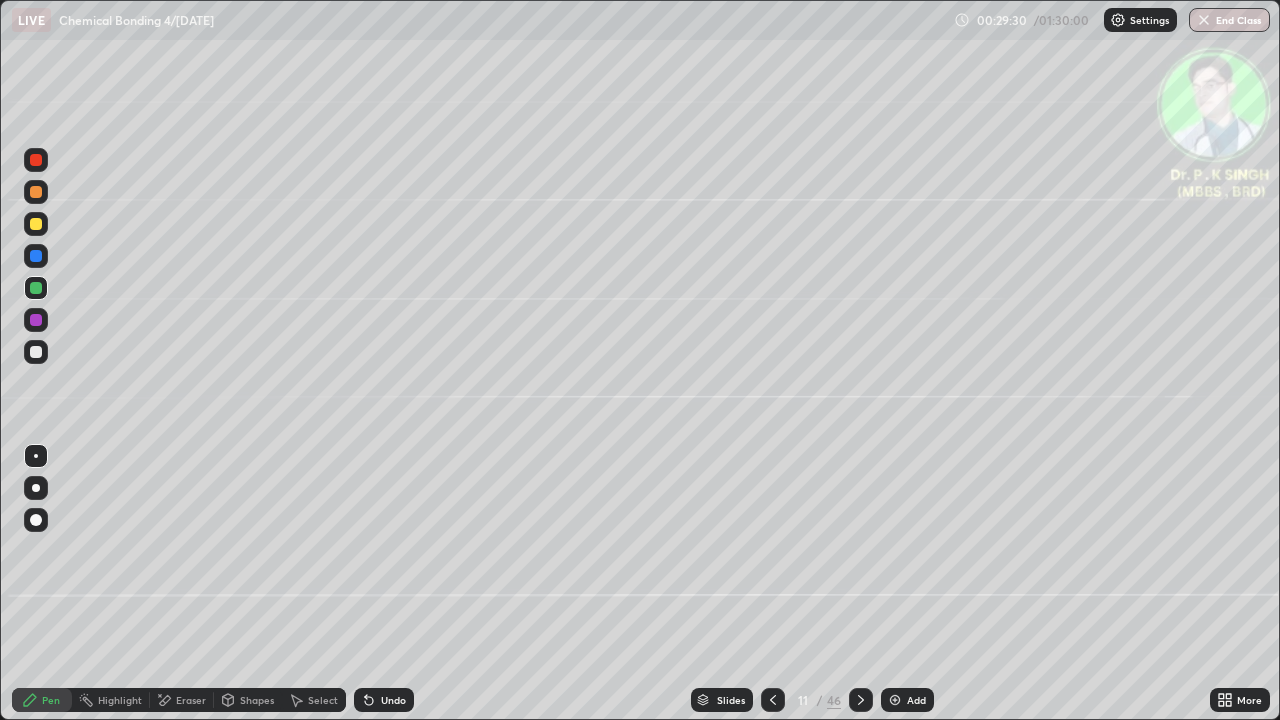 click at bounding box center (36, 288) 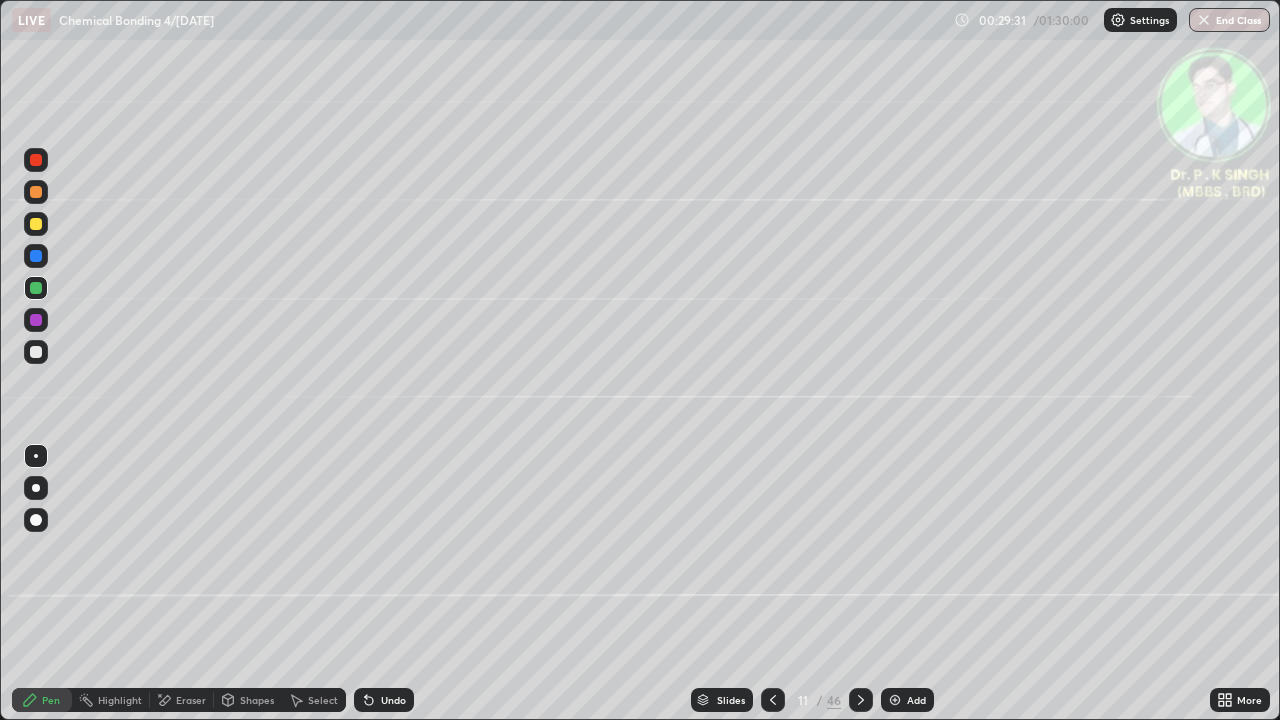 click 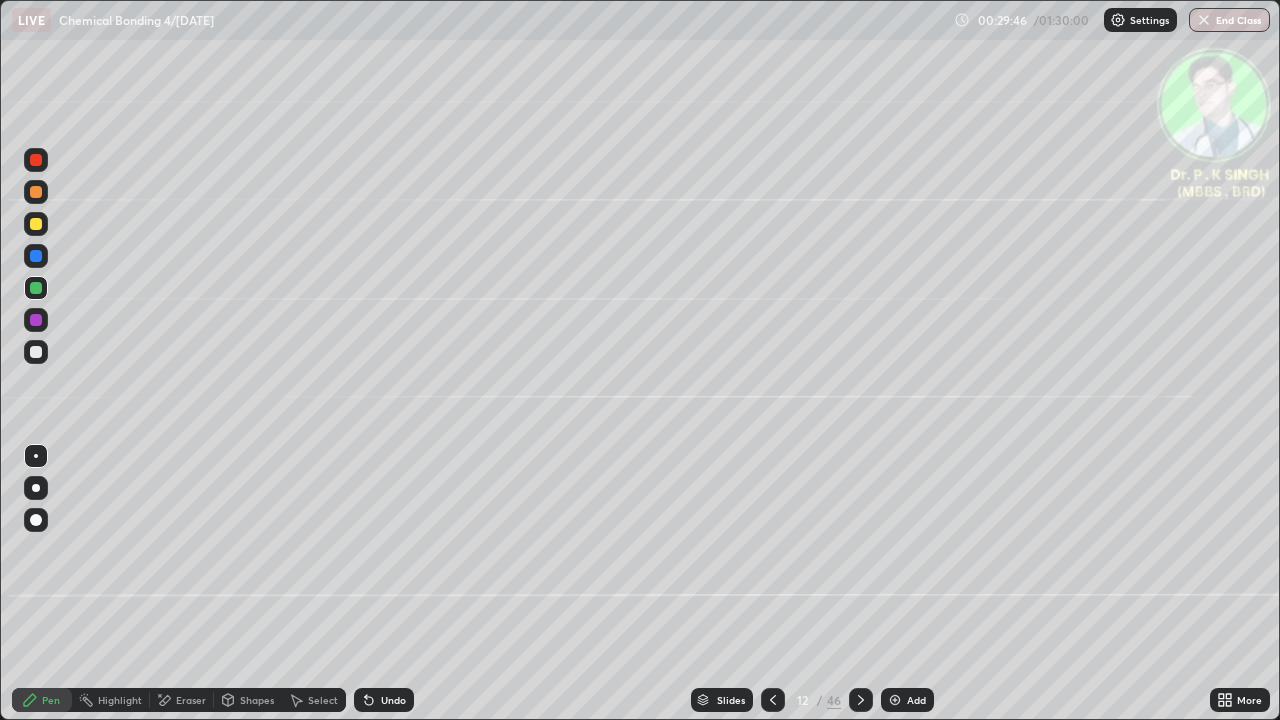 click at bounding box center (36, 256) 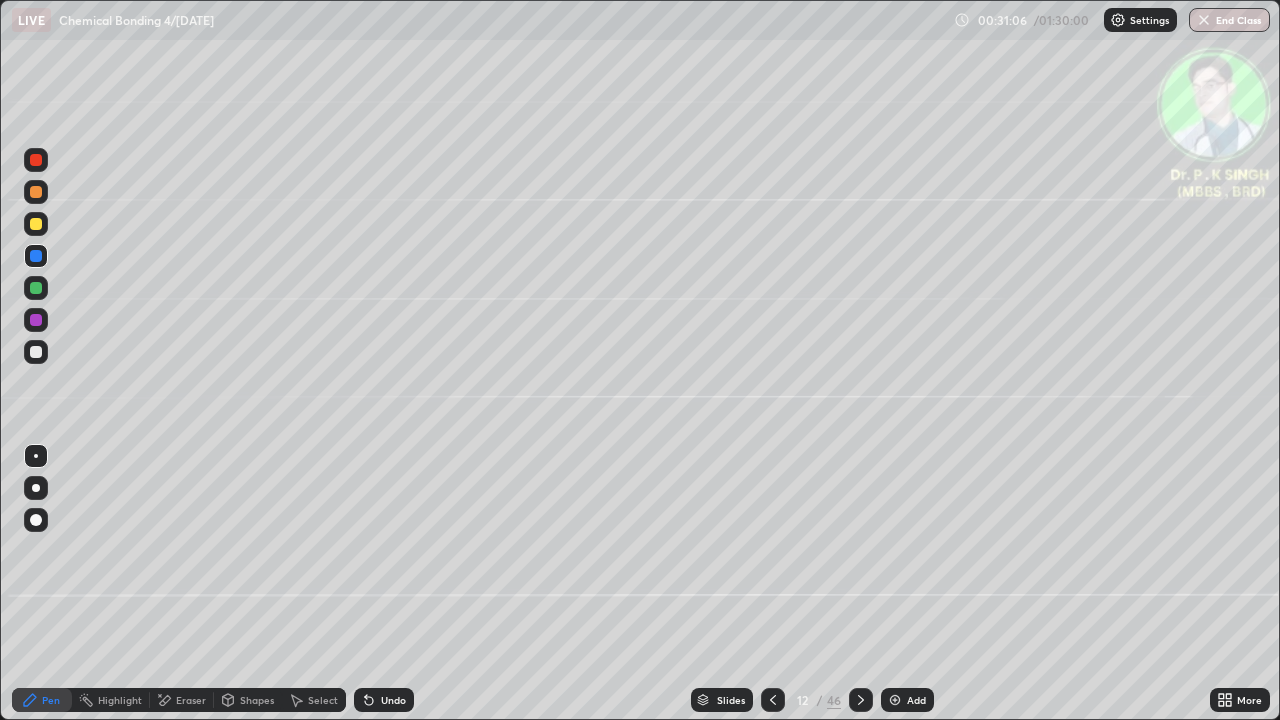 click 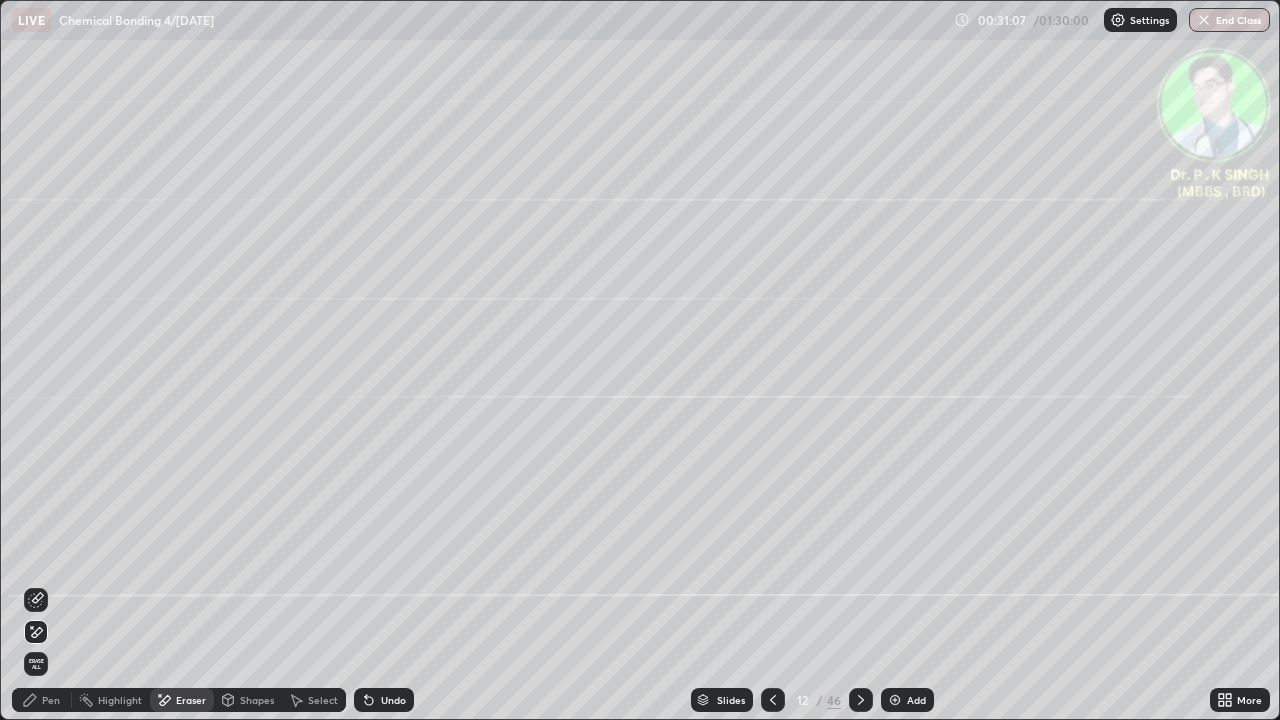 click 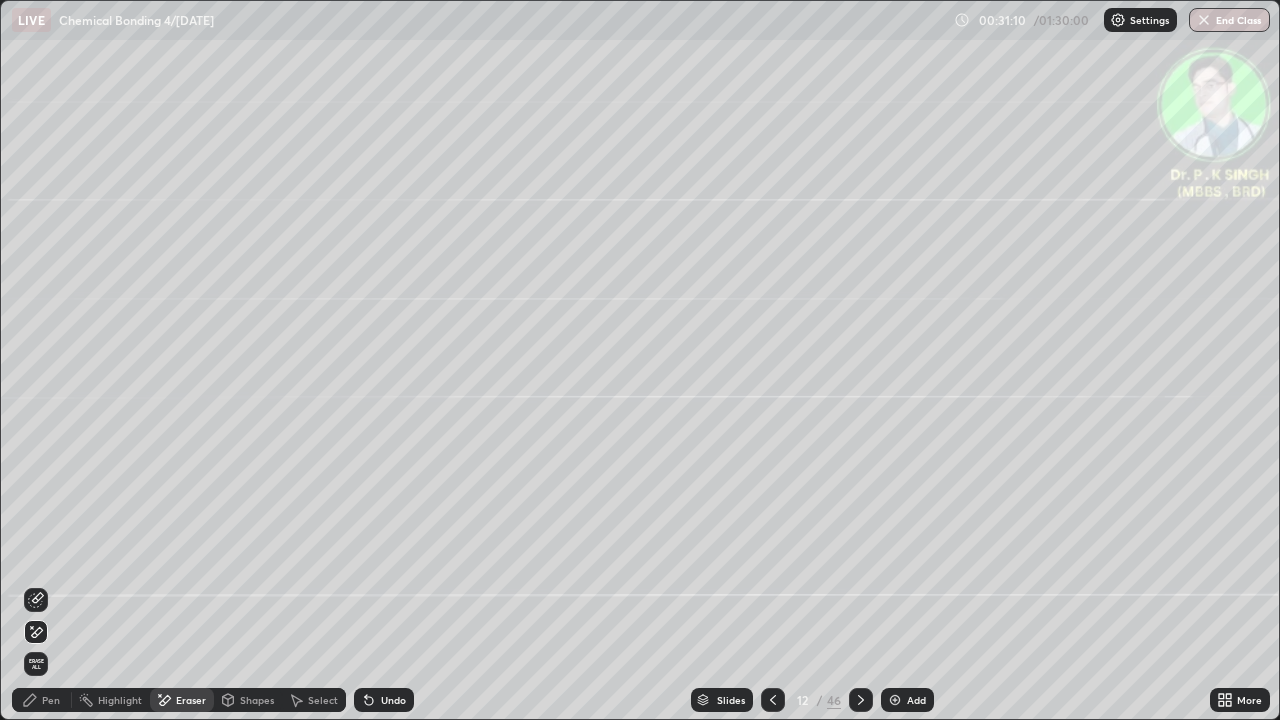 click 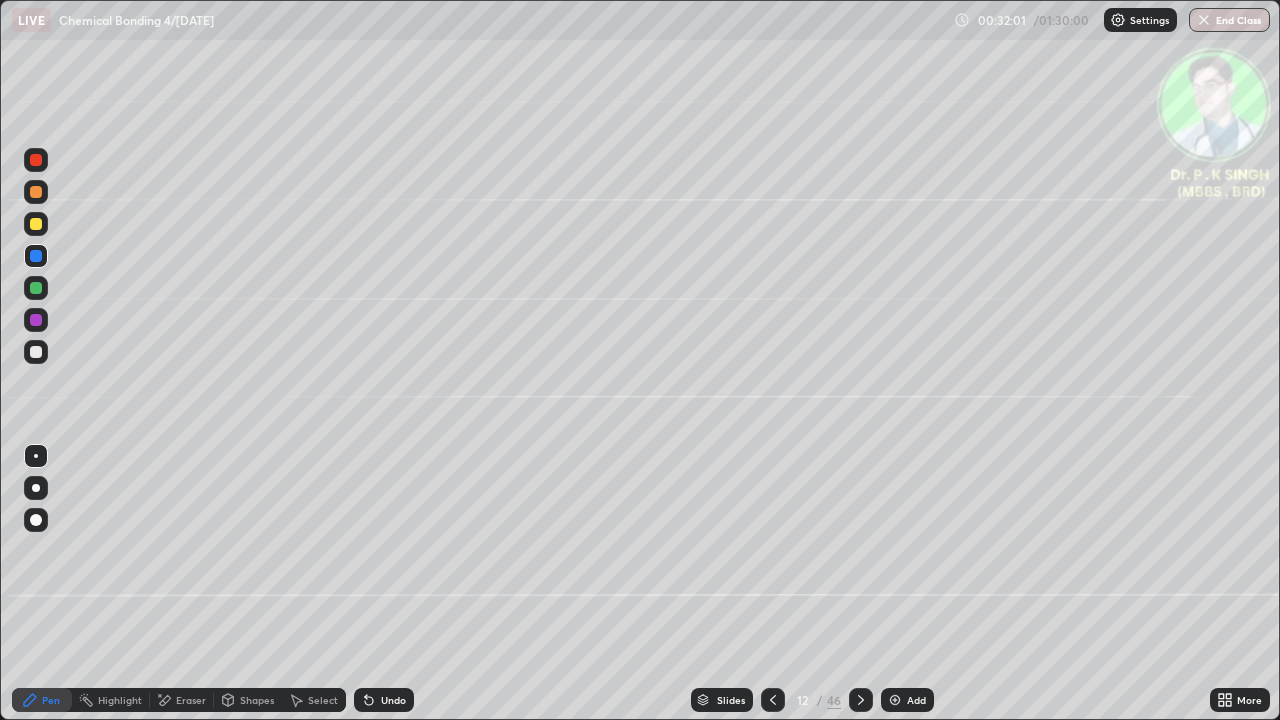 click 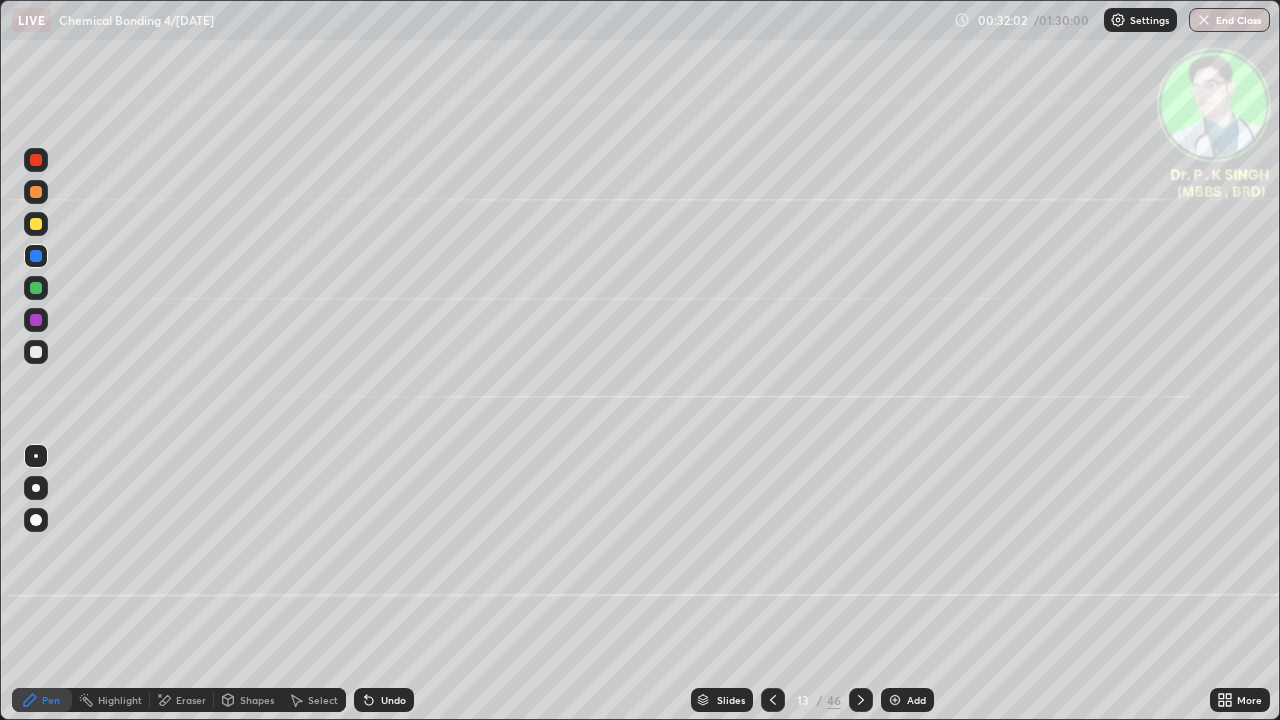 click 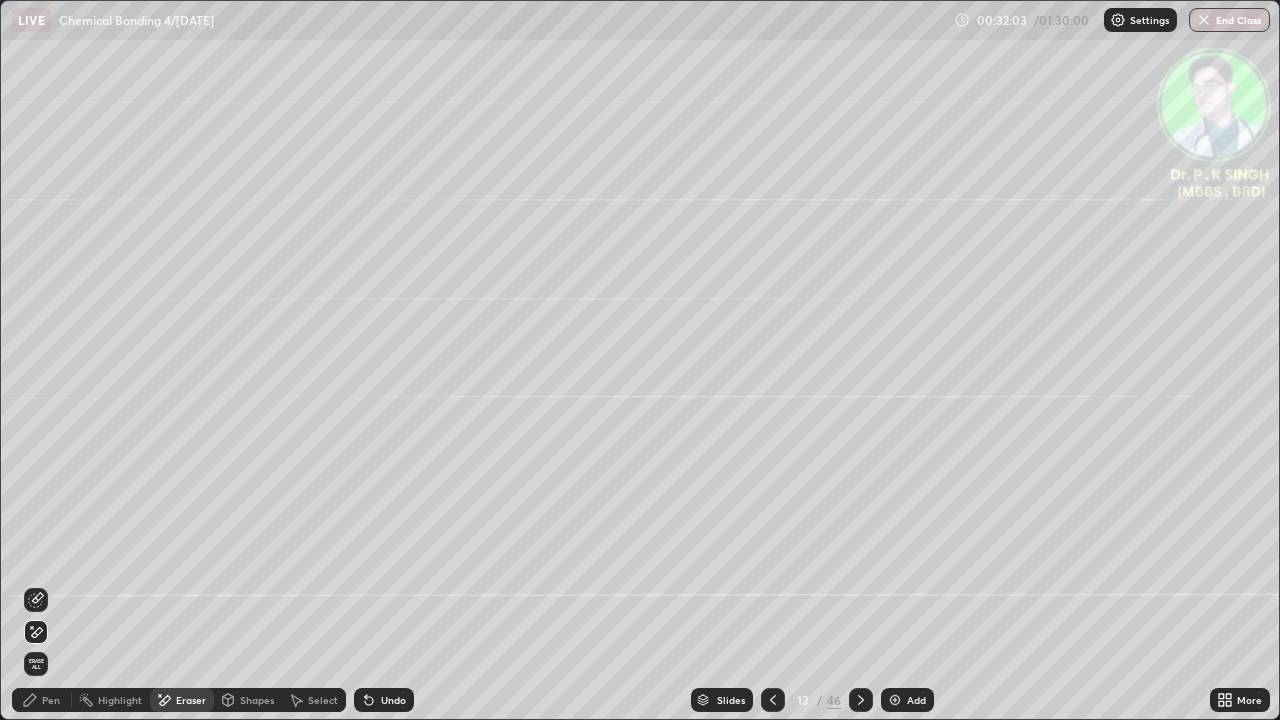 click on "Erase all" at bounding box center [36, 664] 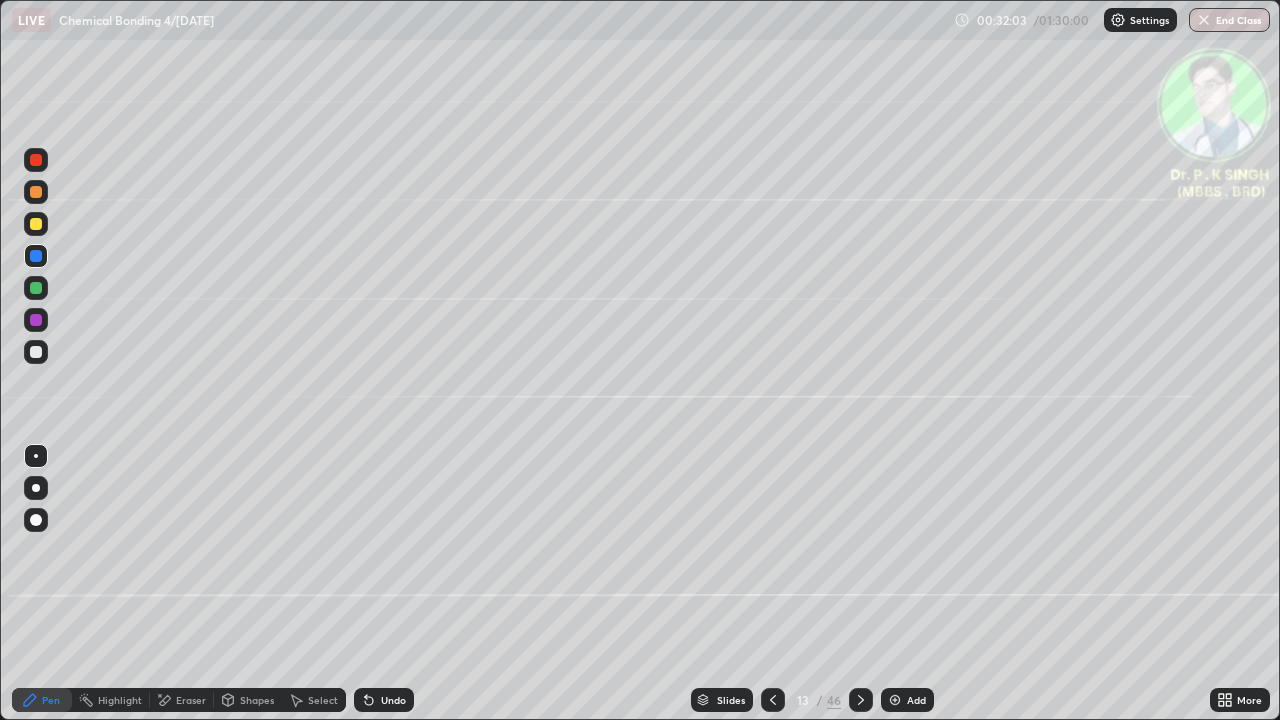 click at bounding box center [36, 288] 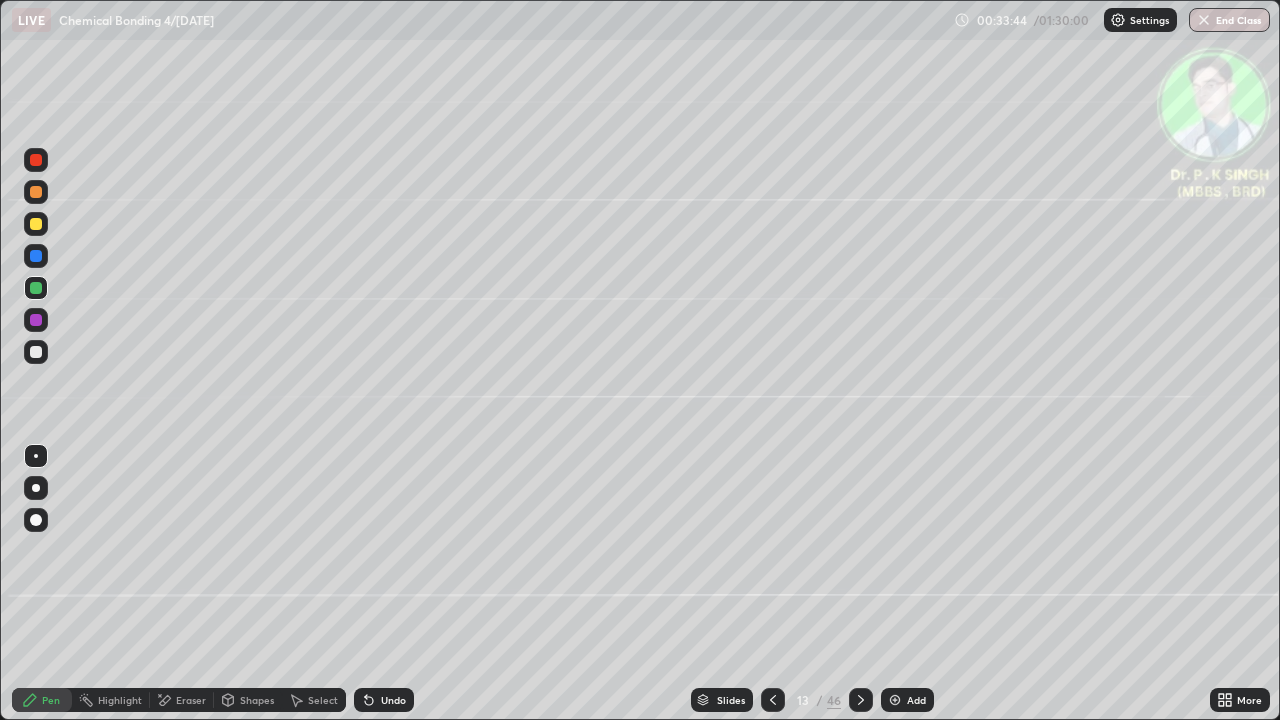 click at bounding box center [36, 224] 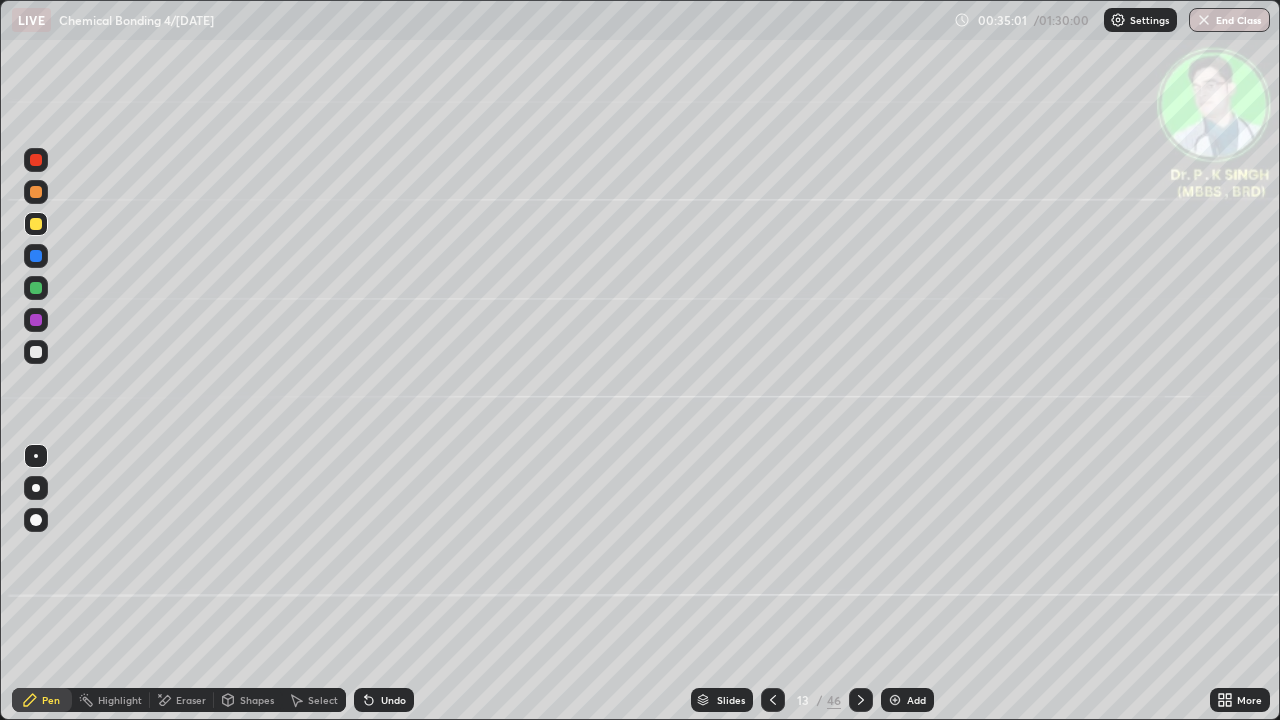 click 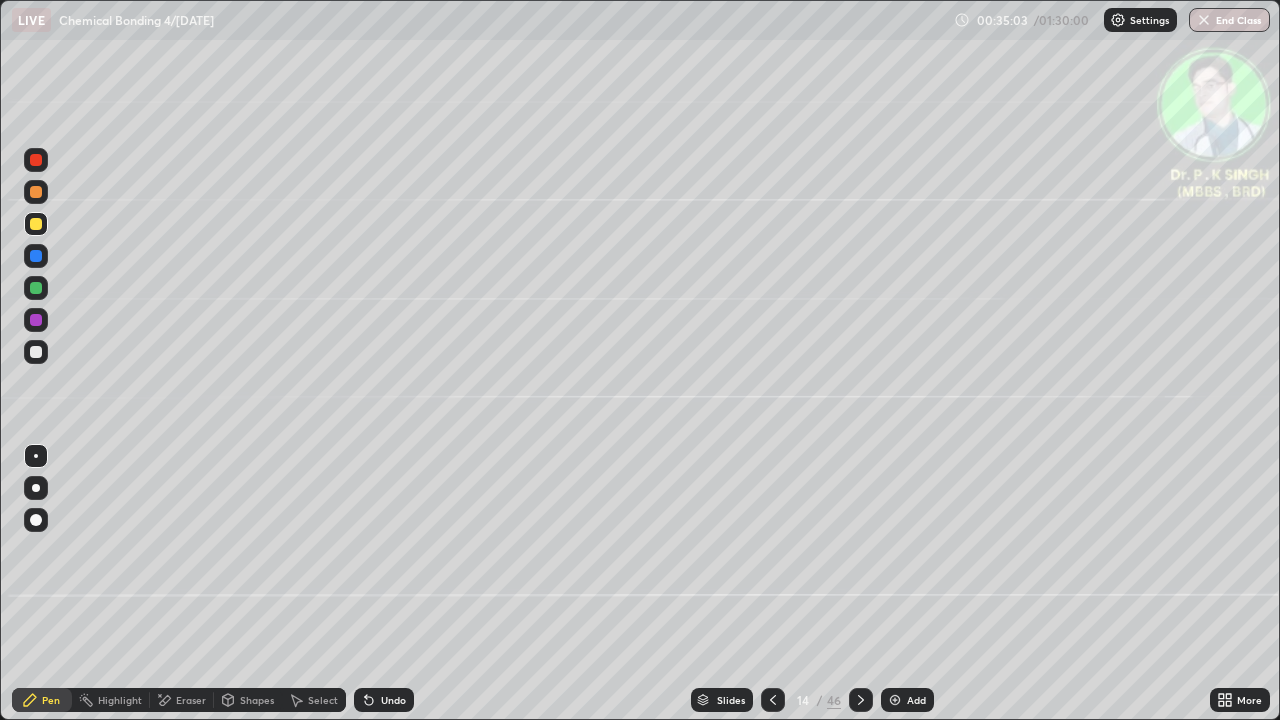 click 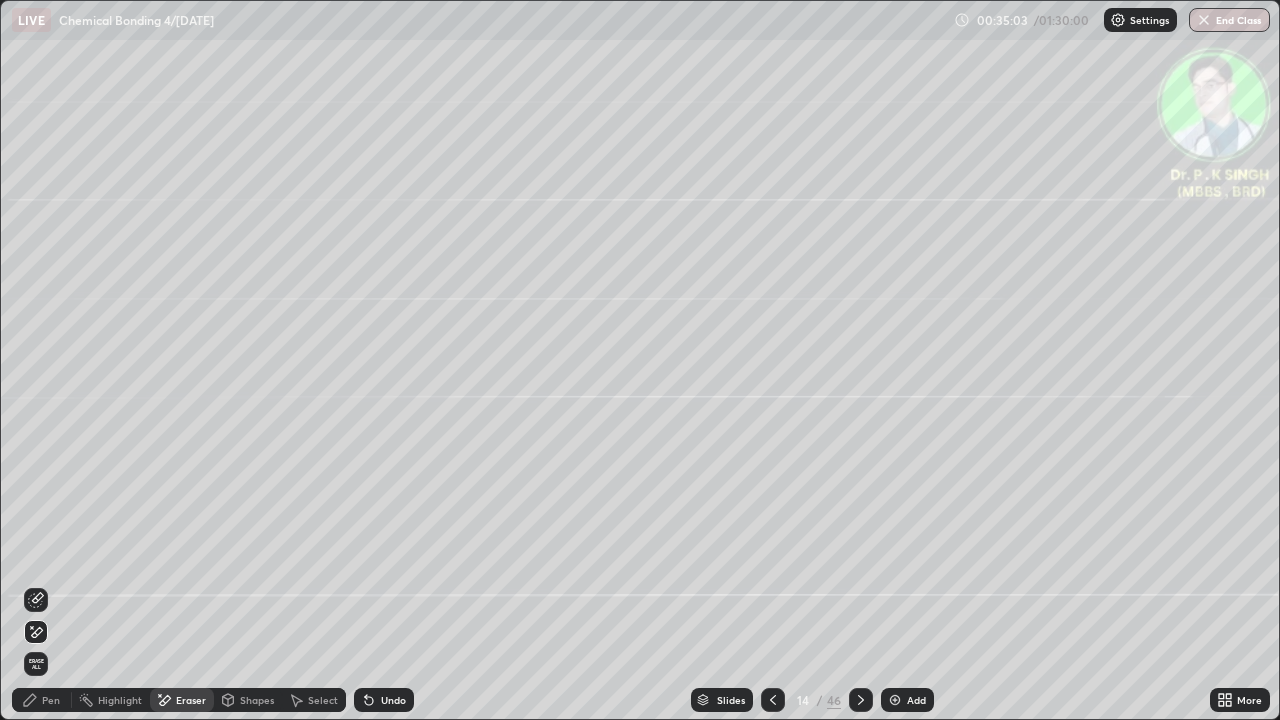 click on "Erase all" at bounding box center [36, 664] 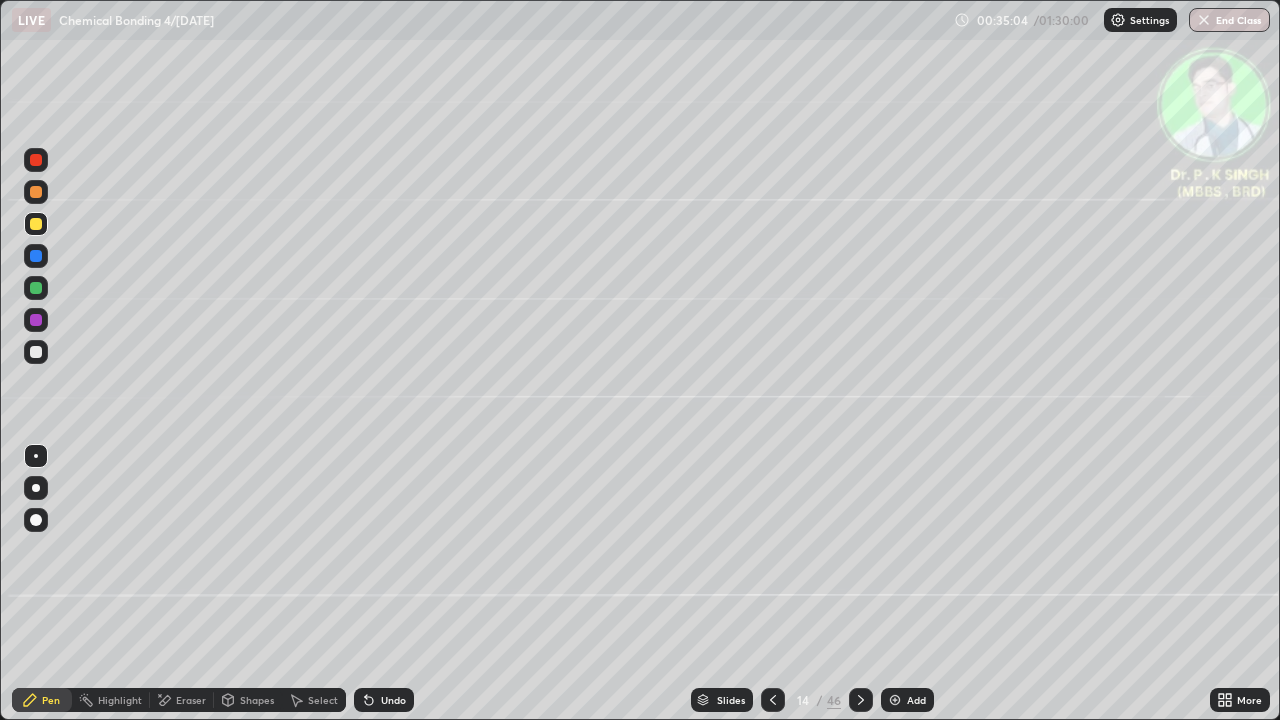 click on "Pen" at bounding box center [42, 700] 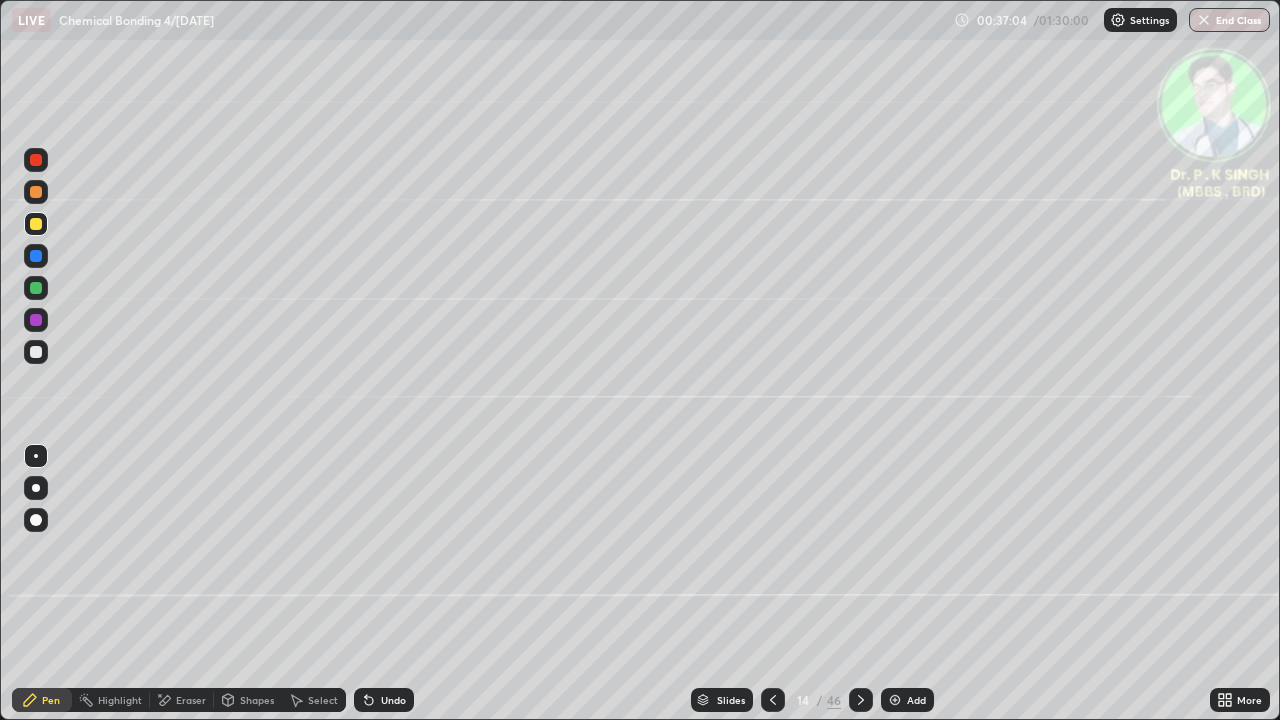 click 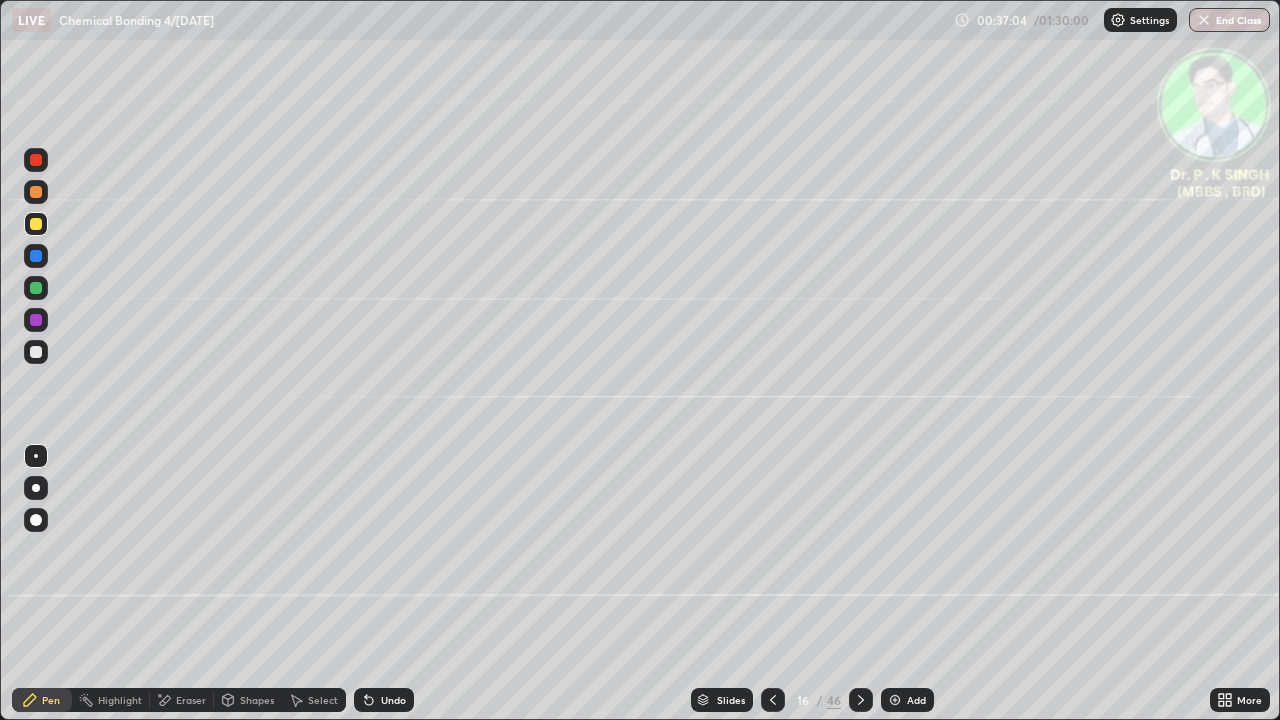 click at bounding box center [861, 700] 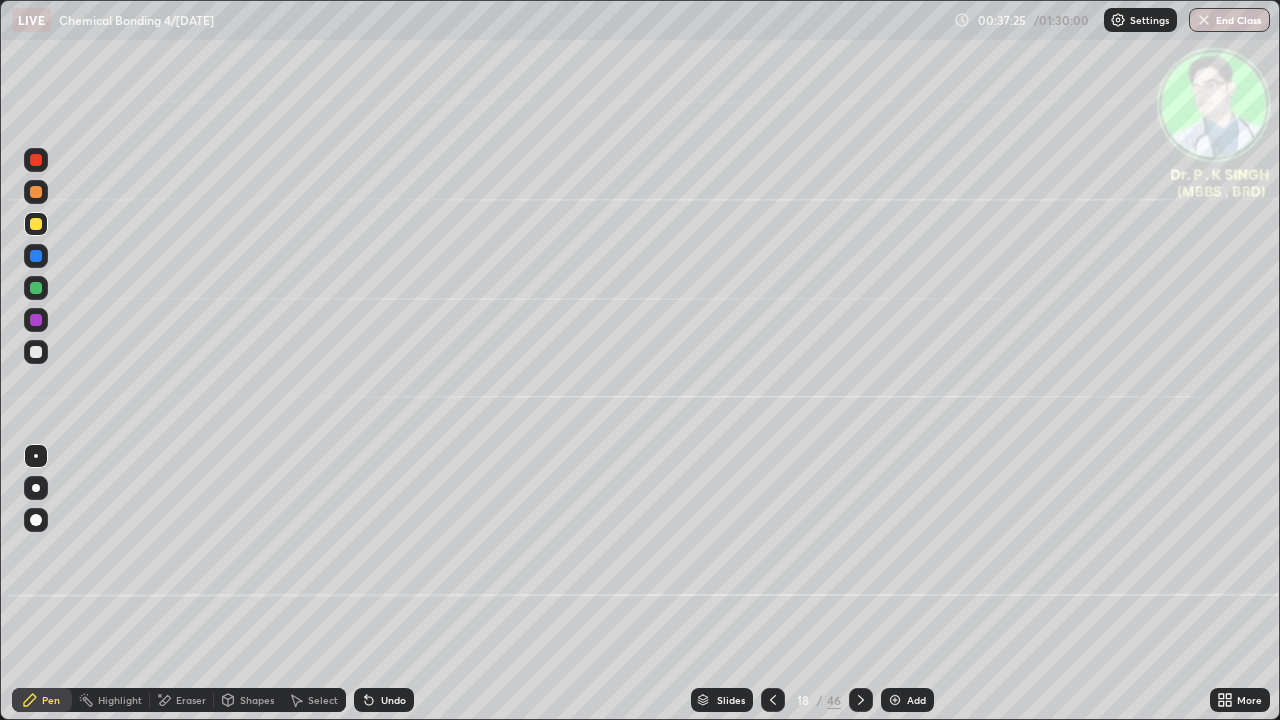 click 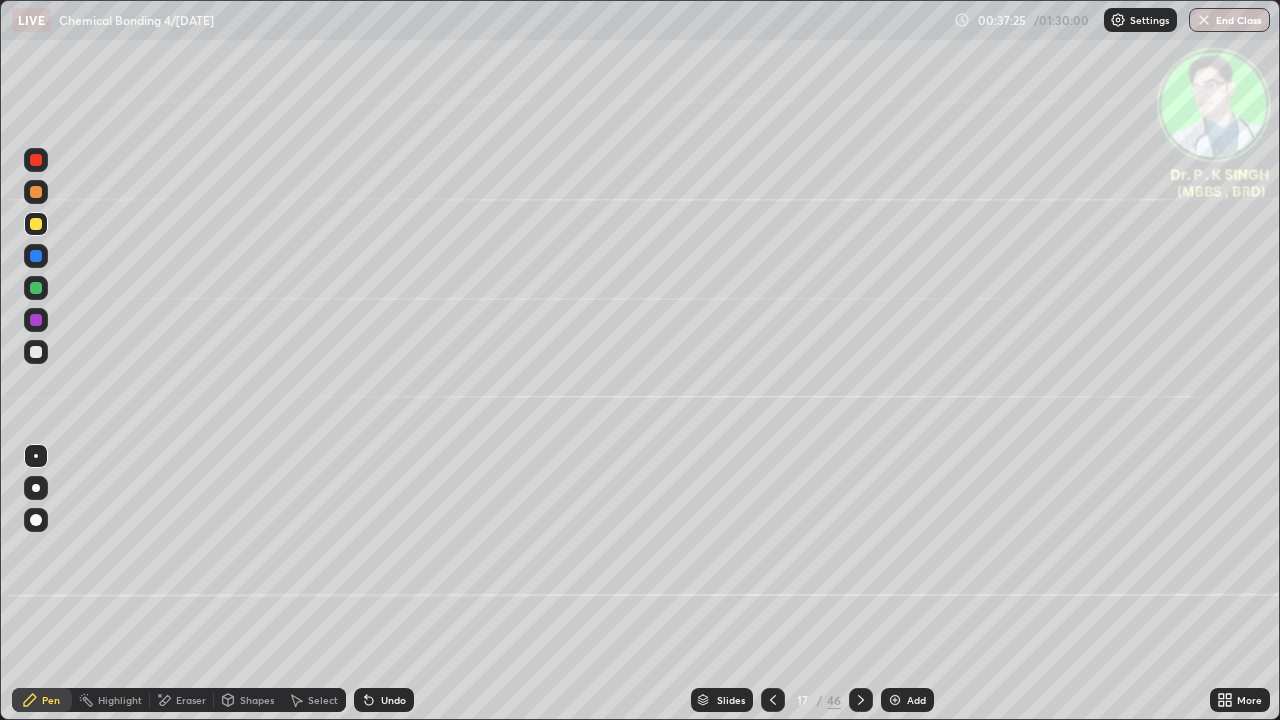 click 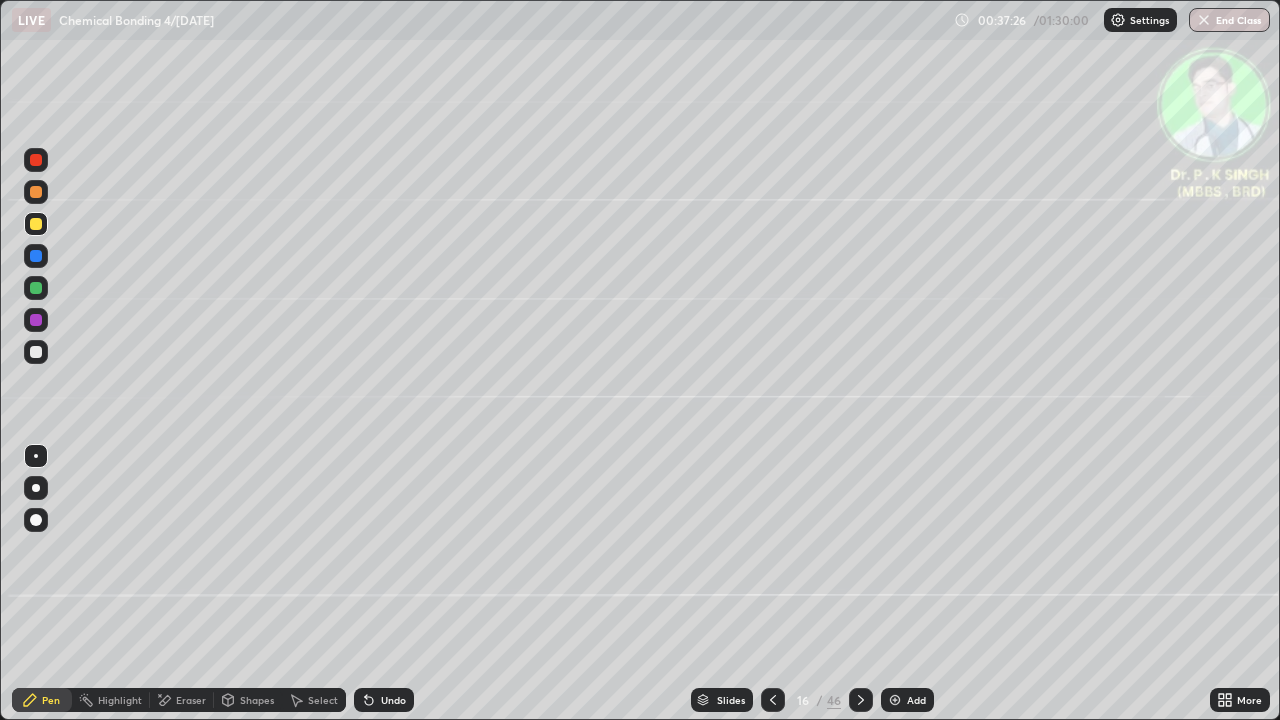 click 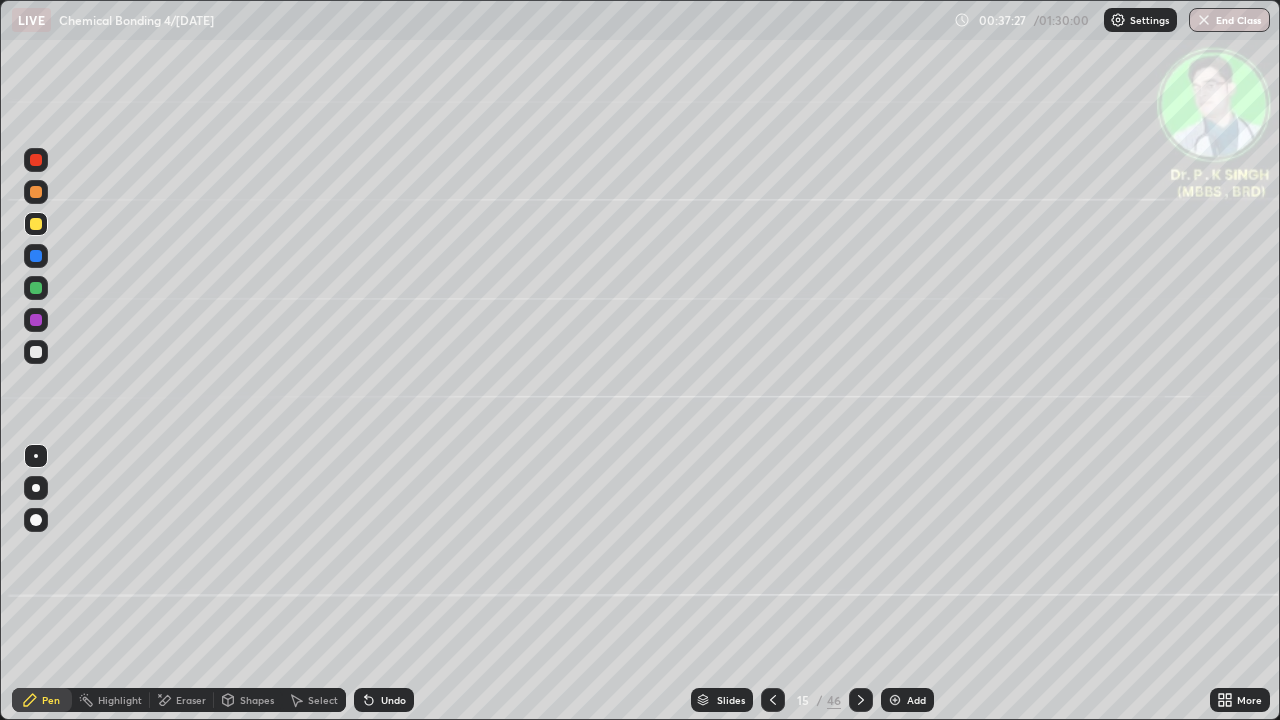 click at bounding box center [773, 700] 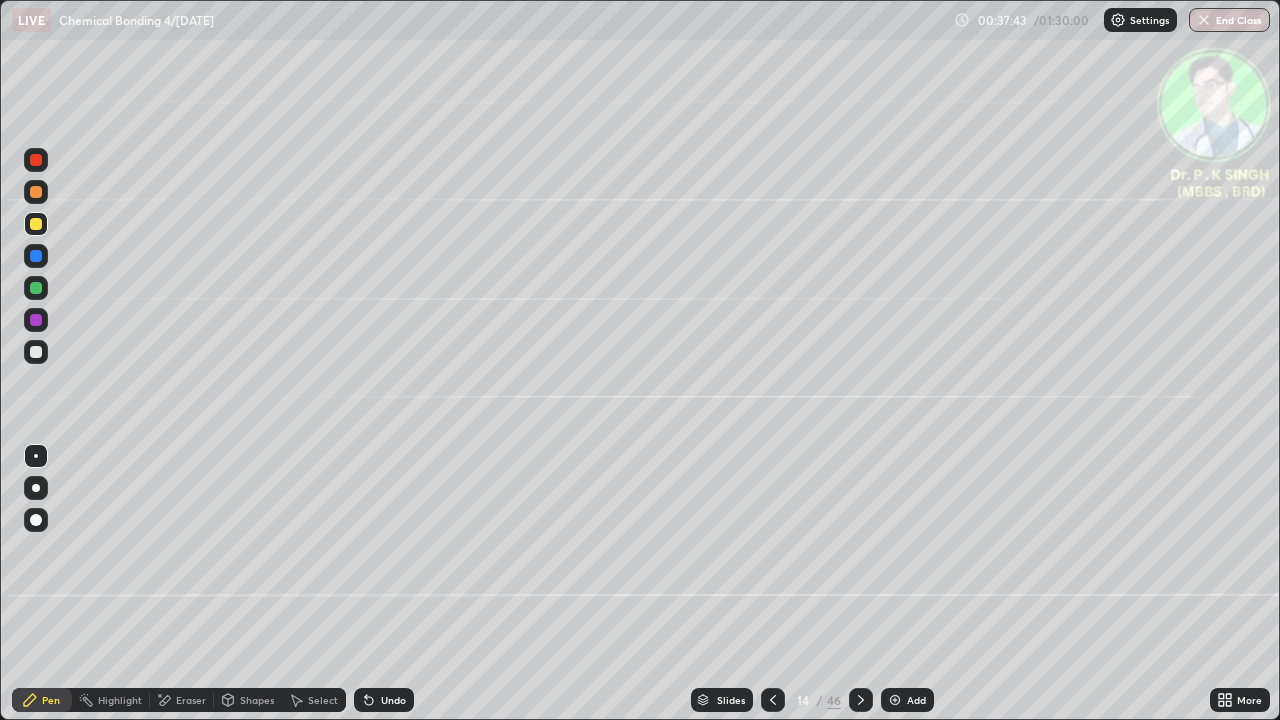 click 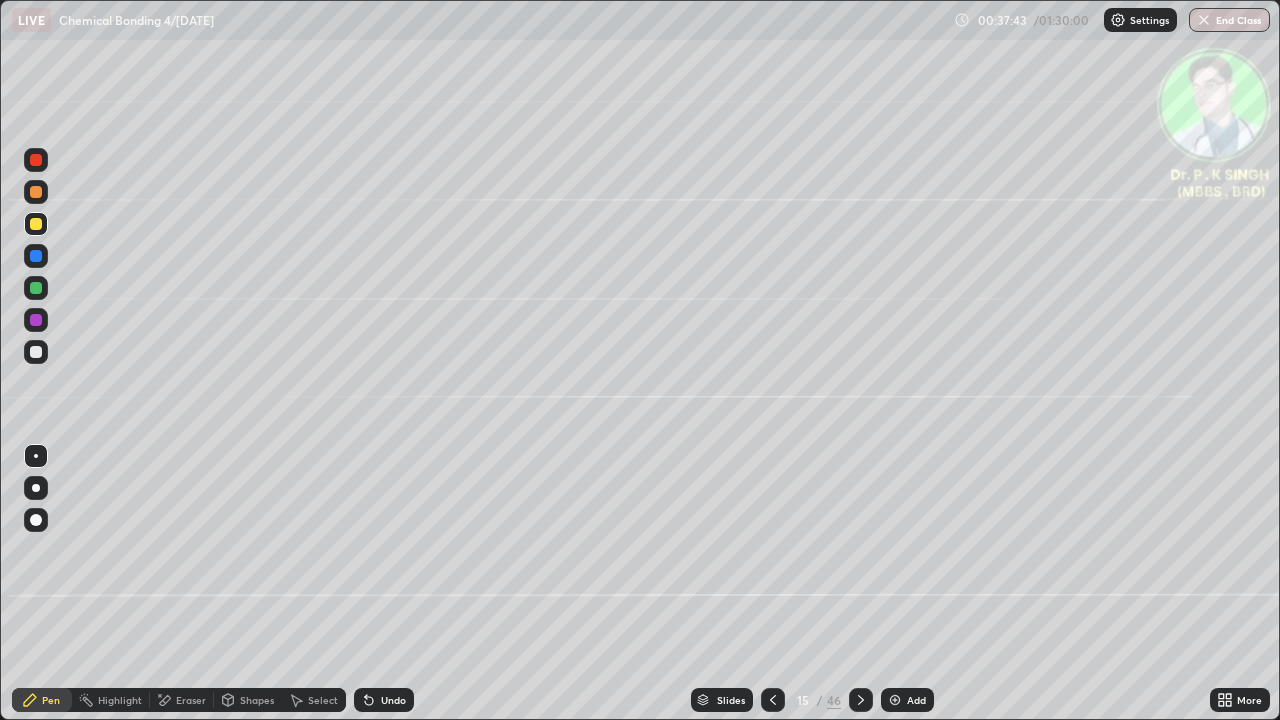 click at bounding box center (861, 700) 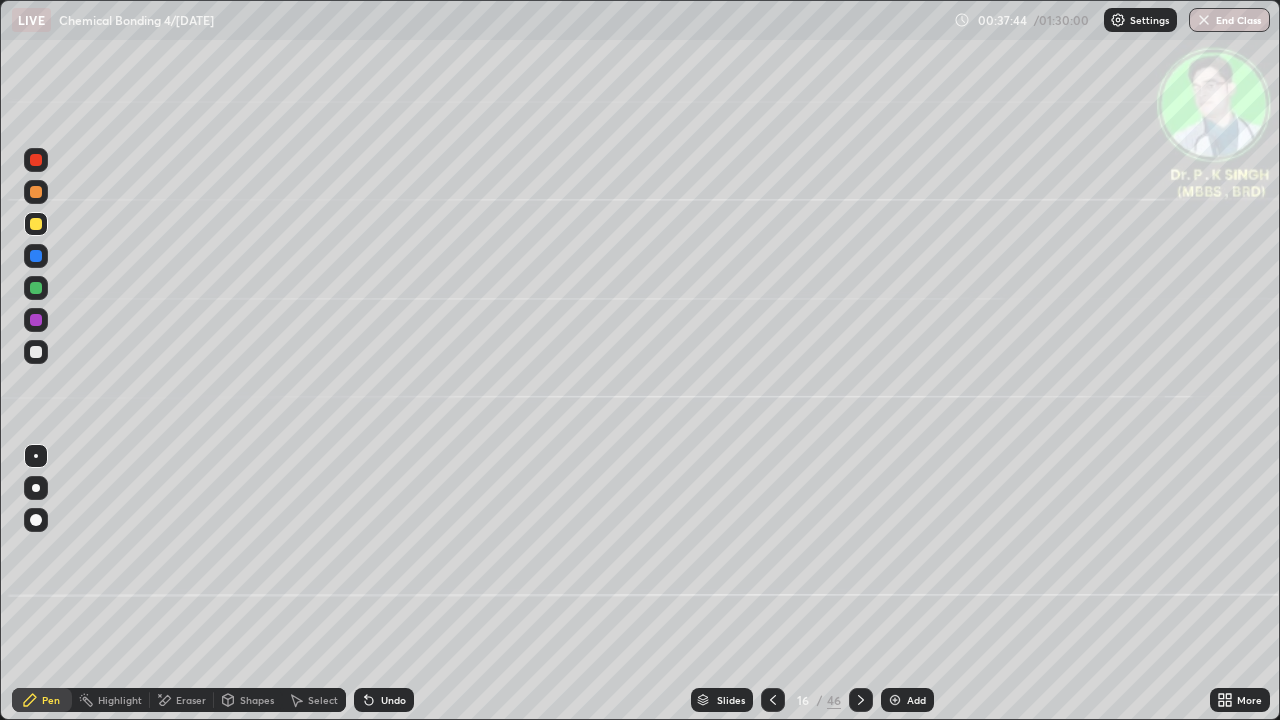 click at bounding box center [861, 700] 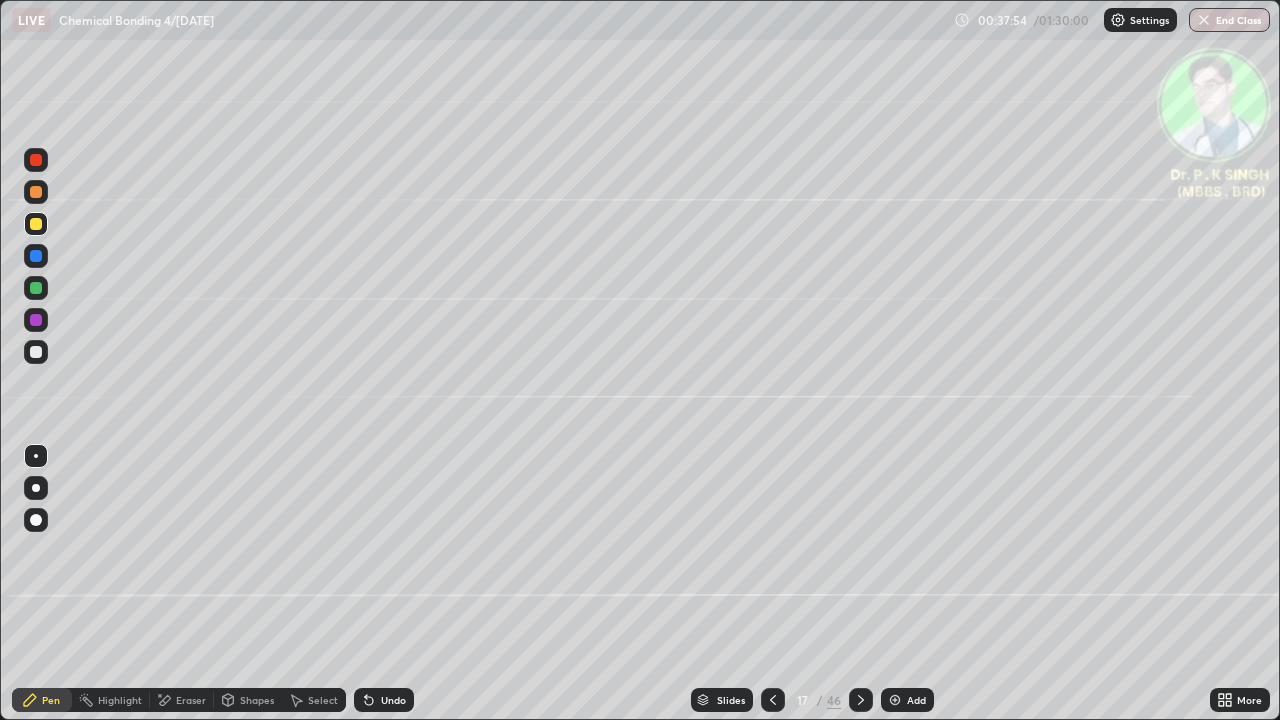 click 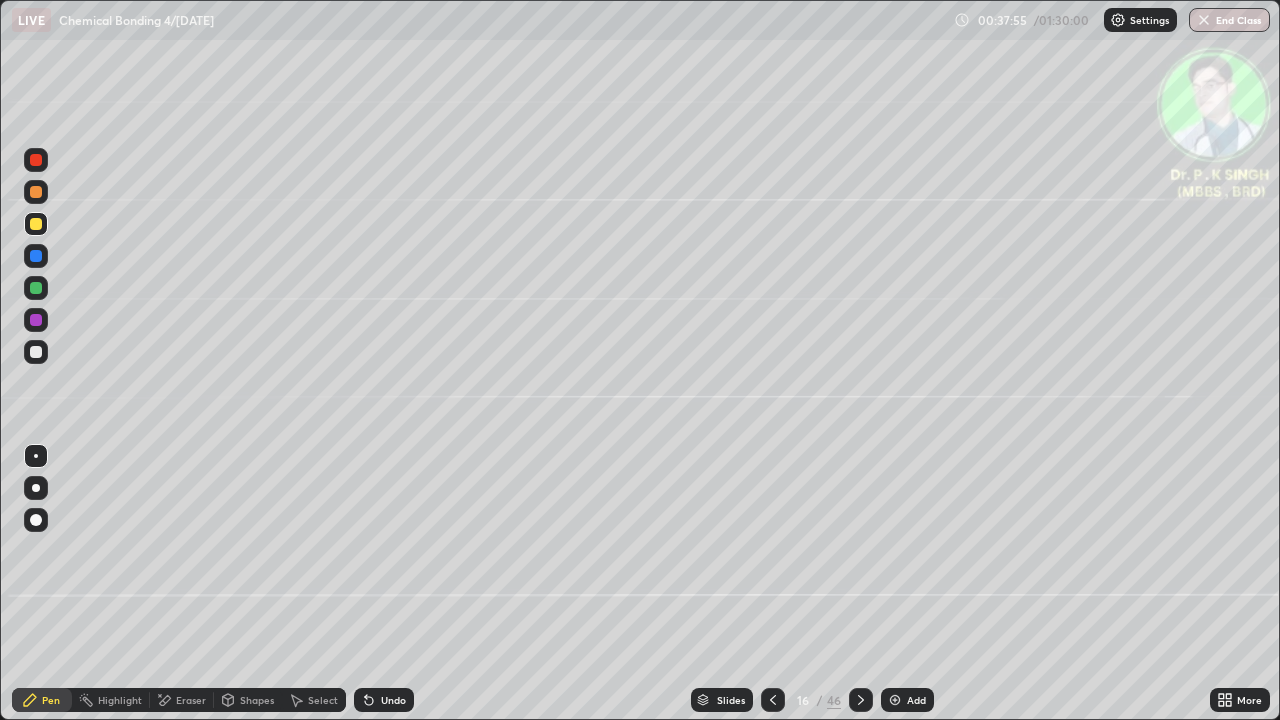 click 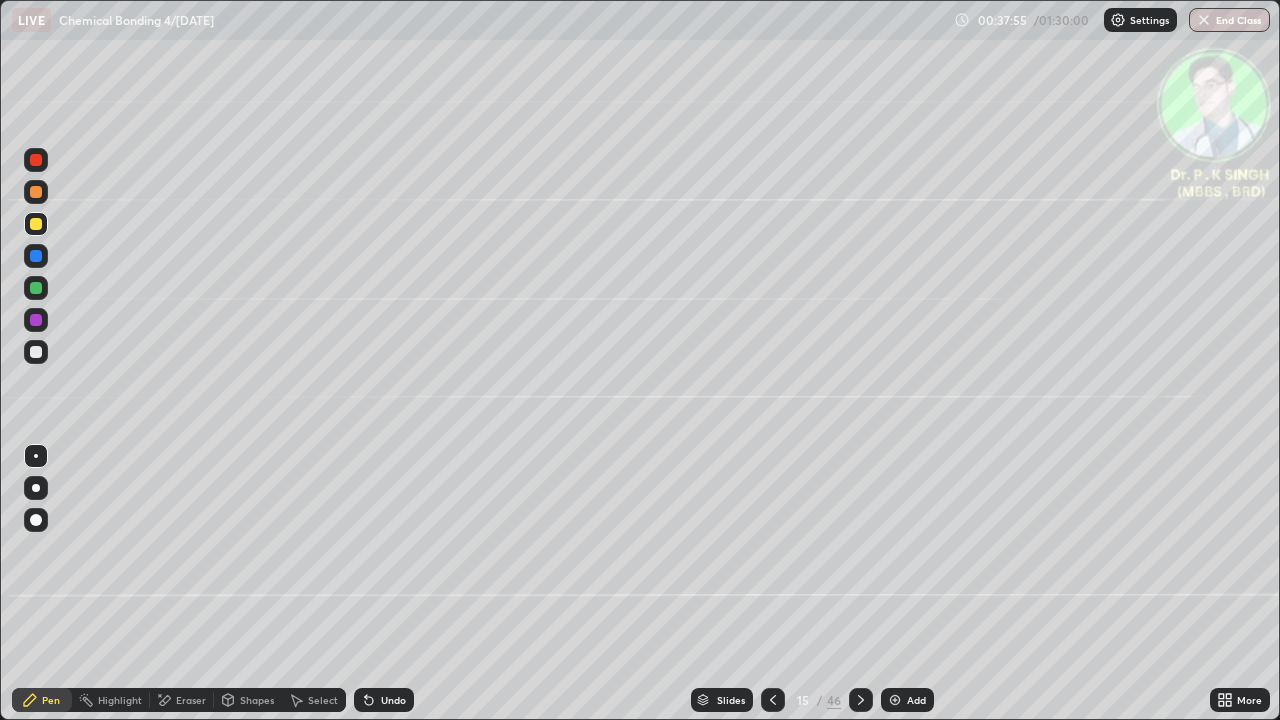 click 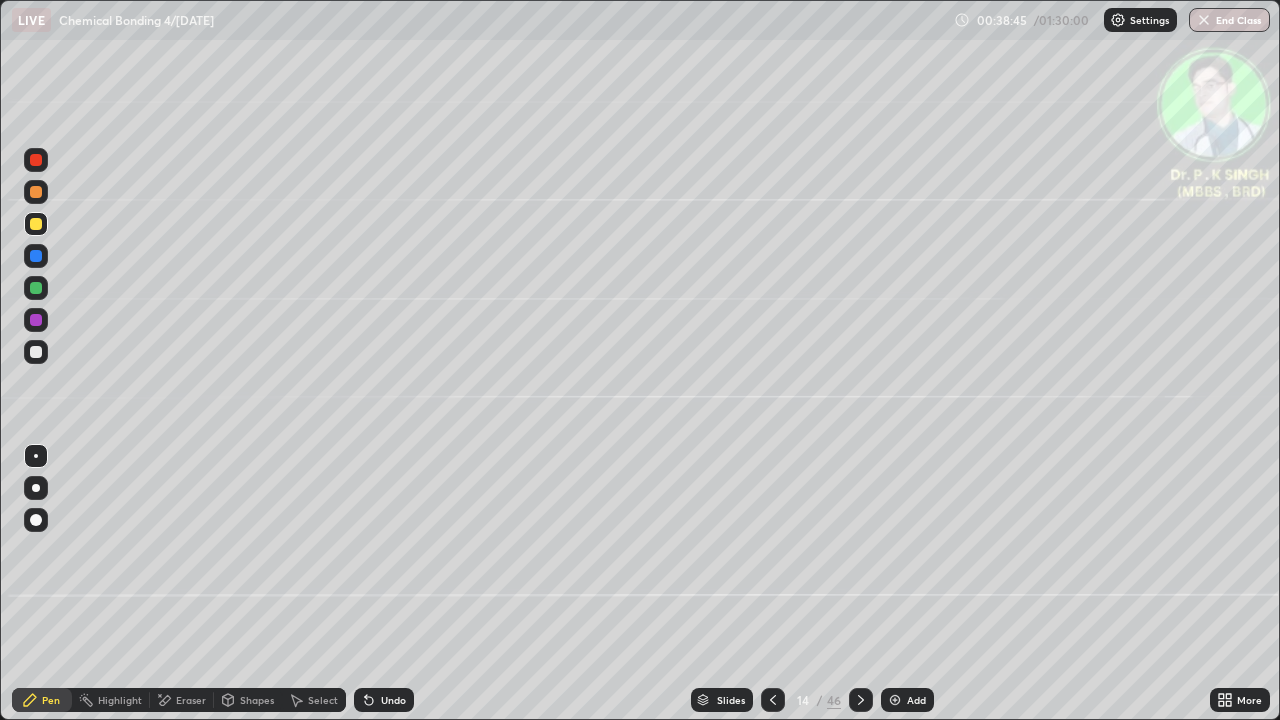 click 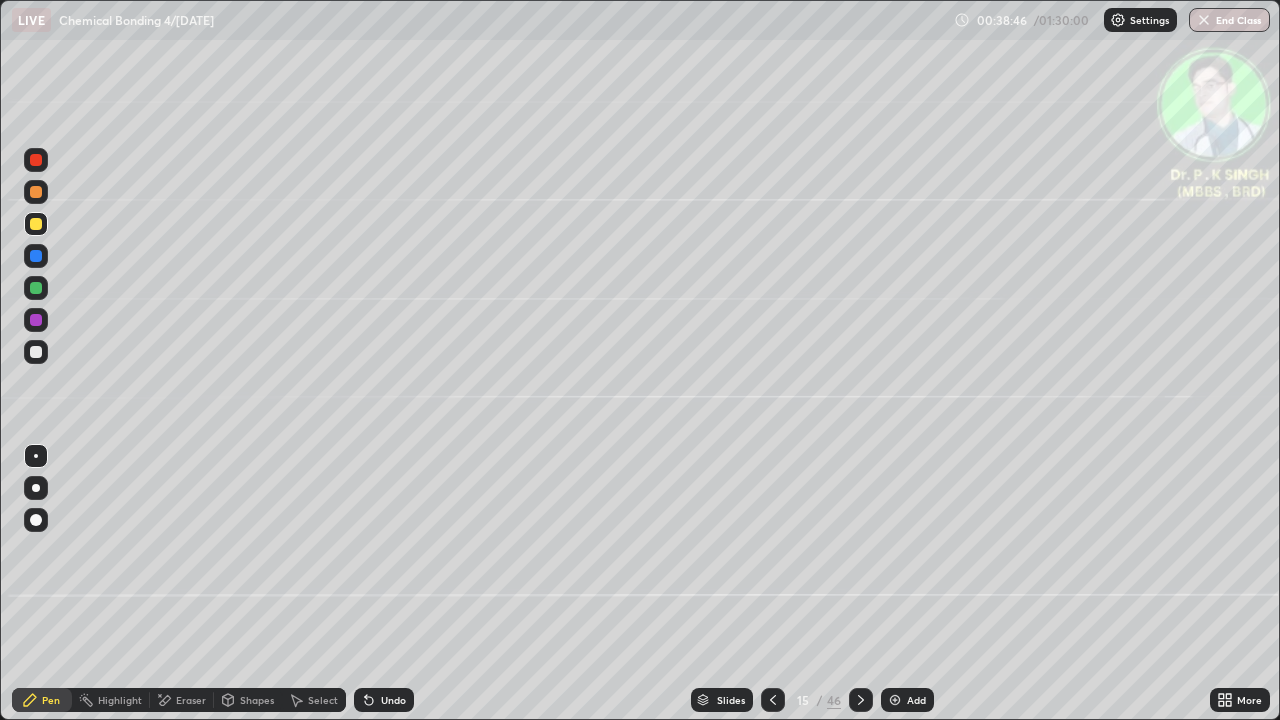 click at bounding box center (36, 256) 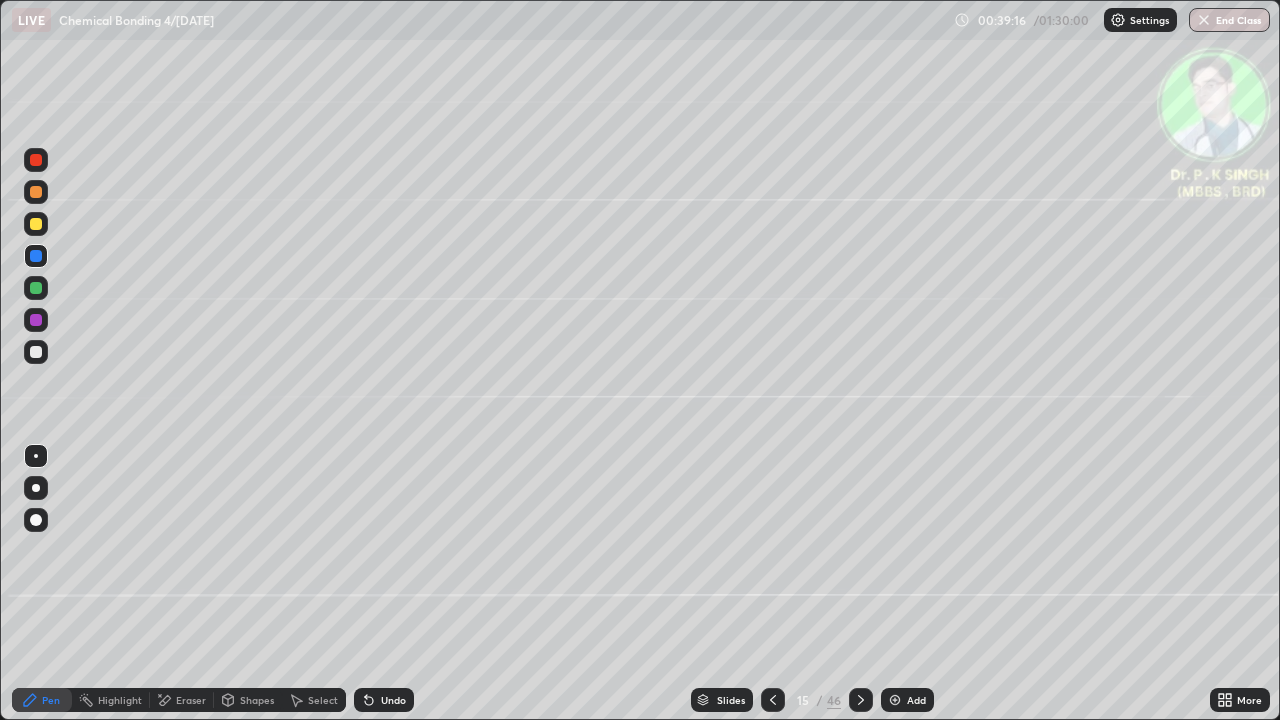 click at bounding box center [36, 224] 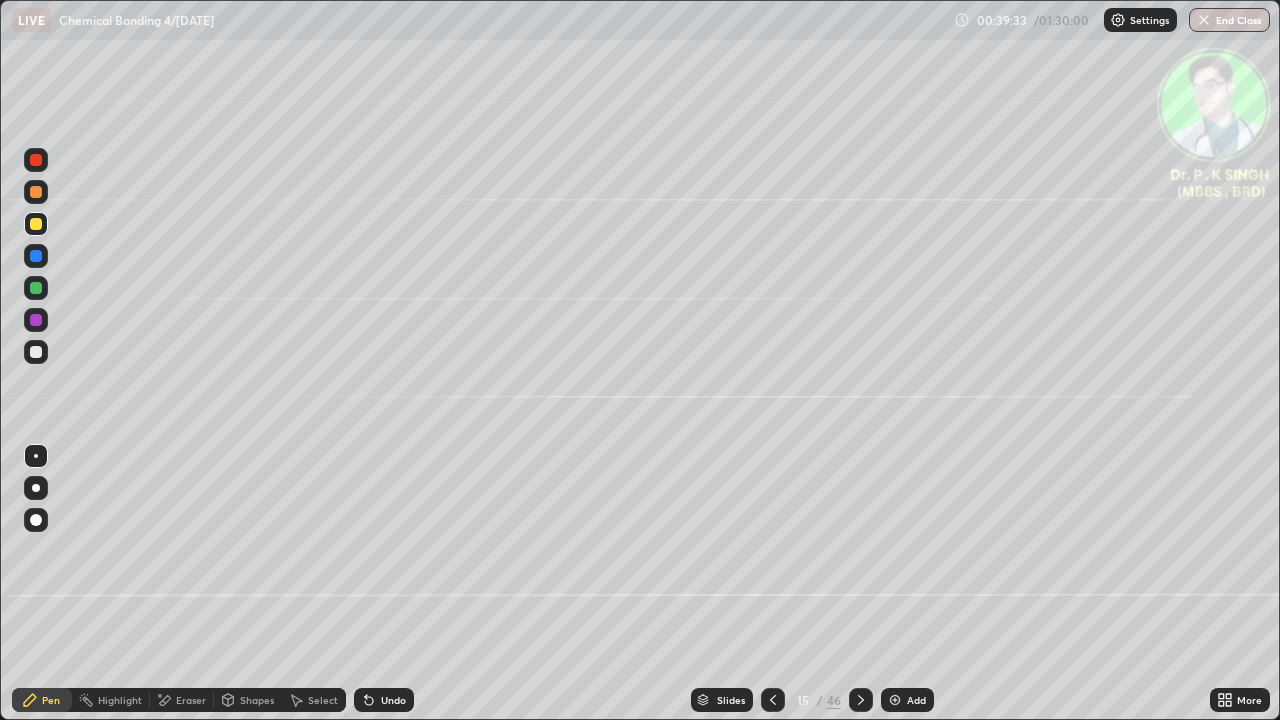 click 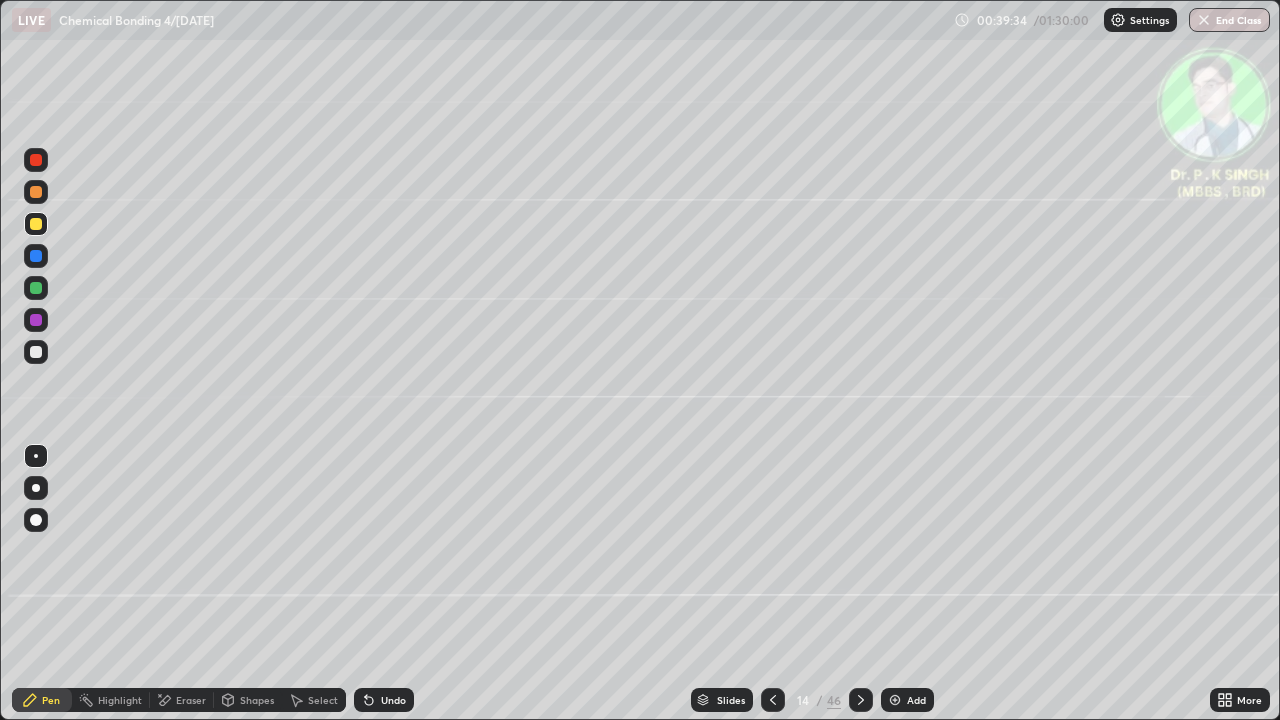 click 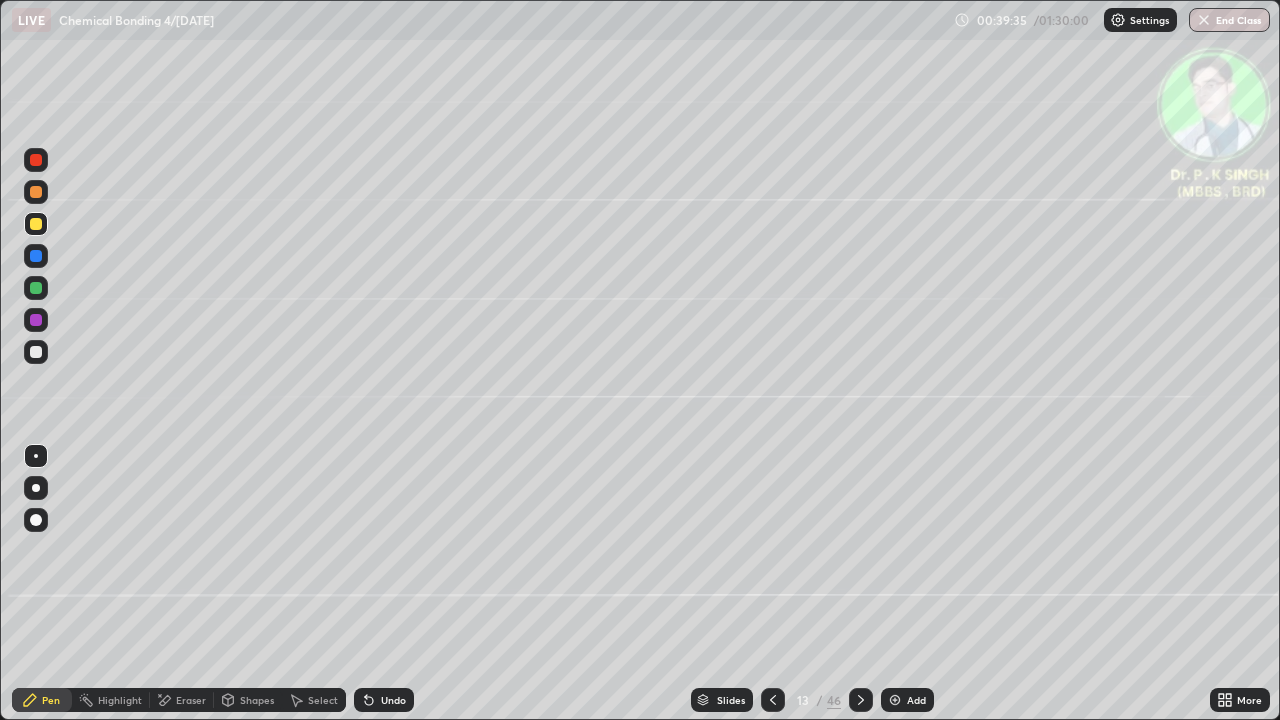 click 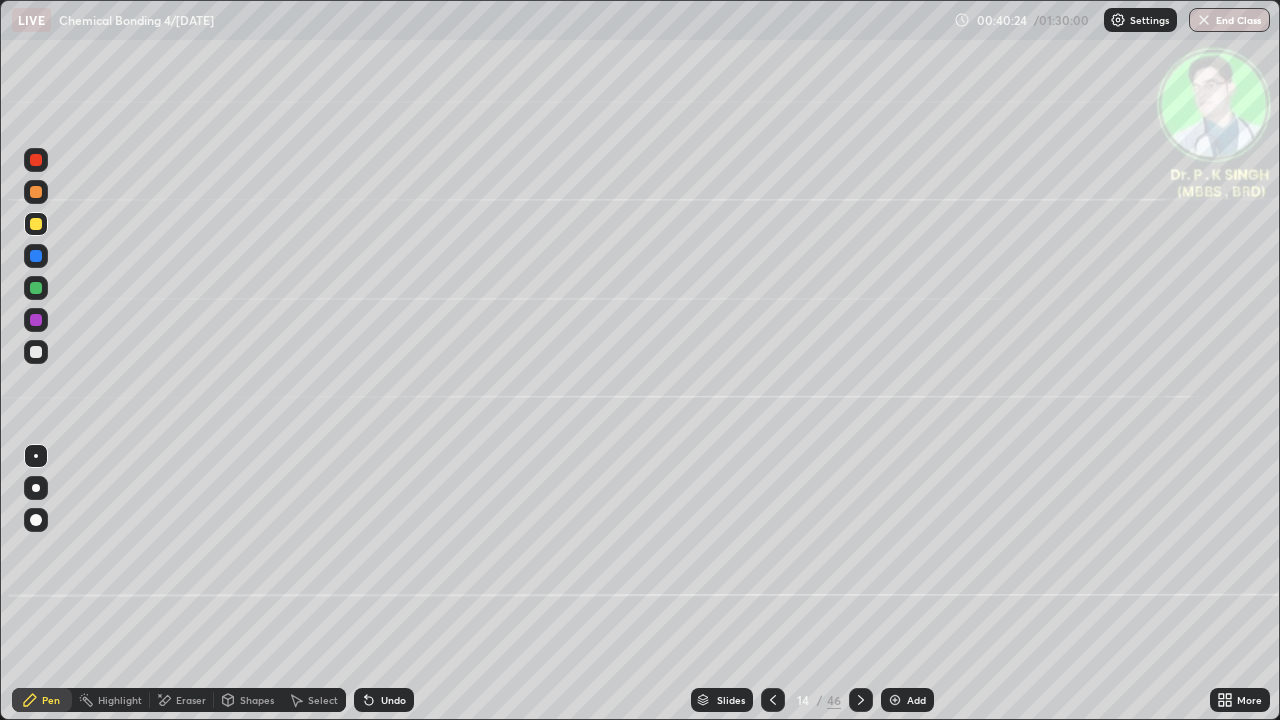 click 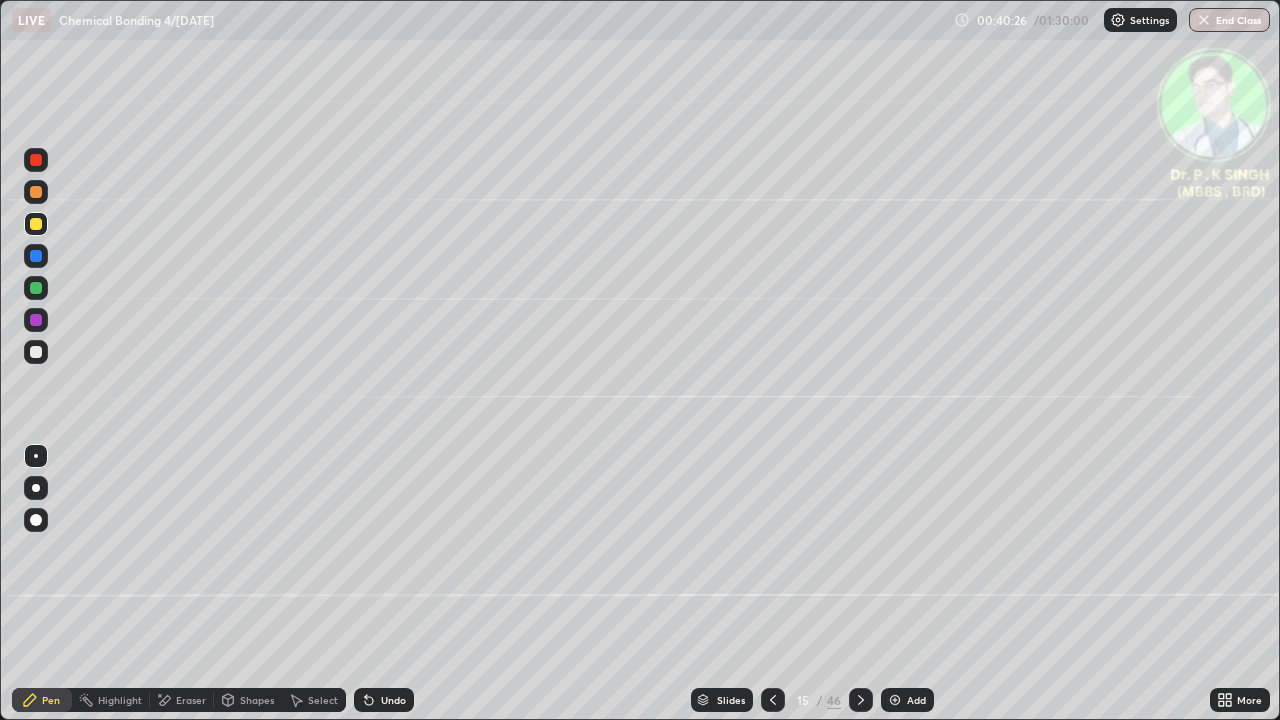 click at bounding box center [36, 224] 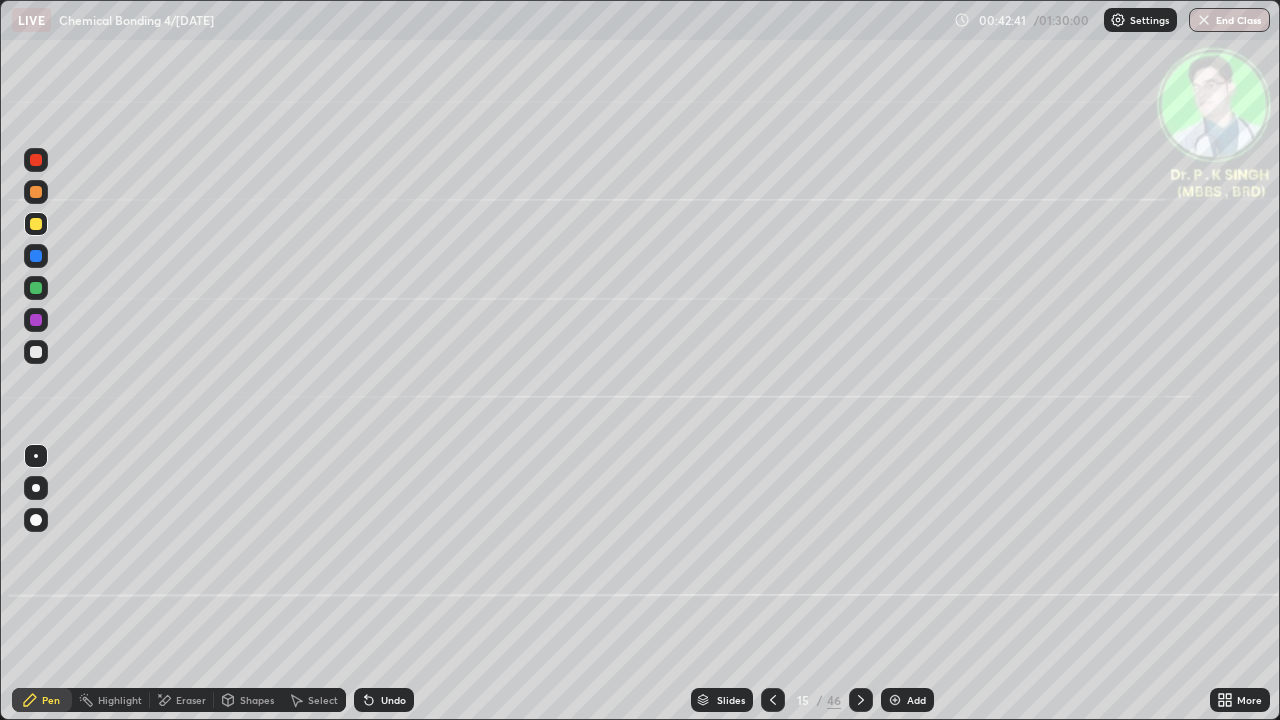 click 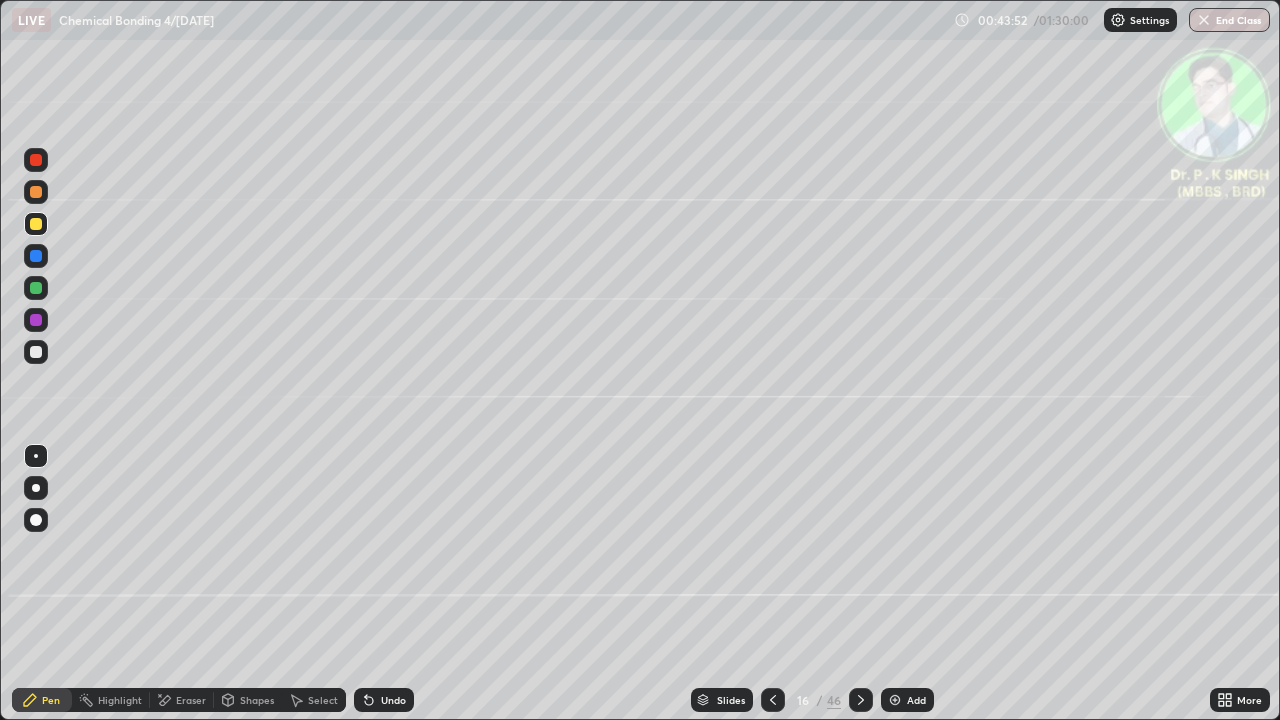 click at bounding box center (36, 224) 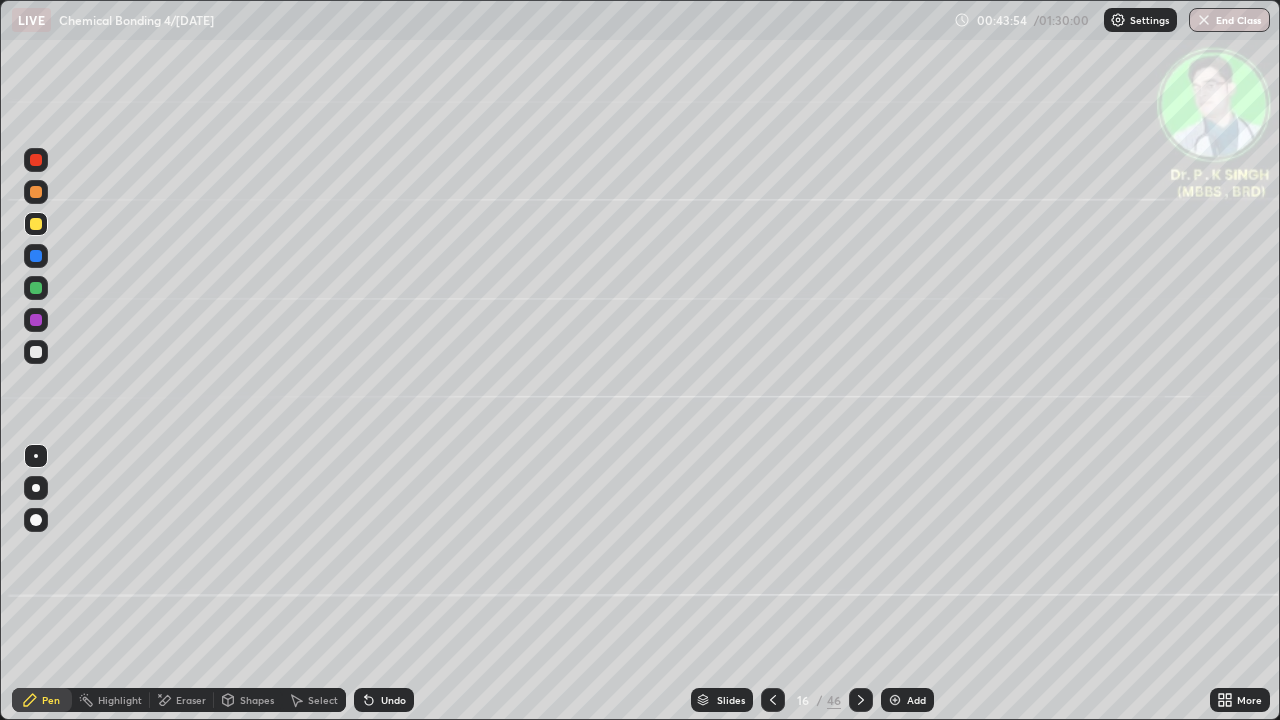 click 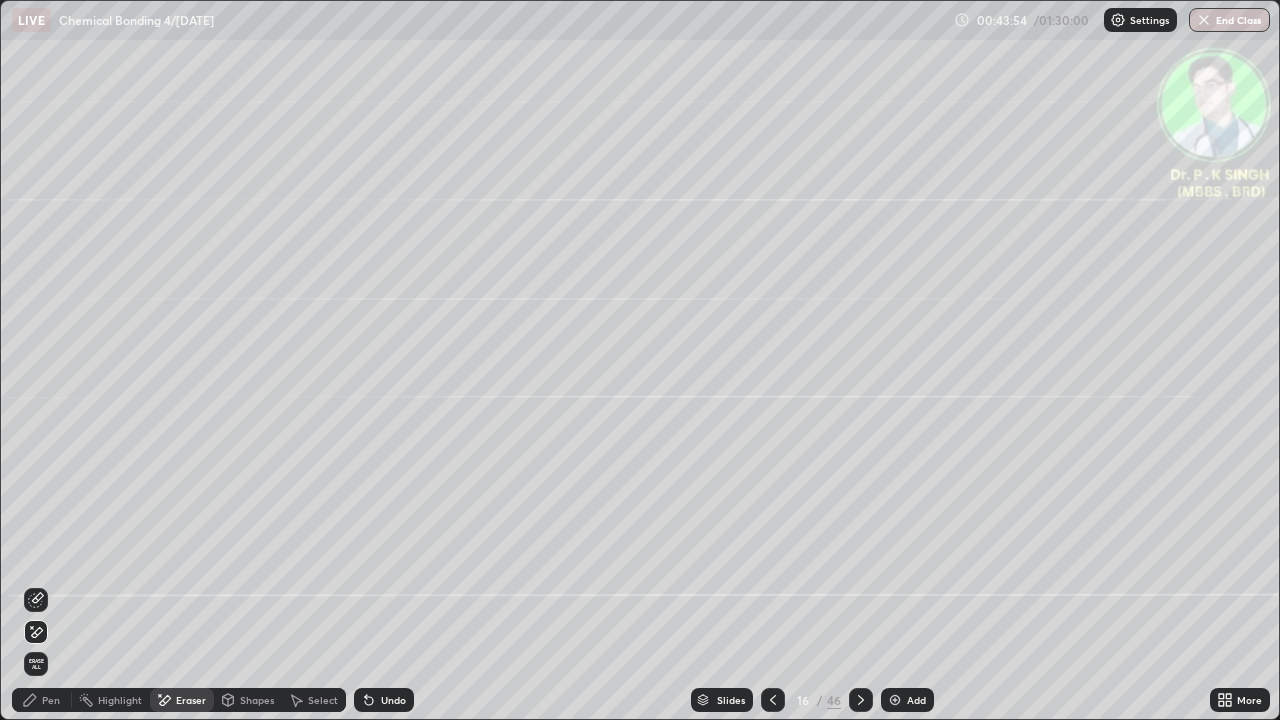 click 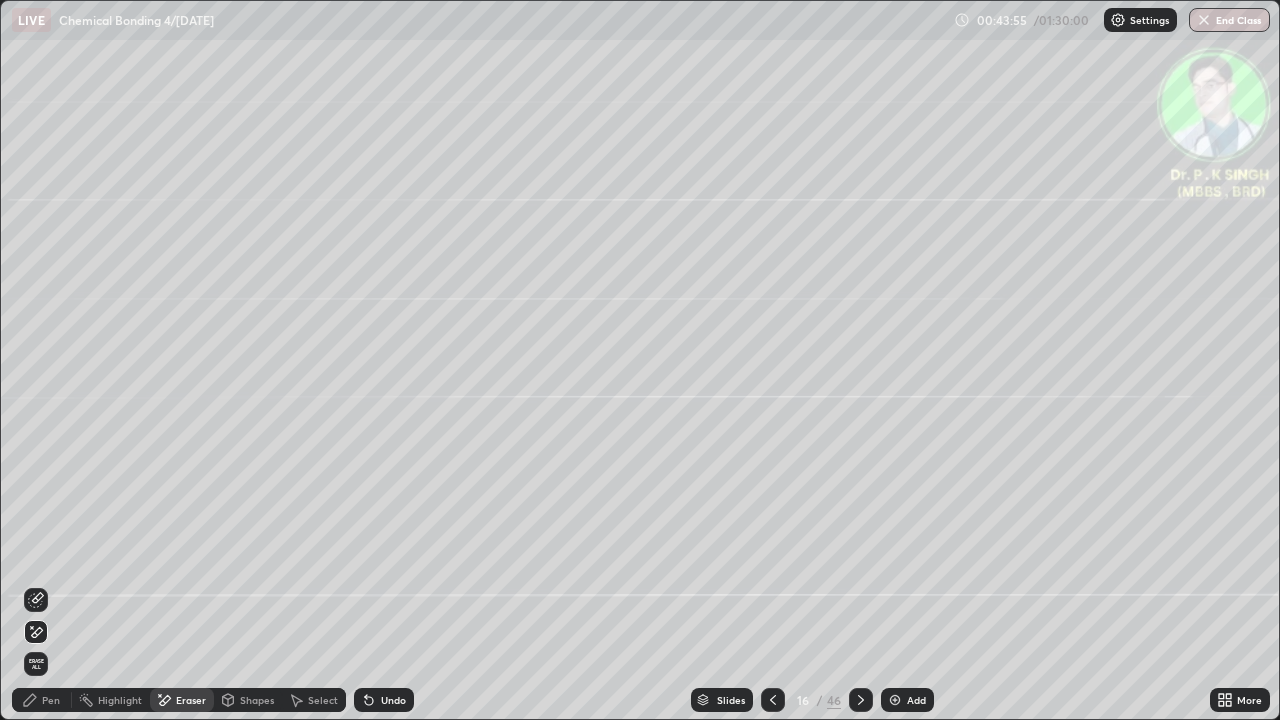 click on "Pen" at bounding box center [42, 700] 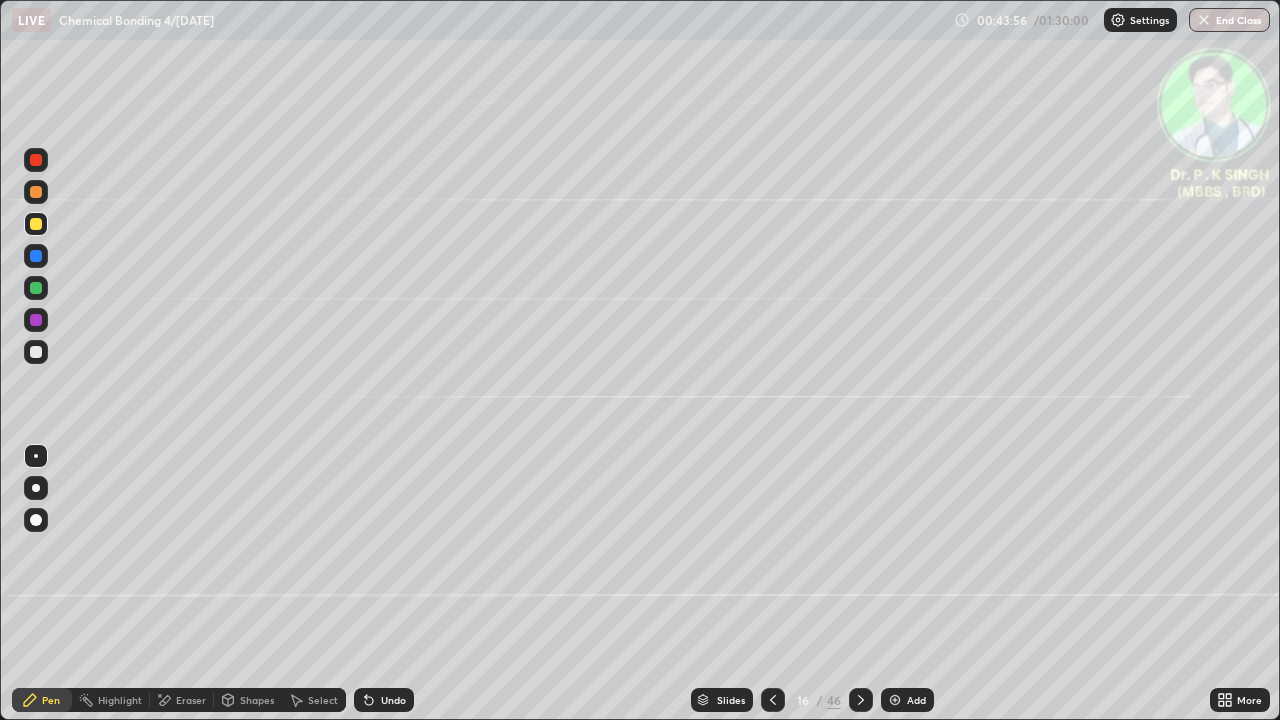 click at bounding box center [36, 256] 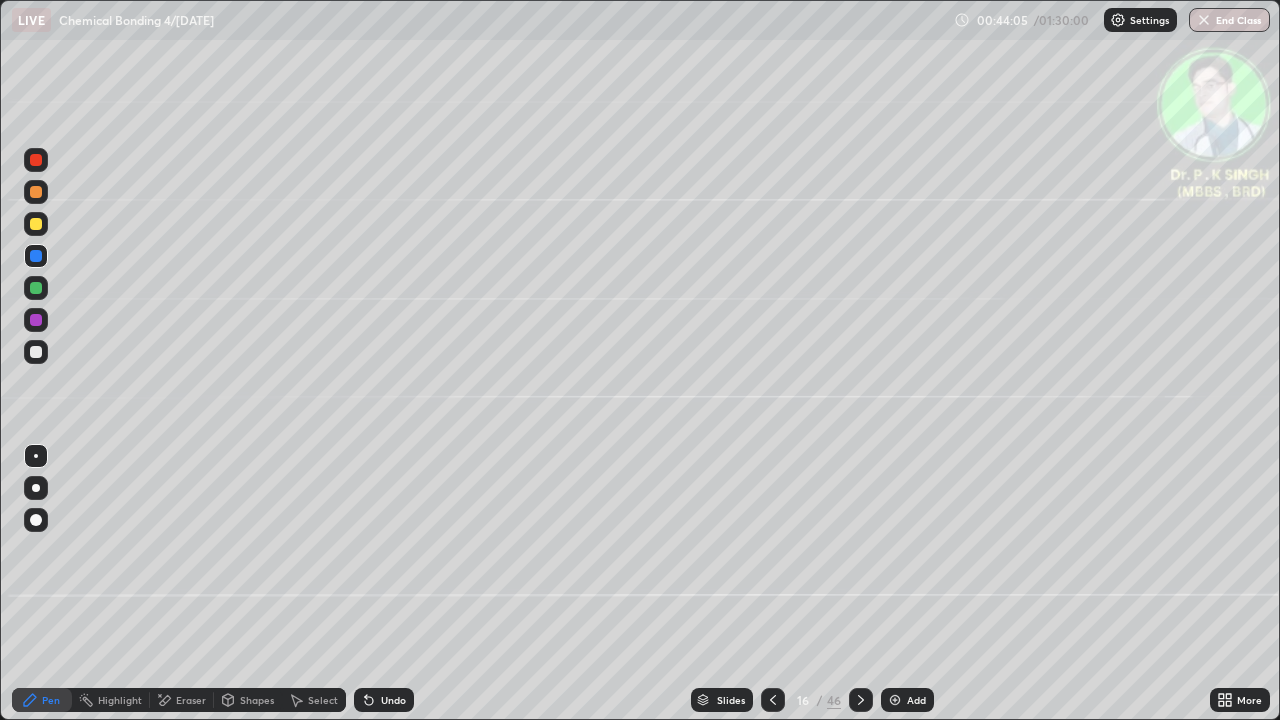 click at bounding box center [36, 224] 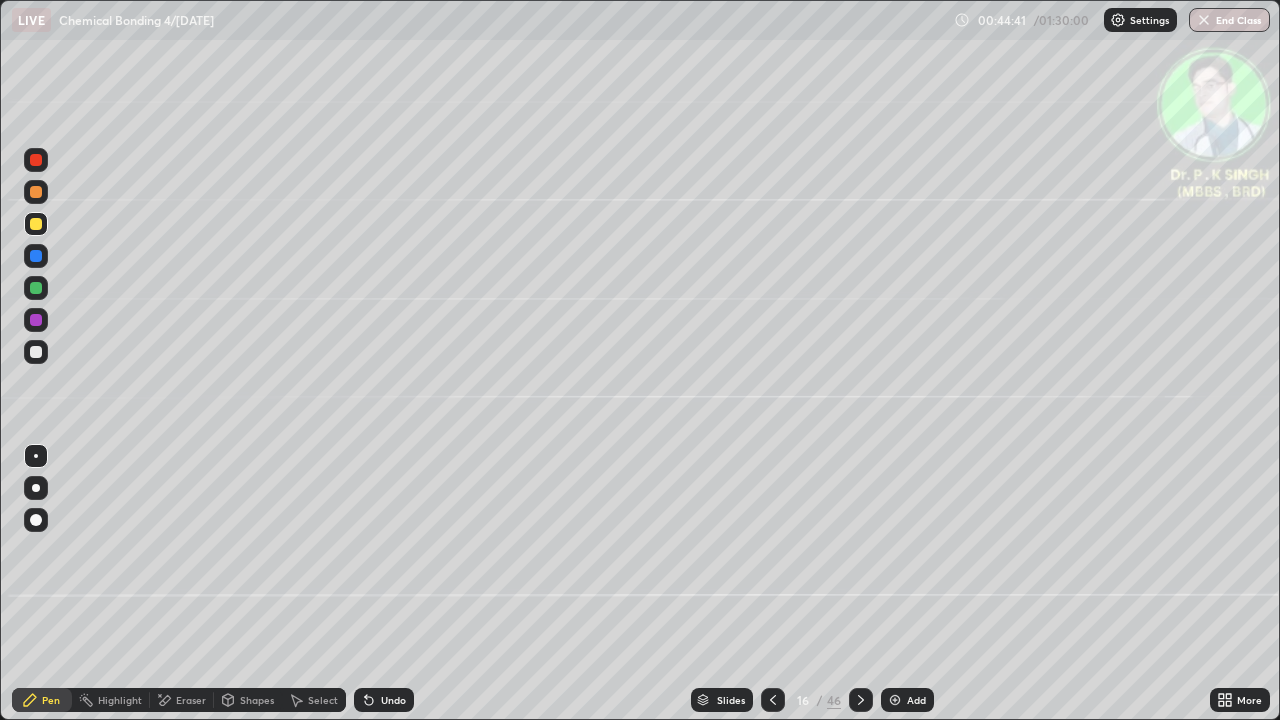 click 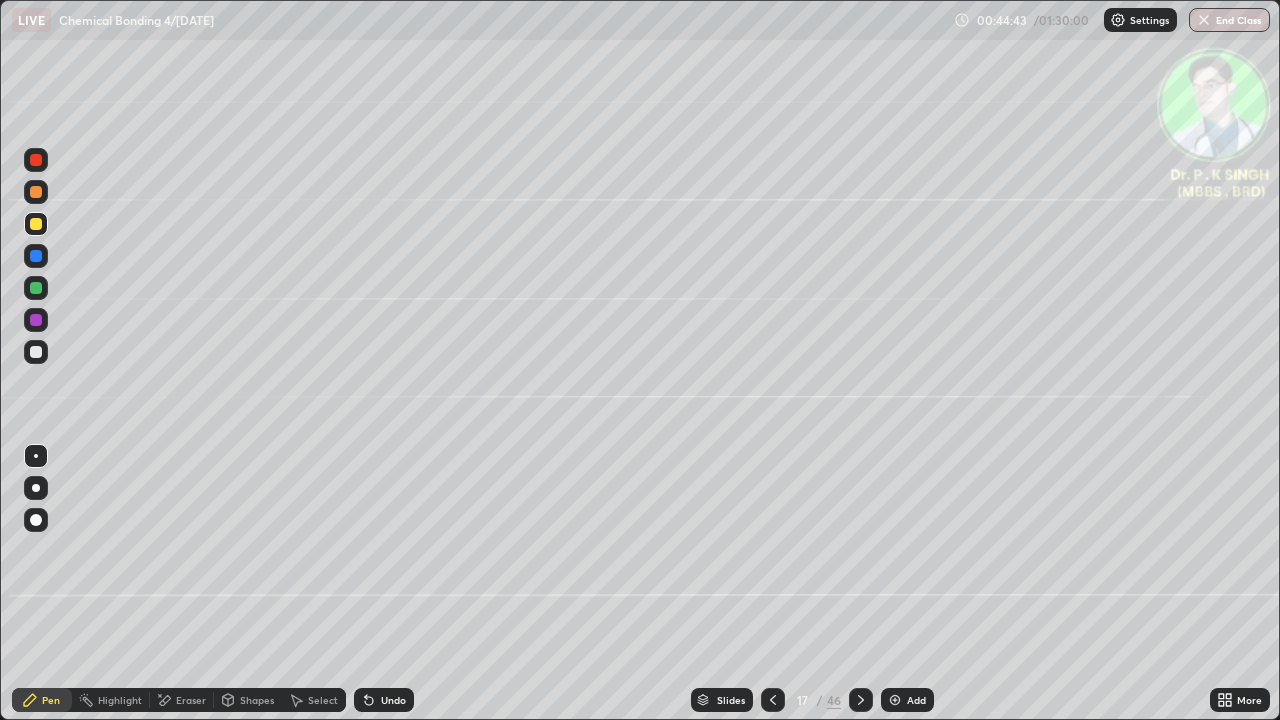 click on "Eraser" at bounding box center [182, 700] 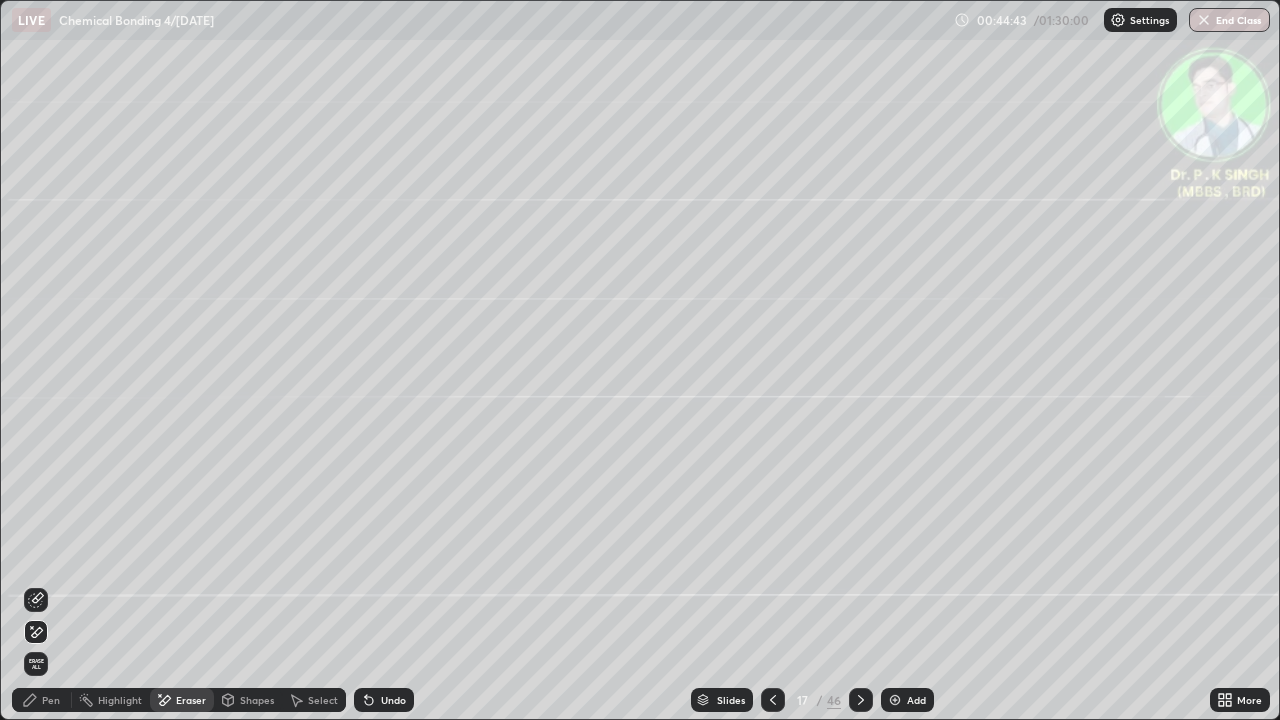 click on "Erase all" at bounding box center [36, 664] 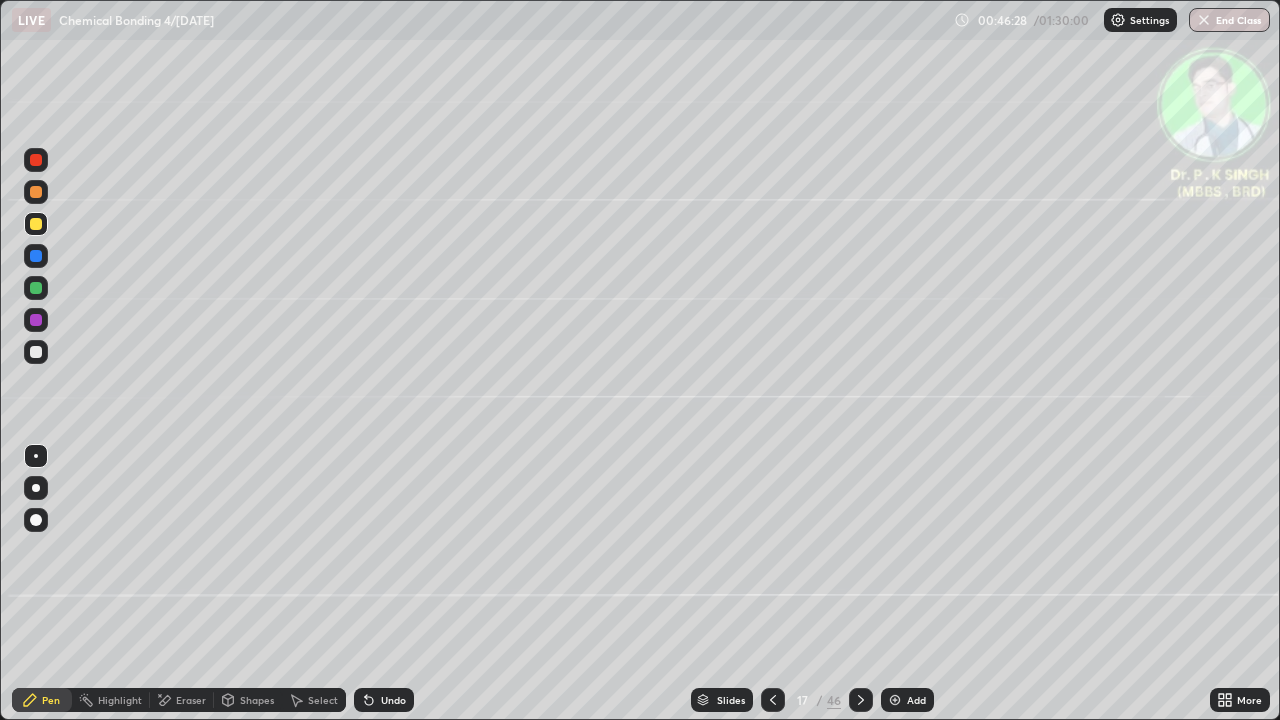 click 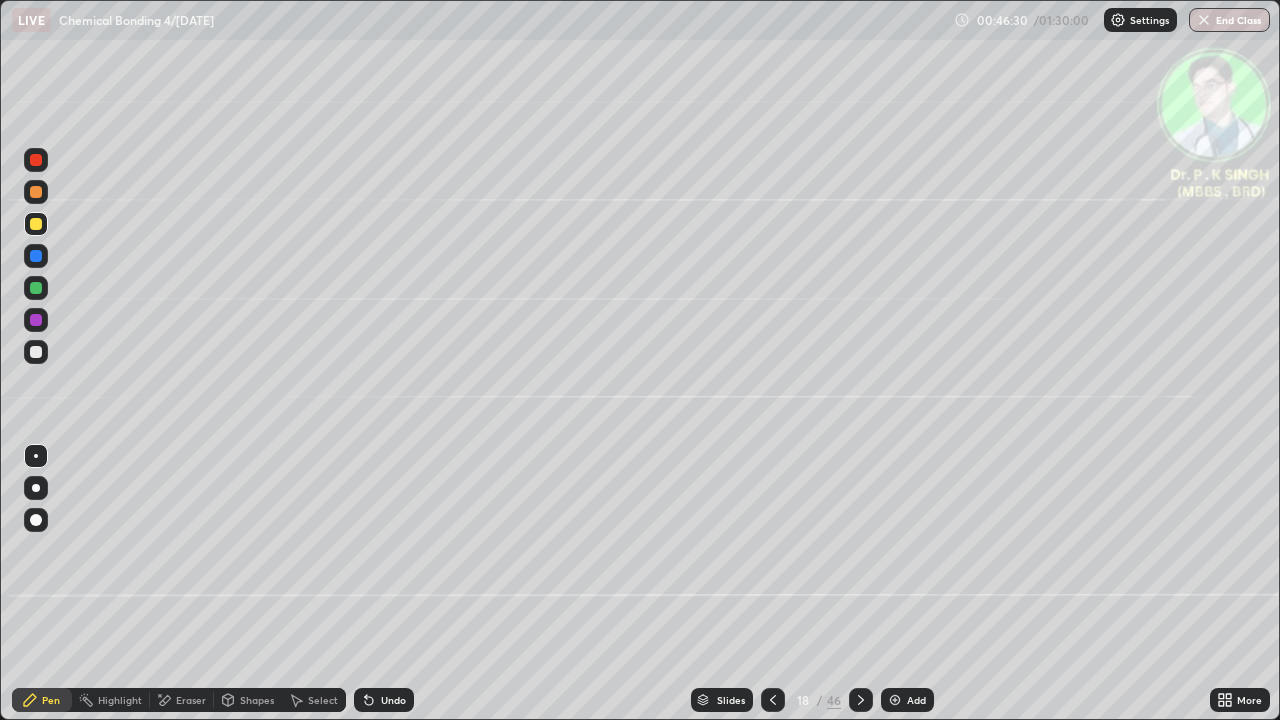click at bounding box center [36, 224] 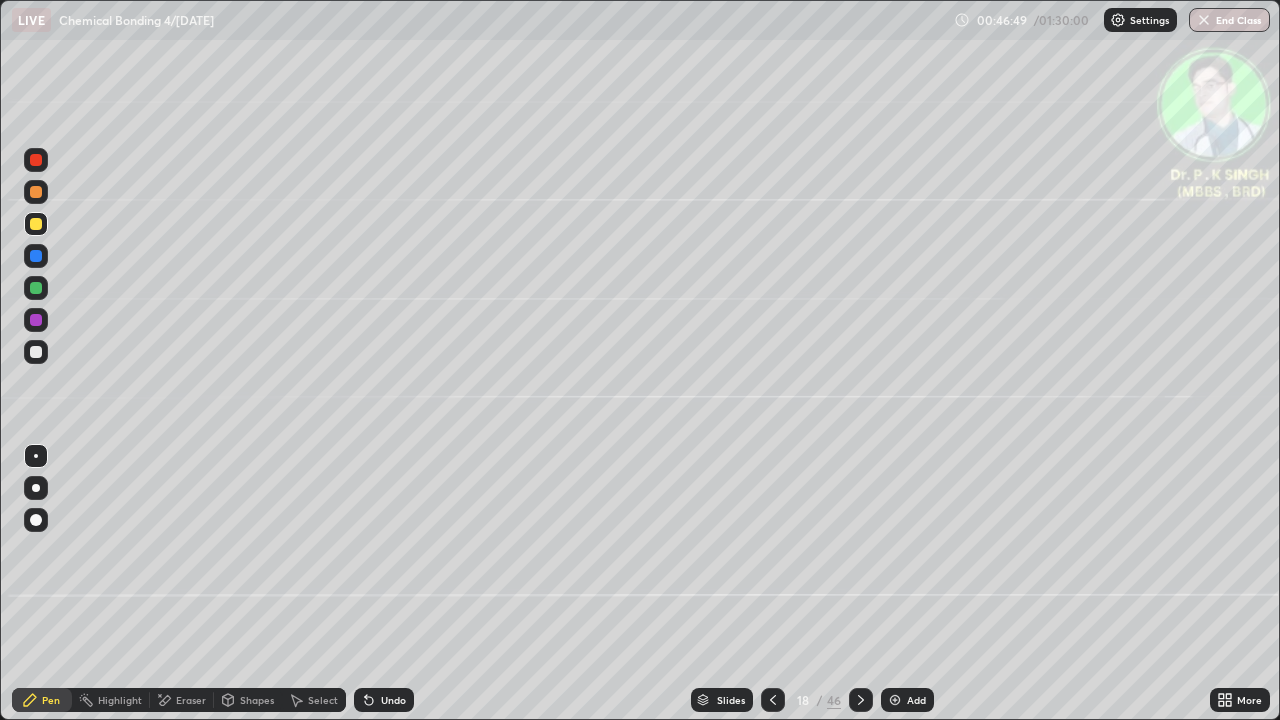 click 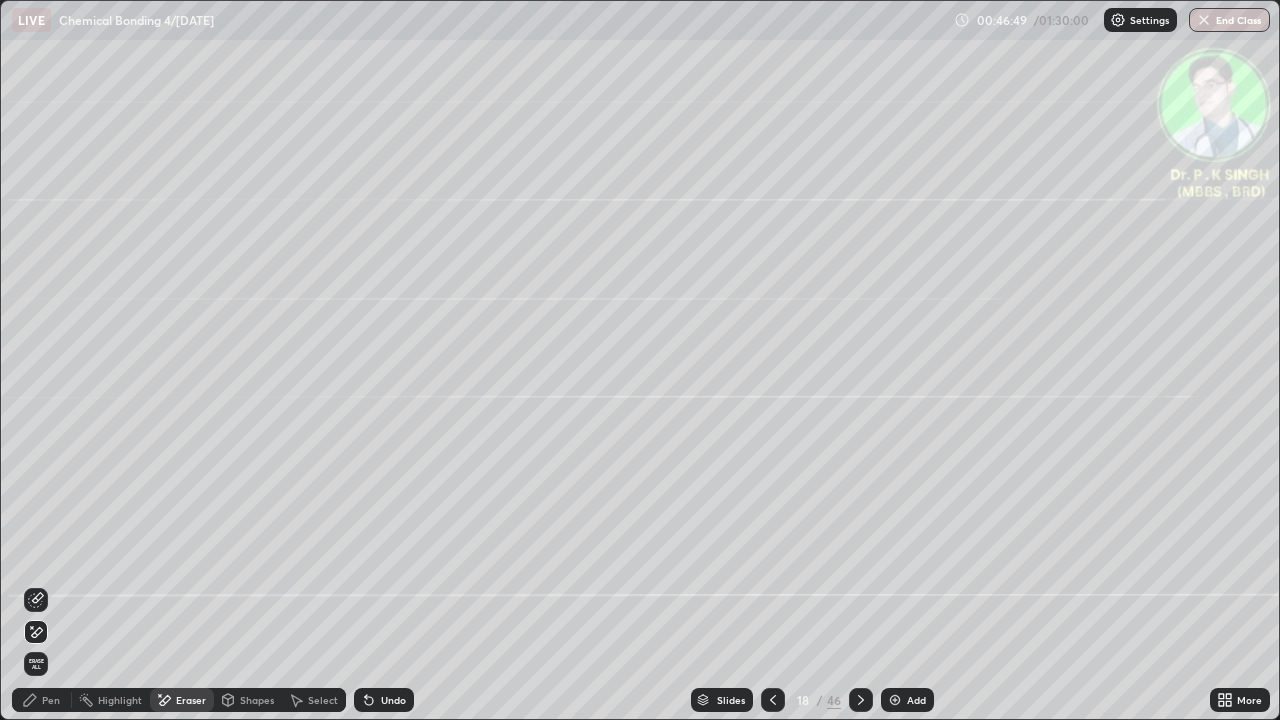 click 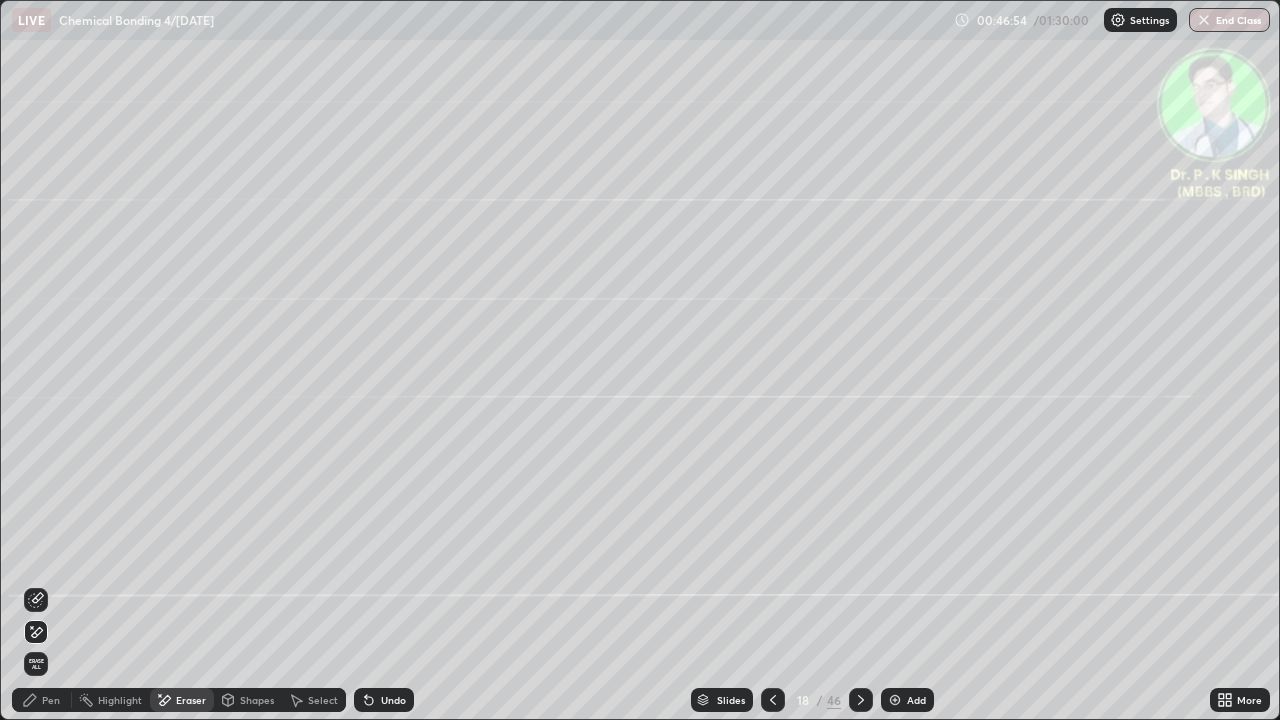 click on "Pen" at bounding box center [42, 700] 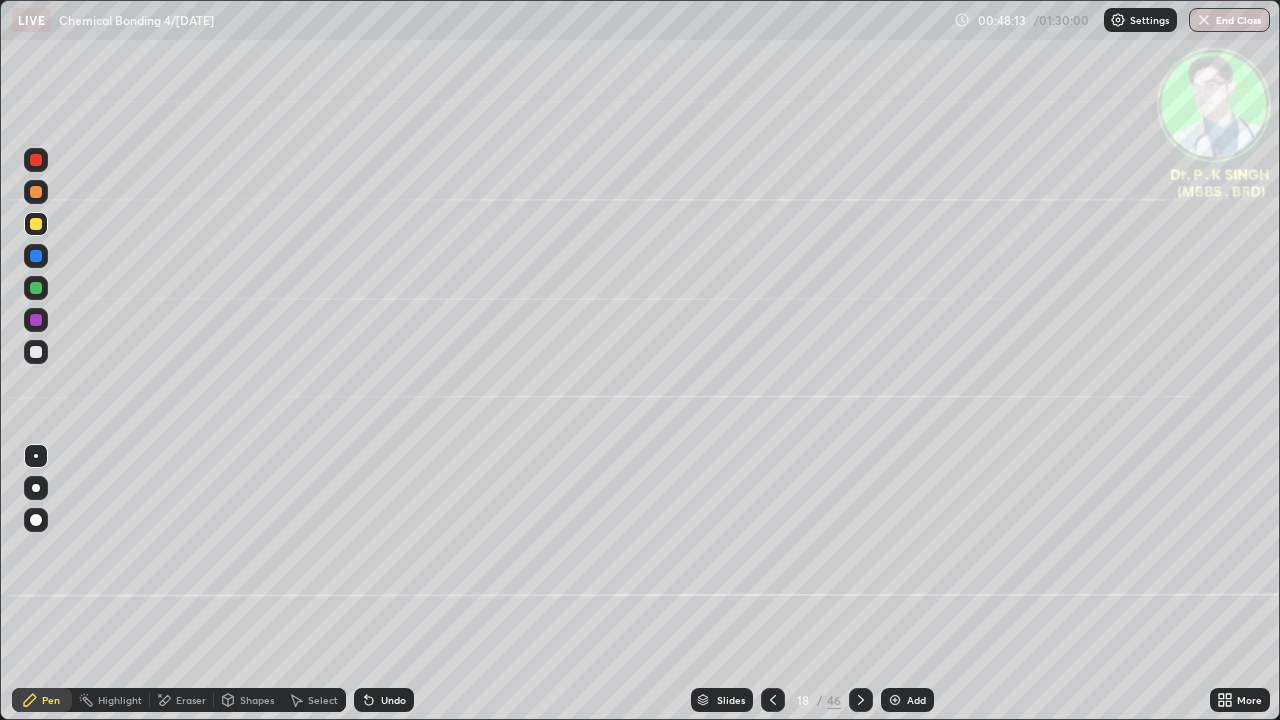 click 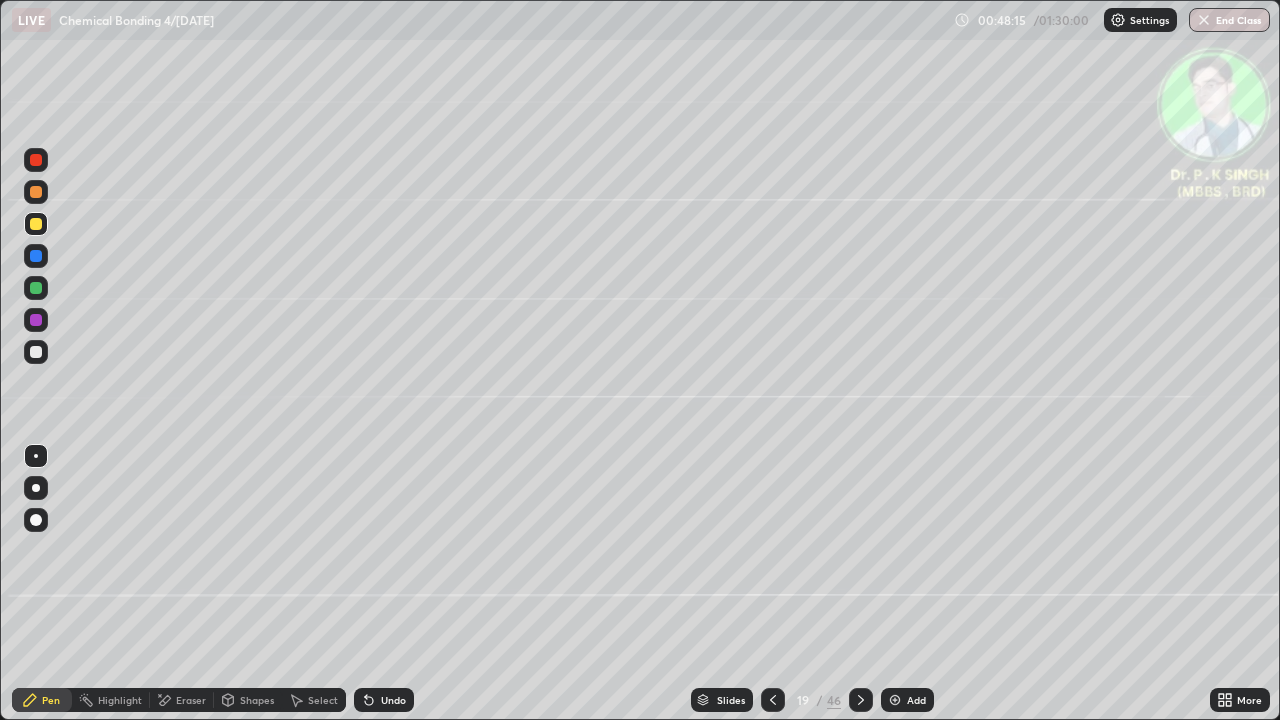 click at bounding box center [36, 224] 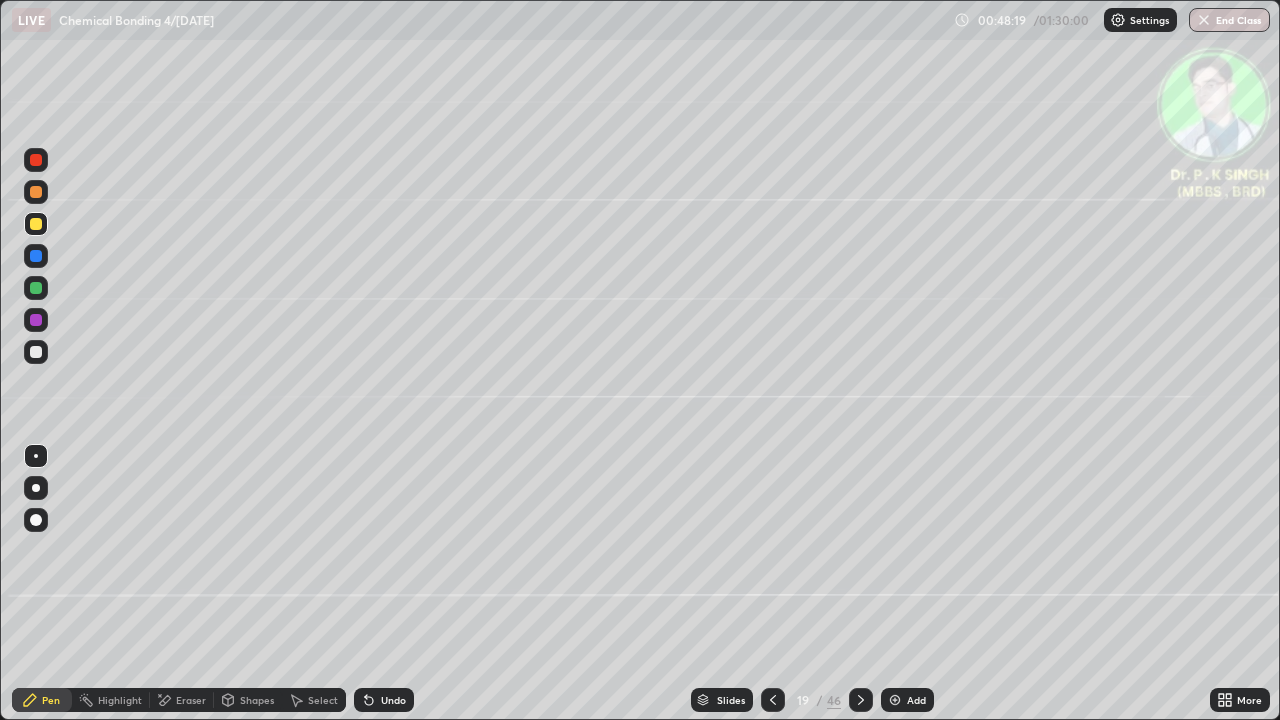 click at bounding box center (36, 256) 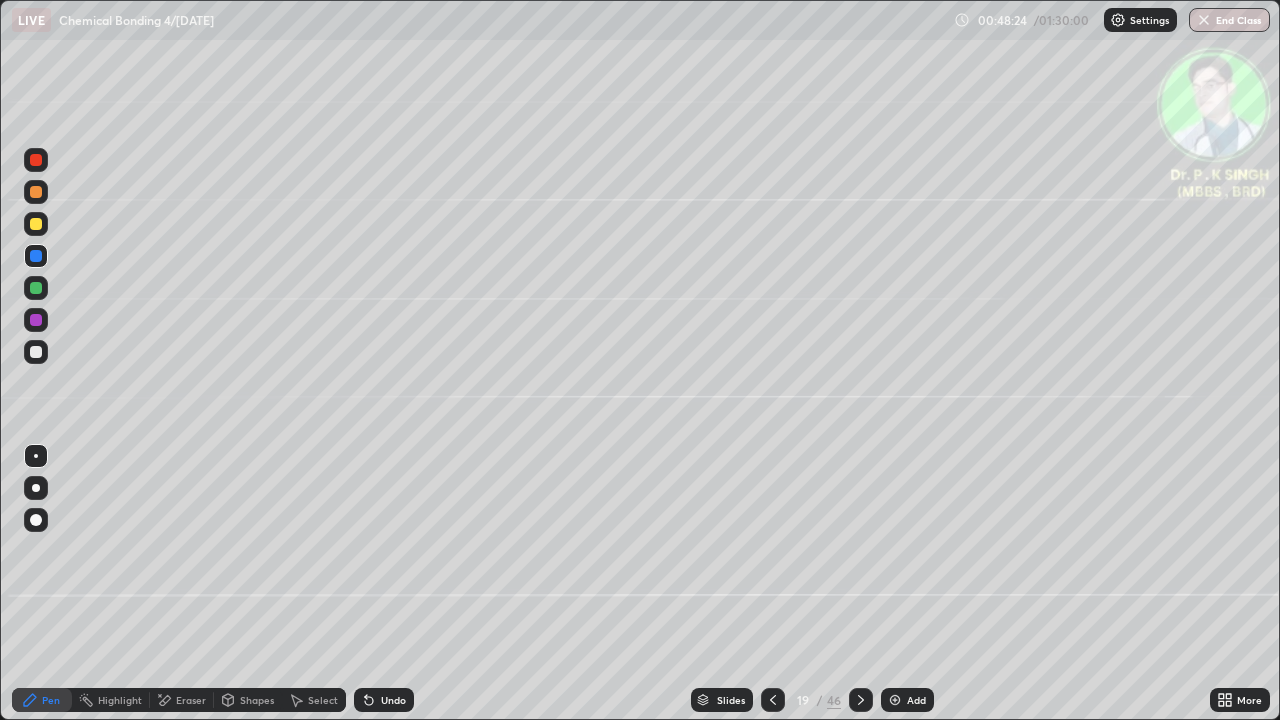click at bounding box center [36, 224] 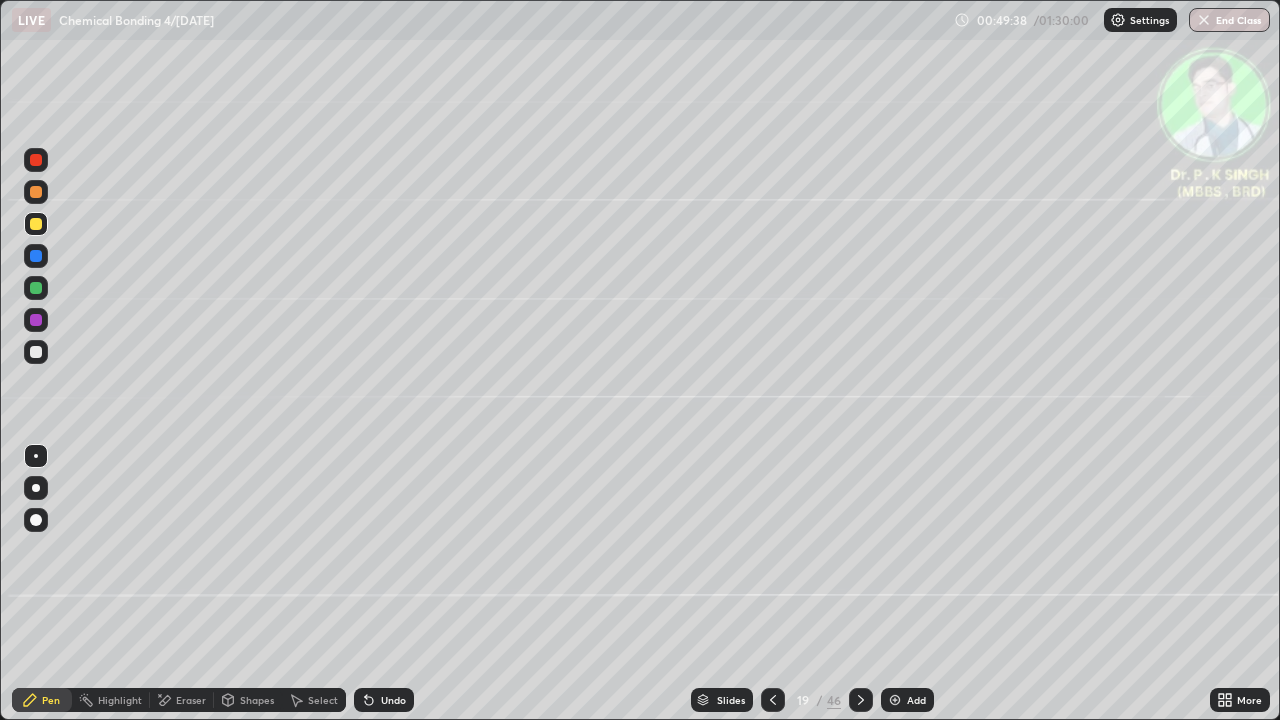 click on "Eraser" at bounding box center [182, 700] 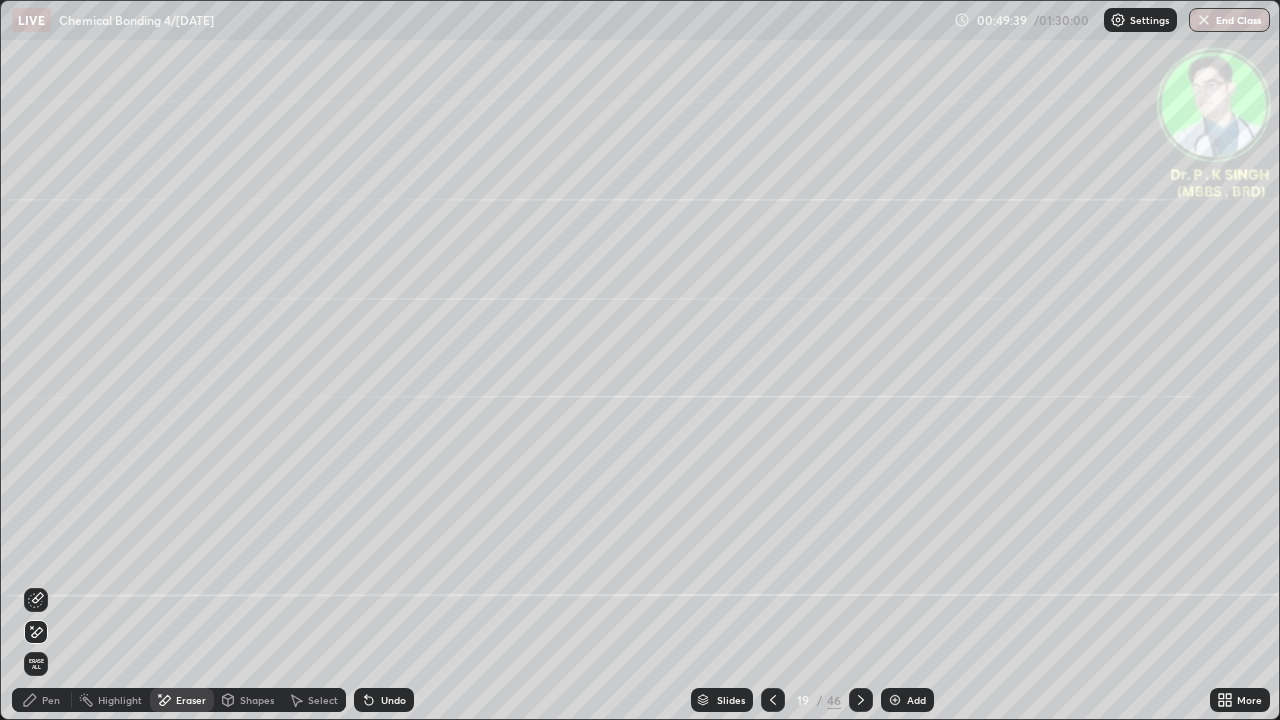 click 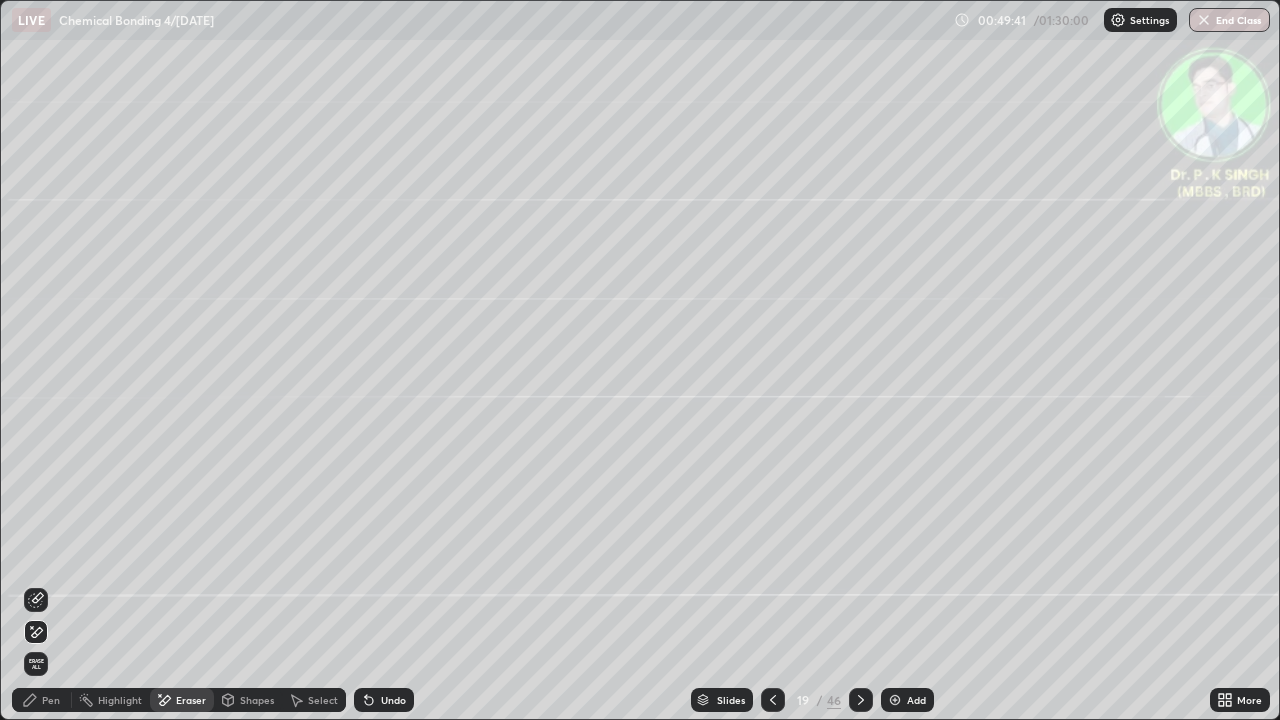 click on "Pen" at bounding box center [42, 700] 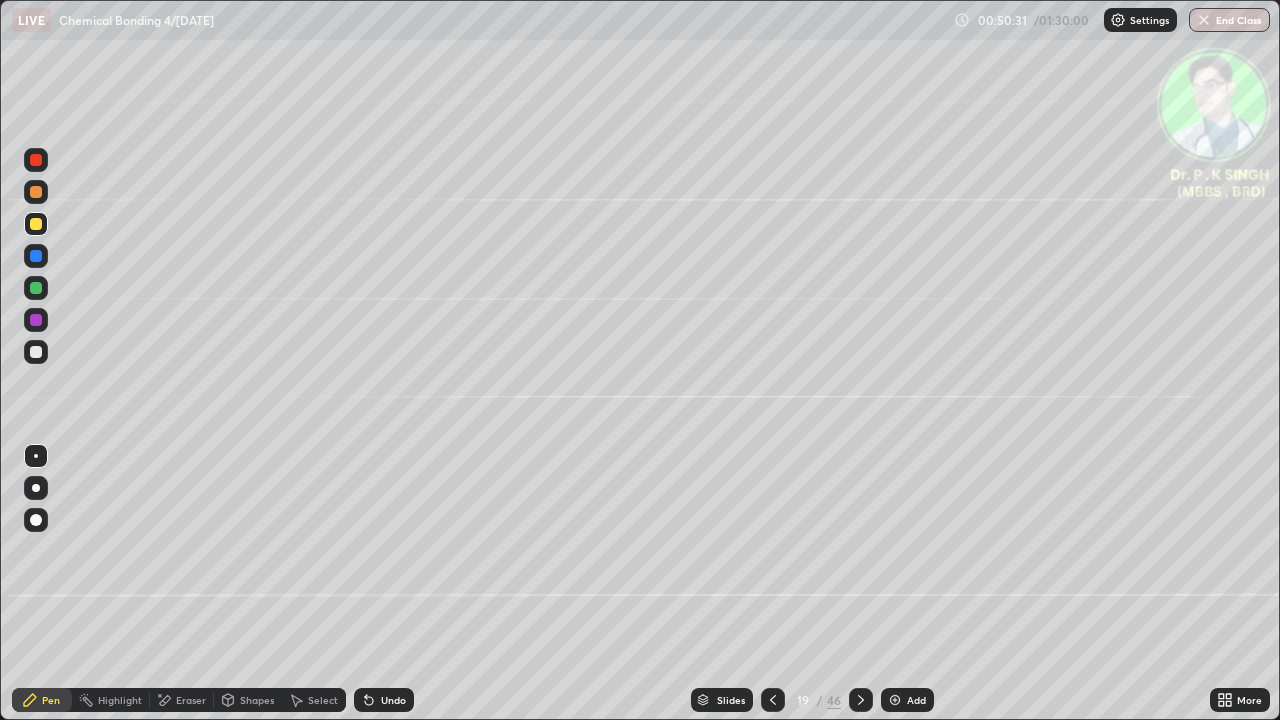 click at bounding box center [861, 700] 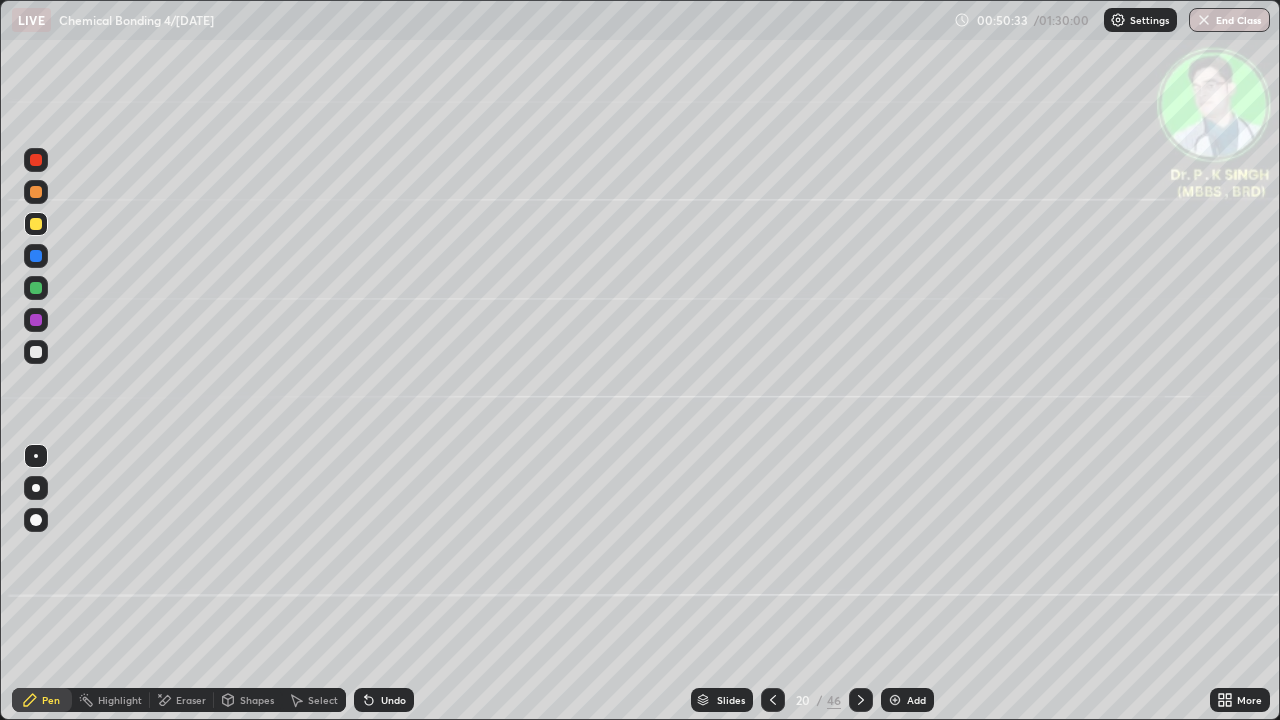 click at bounding box center (36, 256) 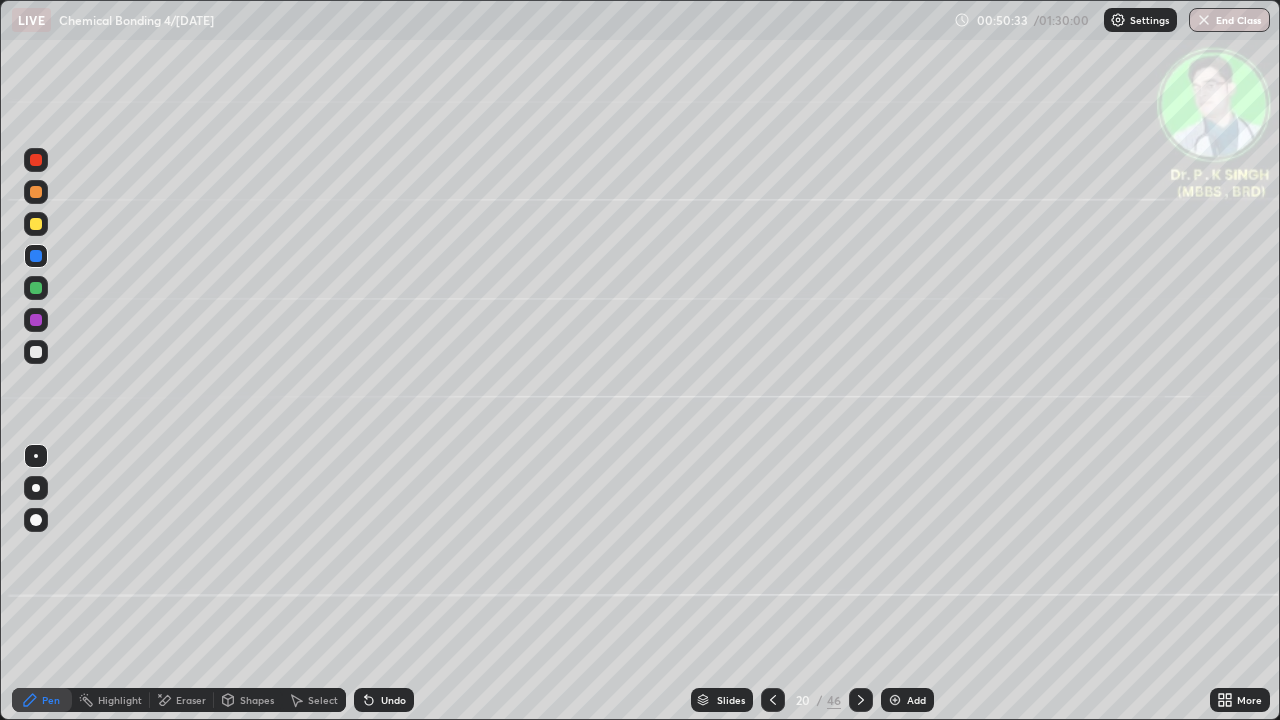 click at bounding box center (36, 256) 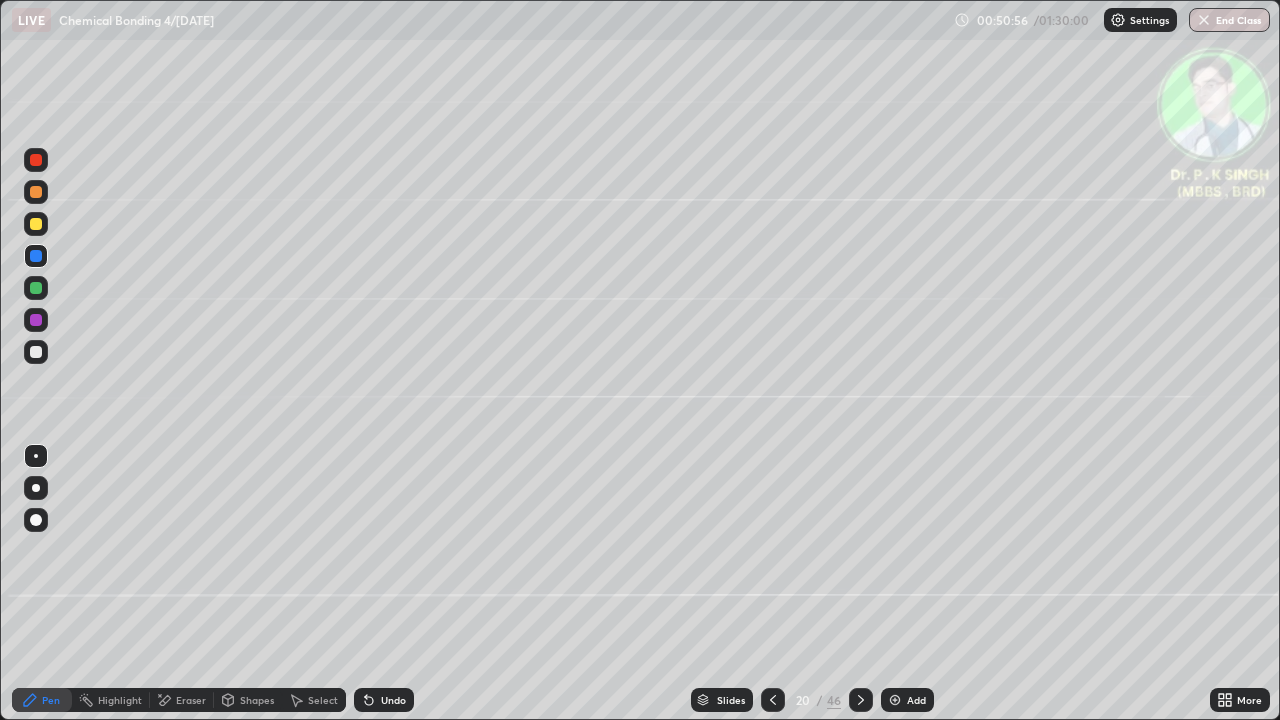 click at bounding box center [36, 224] 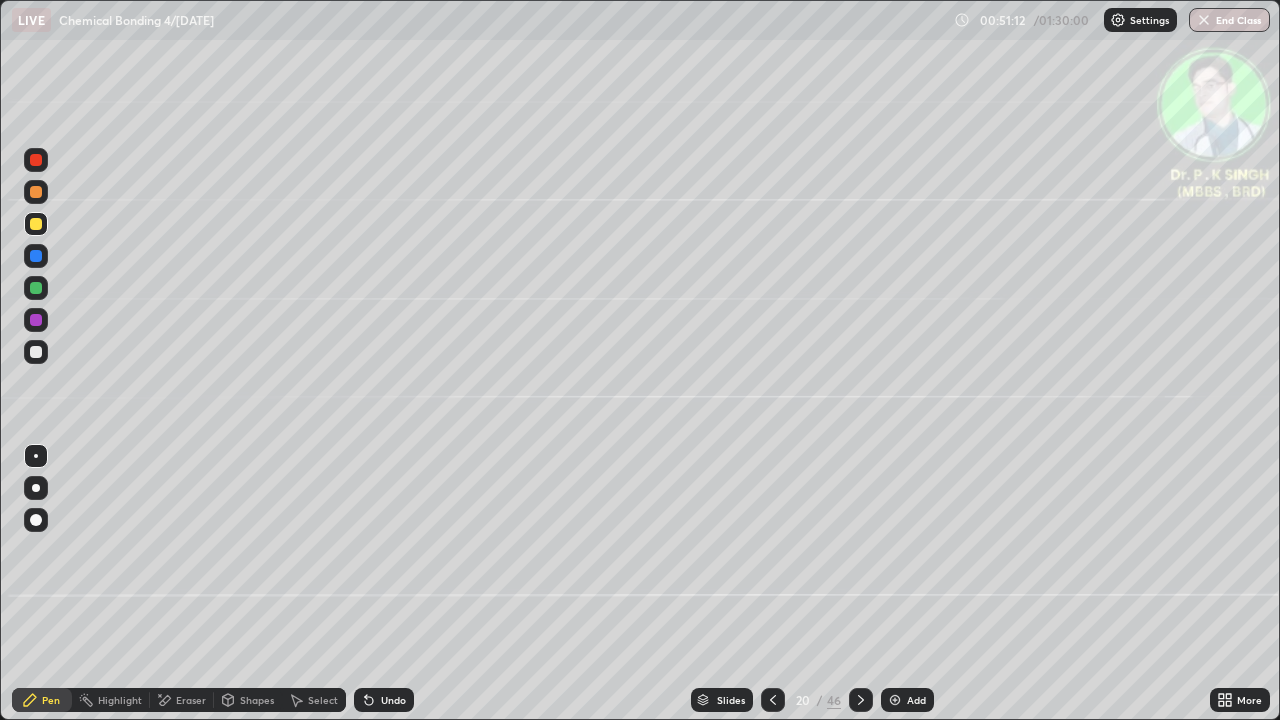 click at bounding box center [861, 700] 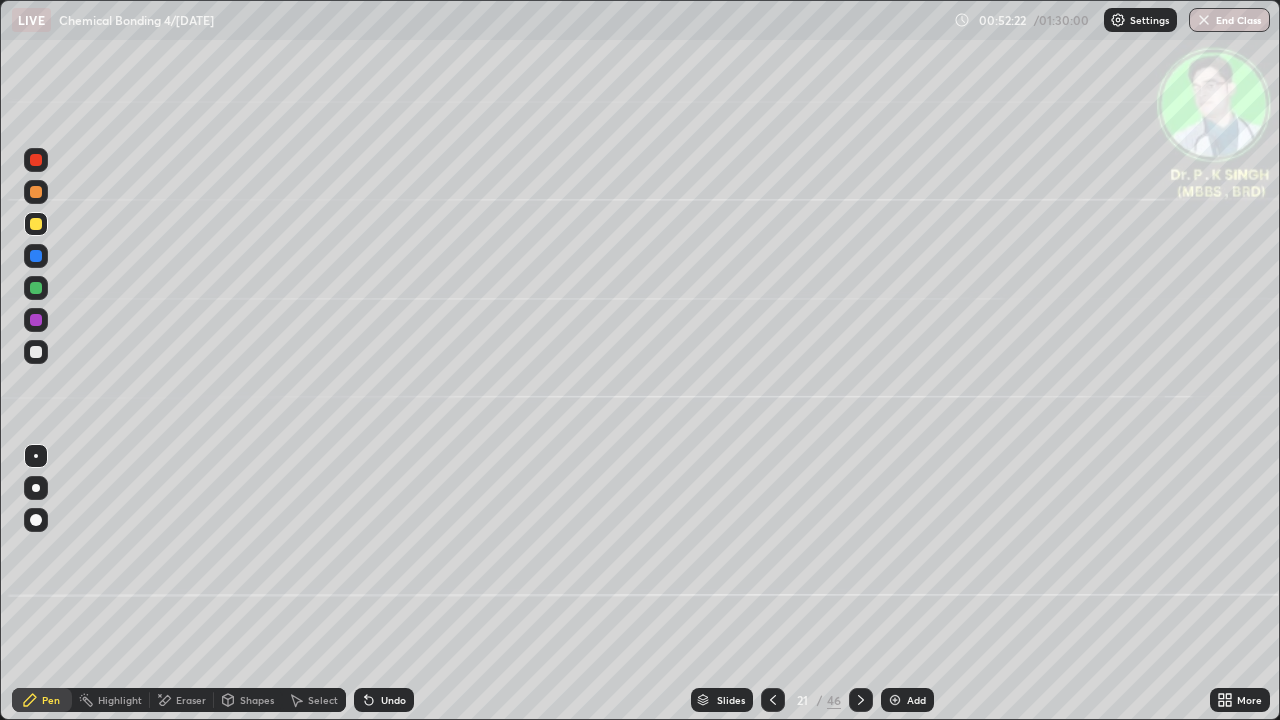 click at bounding box center (773, 700) 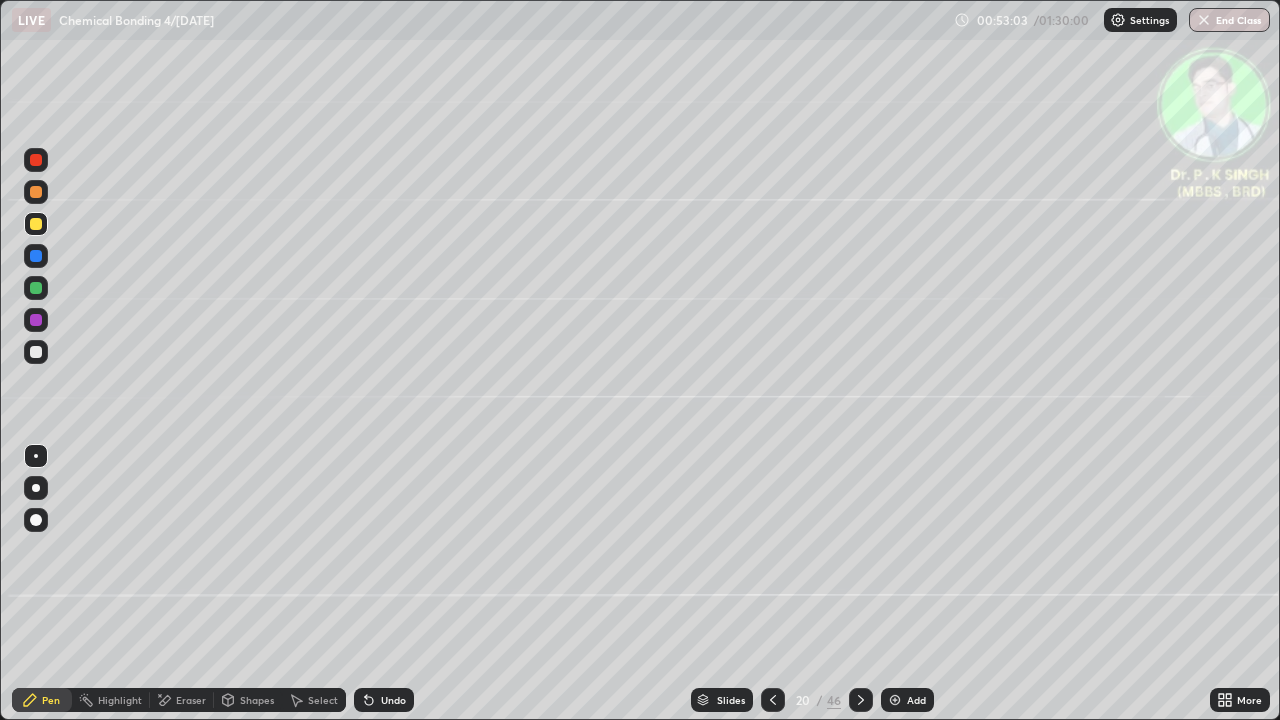 click at bounding box center (36, 224) 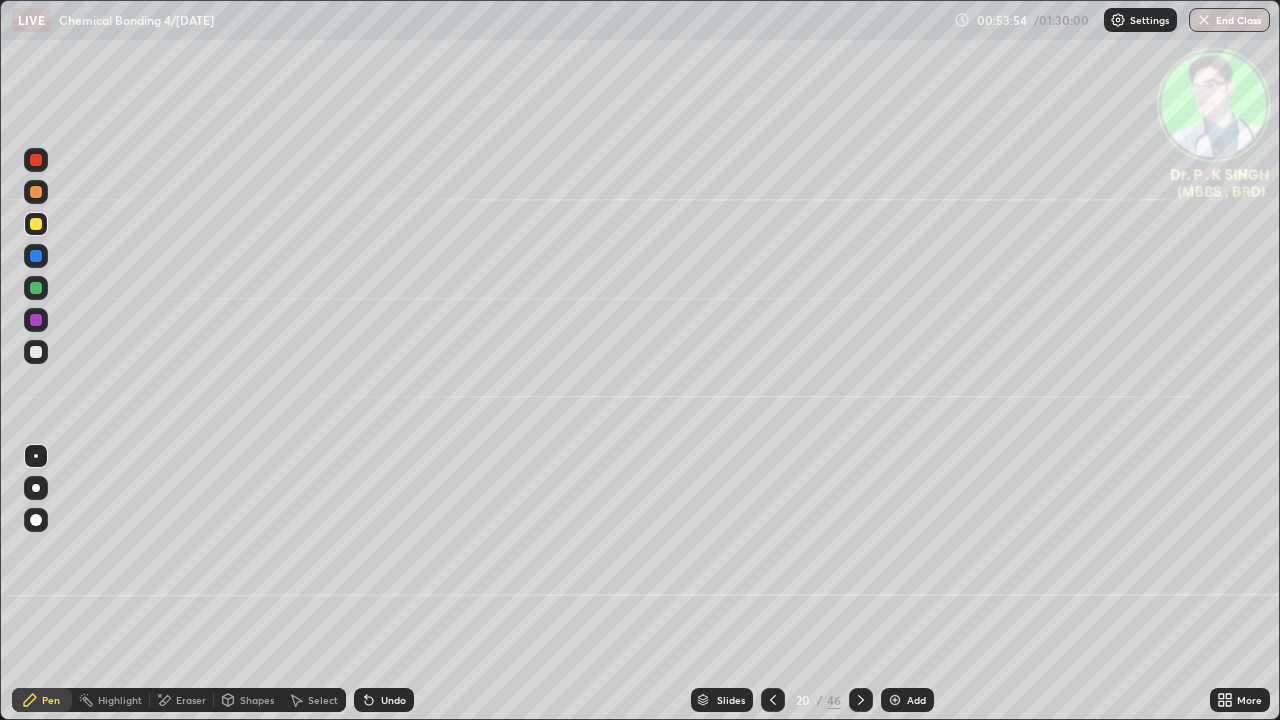 click 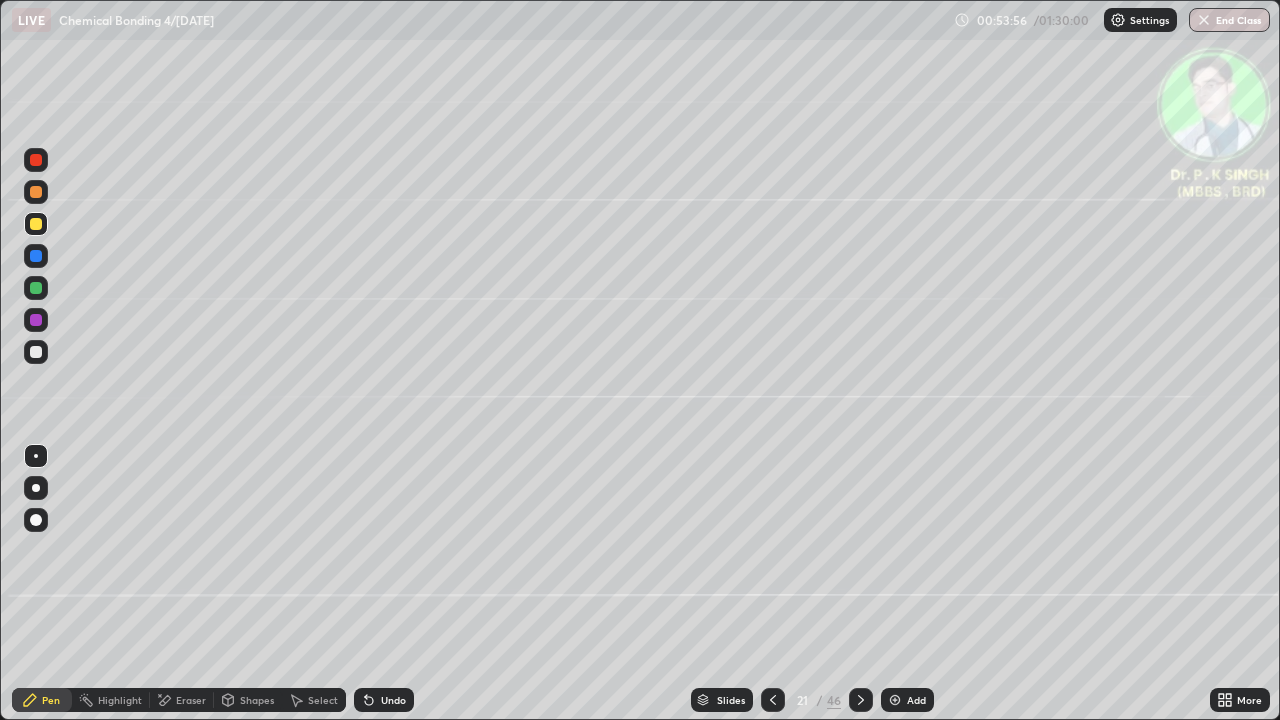 click 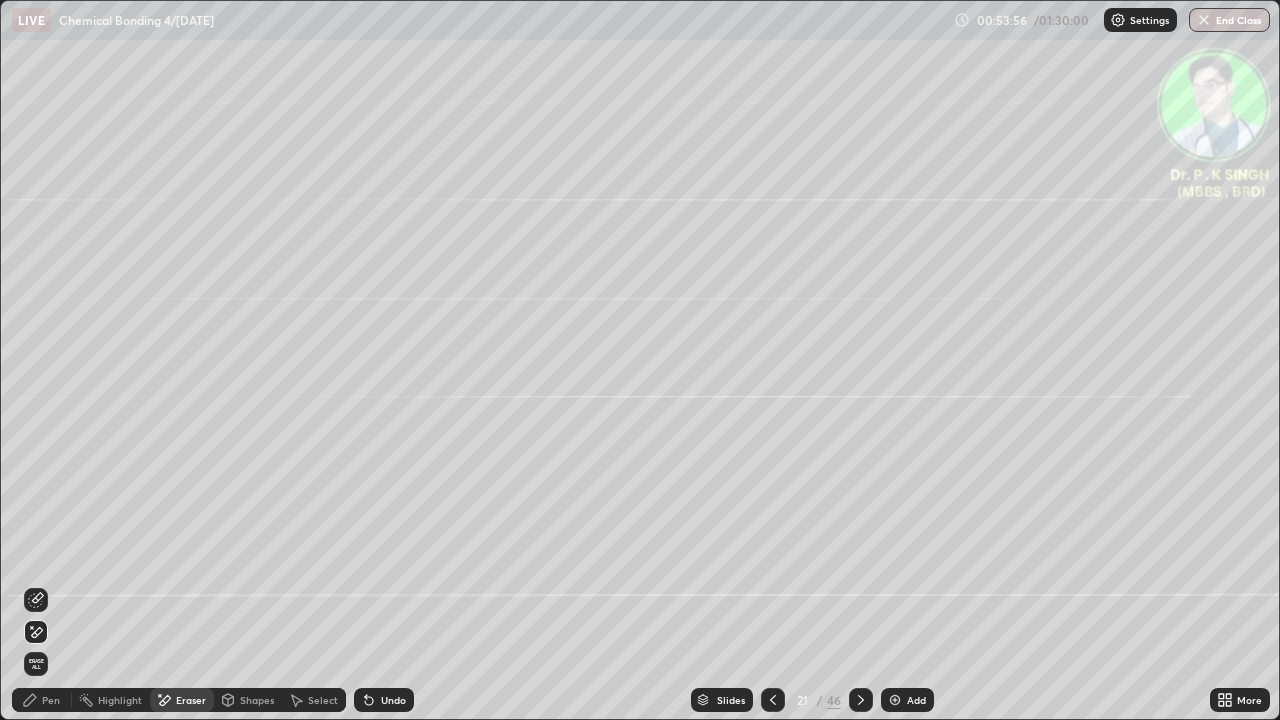 click on "Erase all" at bounding box center (36, 664) 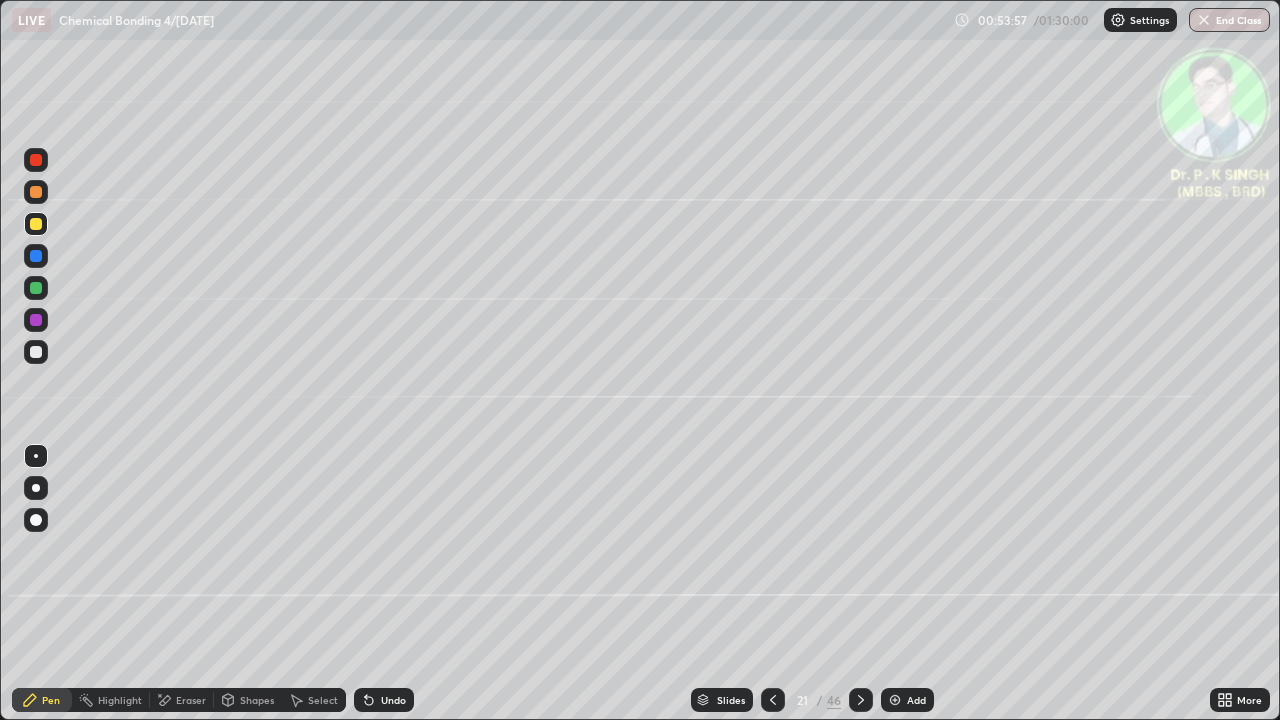 click on "Pen" at bounding box center [51, 700] 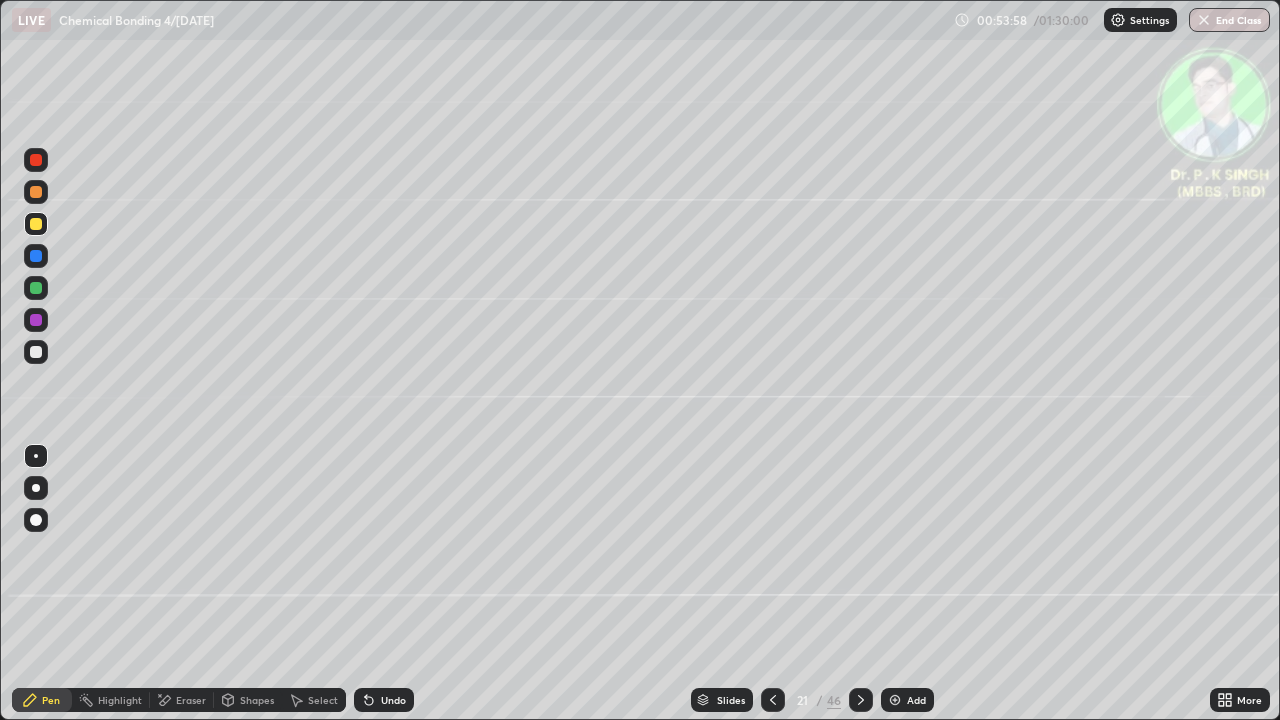 click at bounding box center [36, 224] 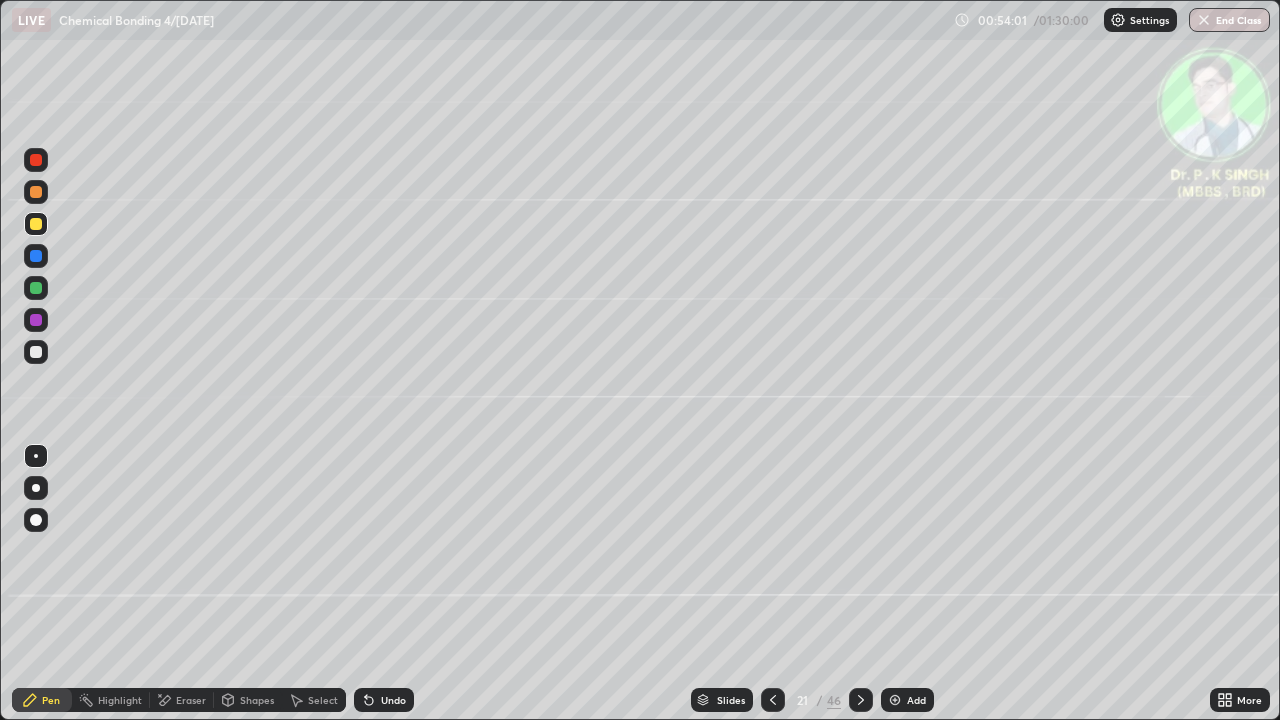 click on "Eraser" at bounding box center [182, 700] 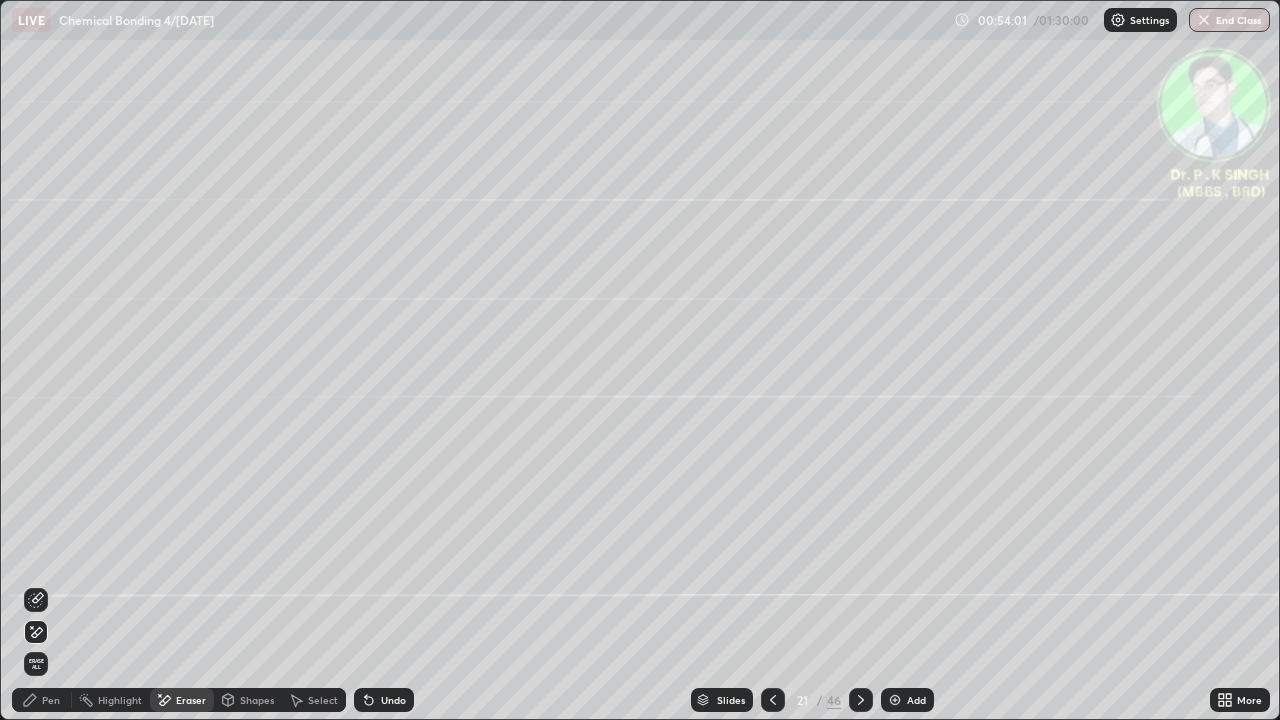 click on "Erase all" at bounding box center [36, 664] 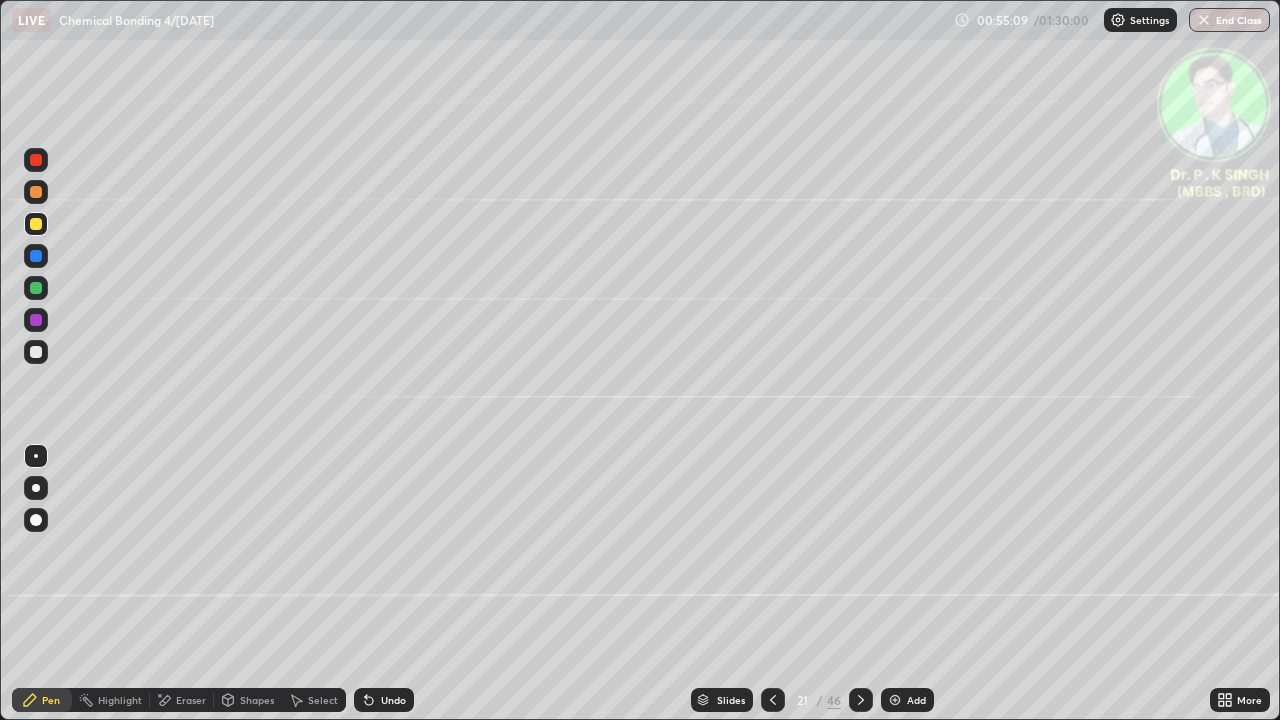 click 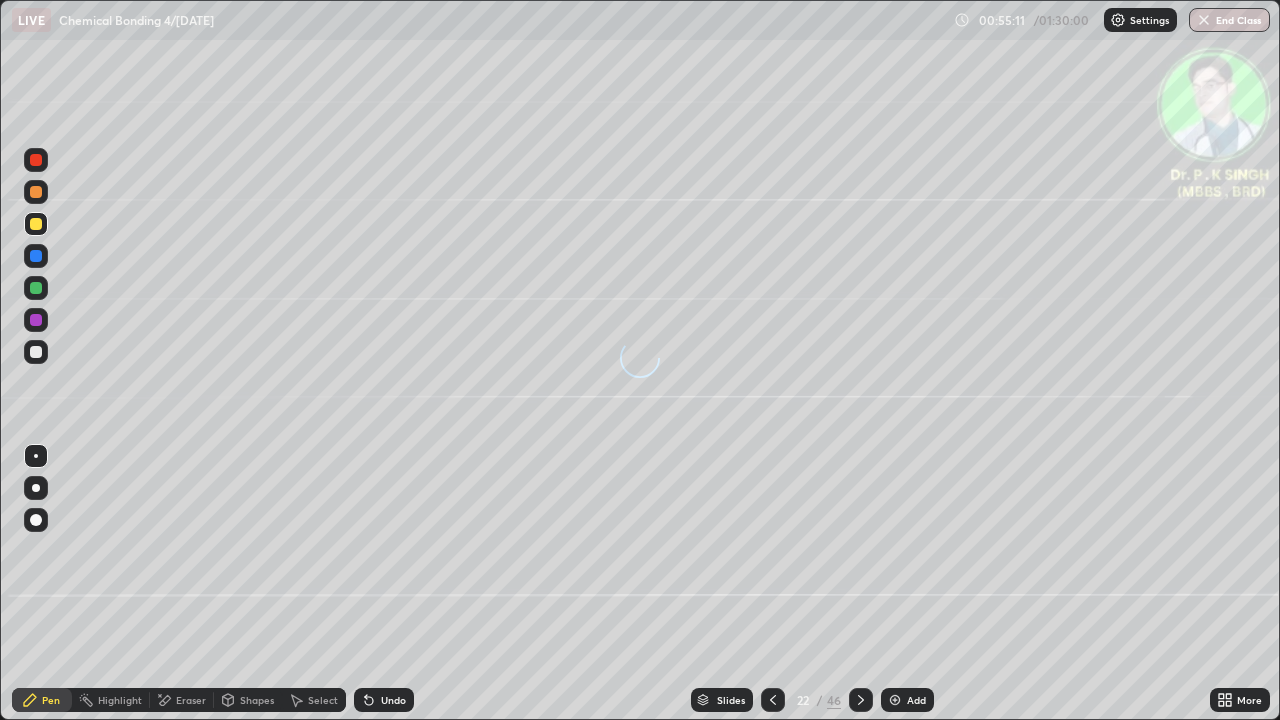 click at bounding box center [773, 700] 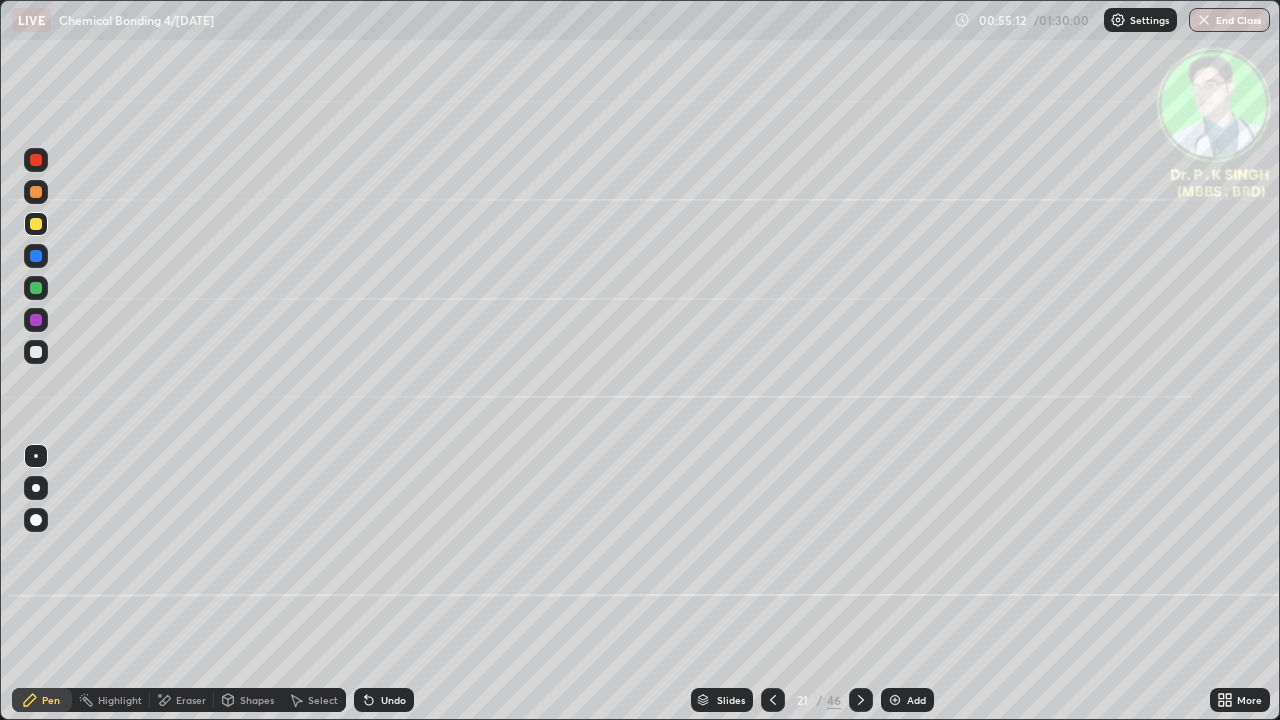 click at bounding box center [36, 288] 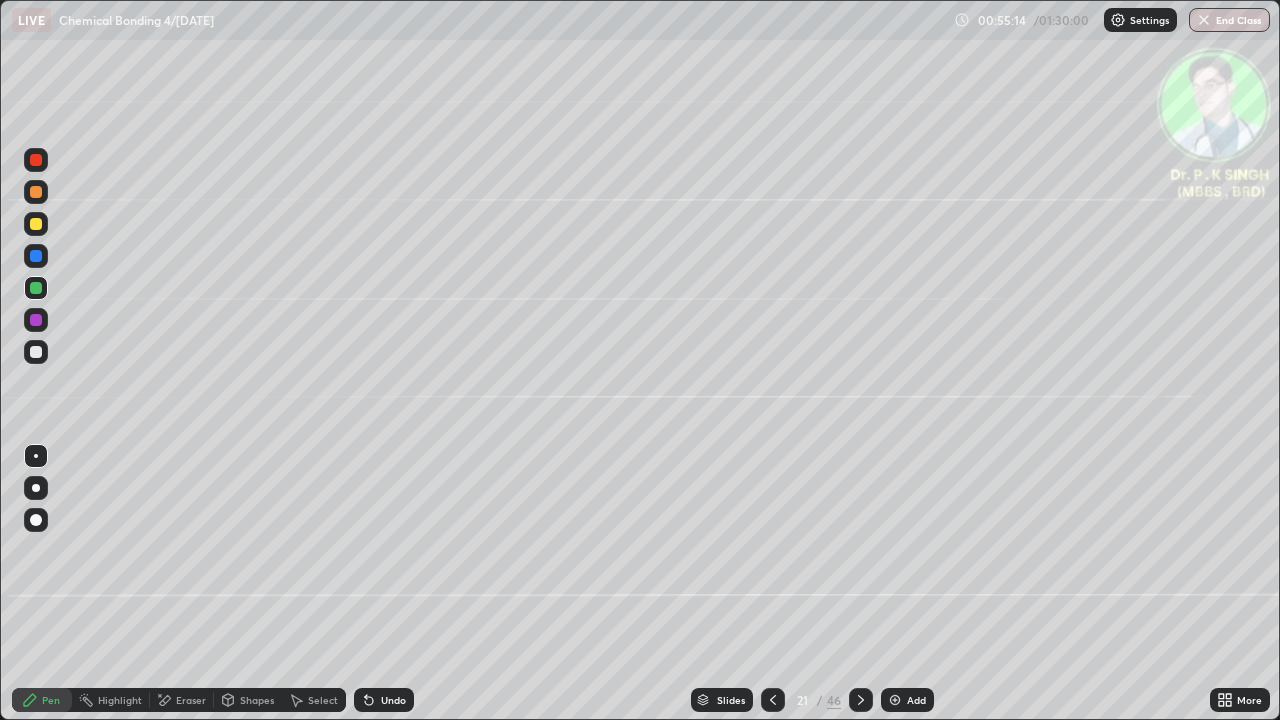 click at bounding box center (36, 288) 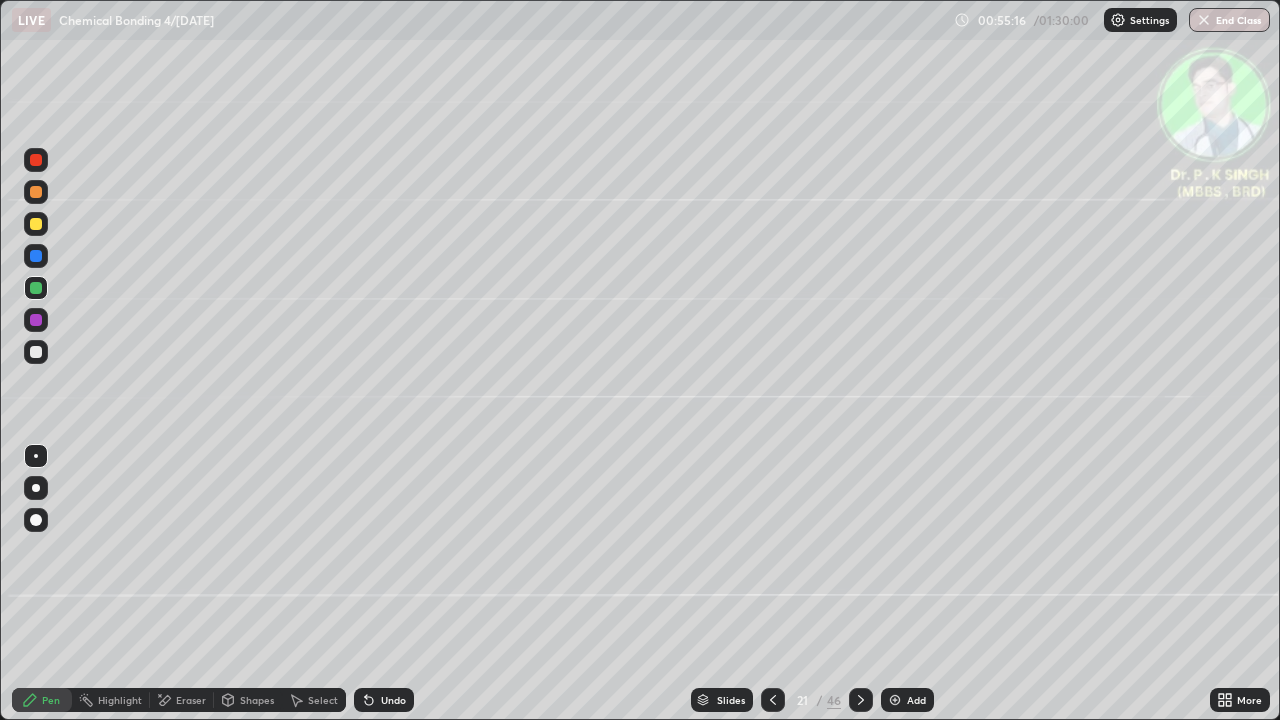 click 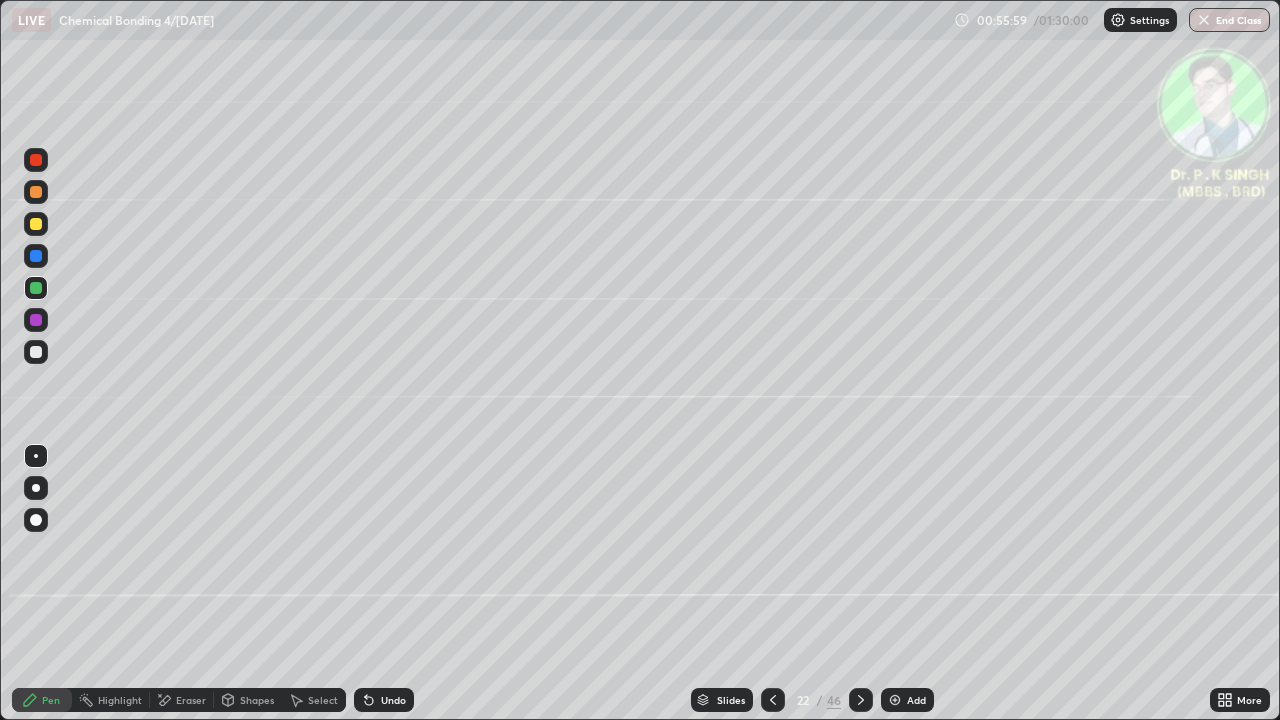 click 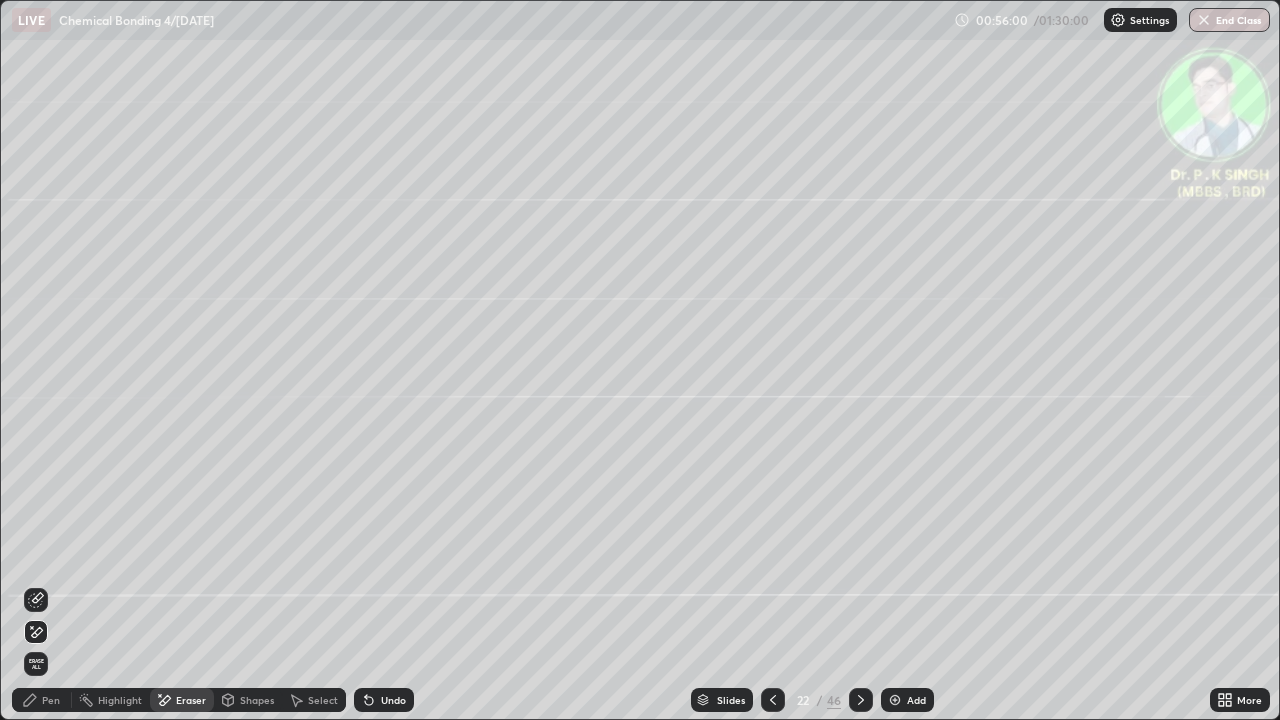 click 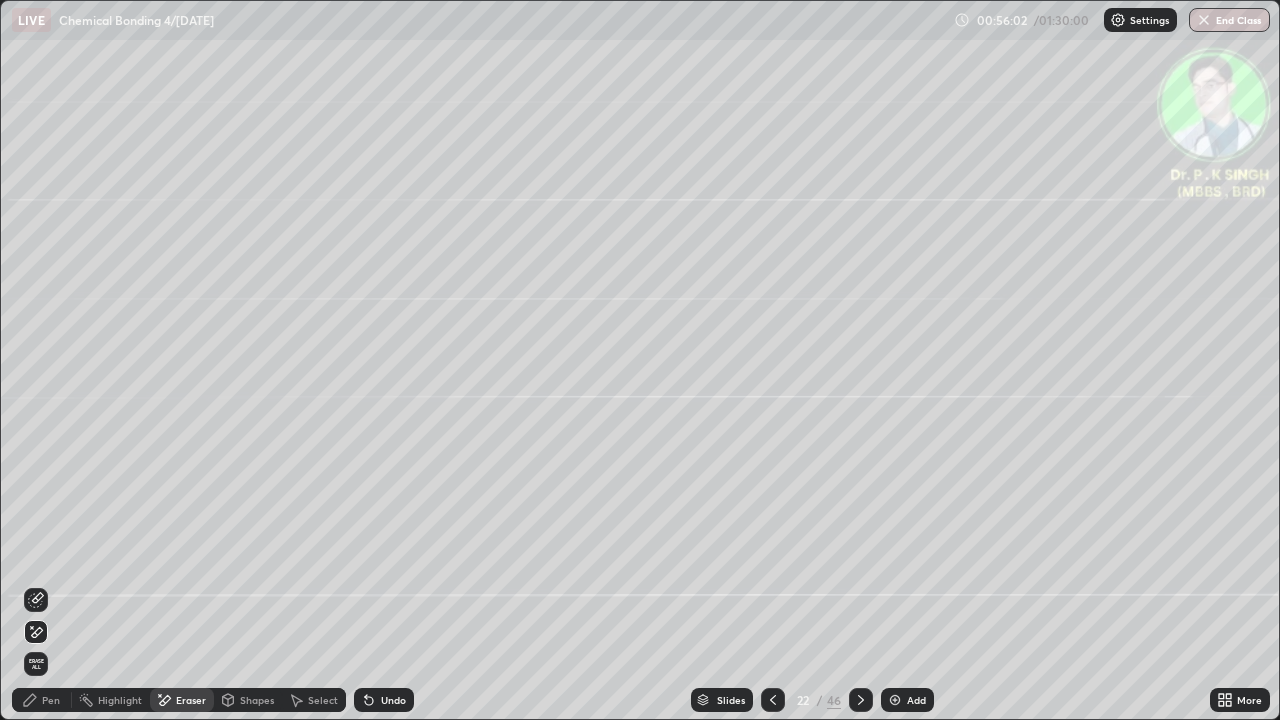 click on "Pen" at bounding box center [51, 700] 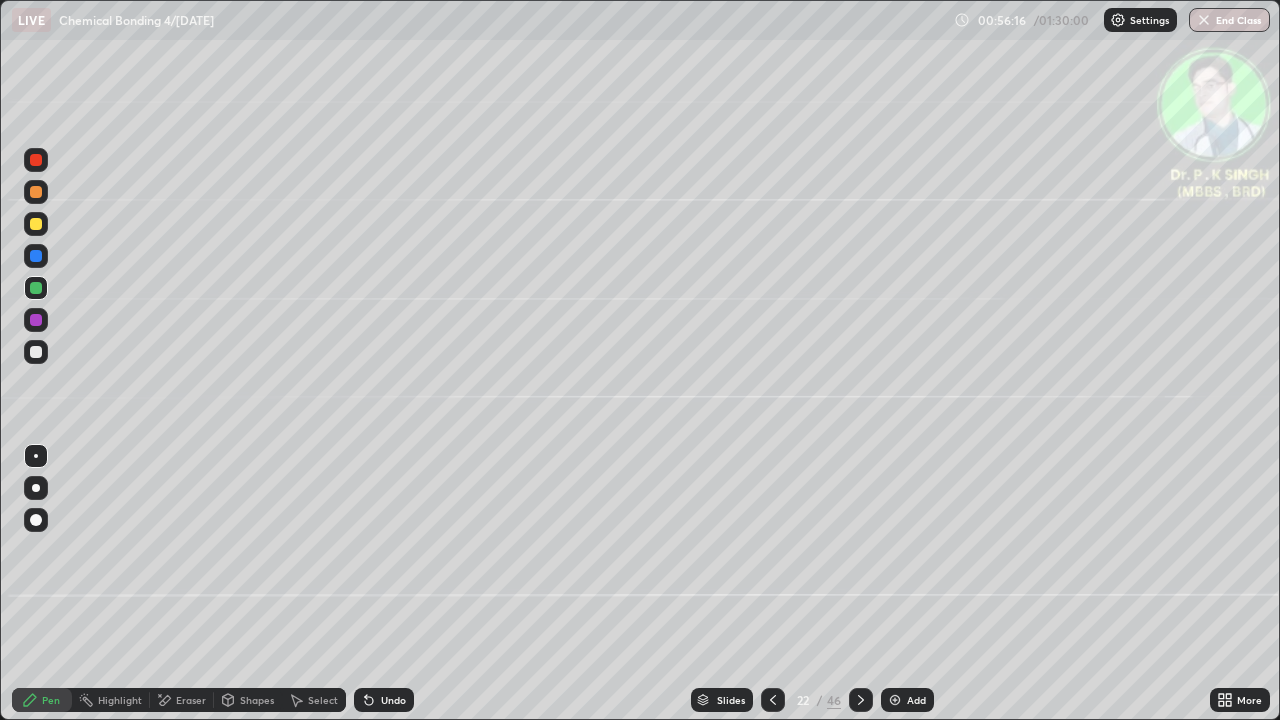 click at bounding box center (36, 224) 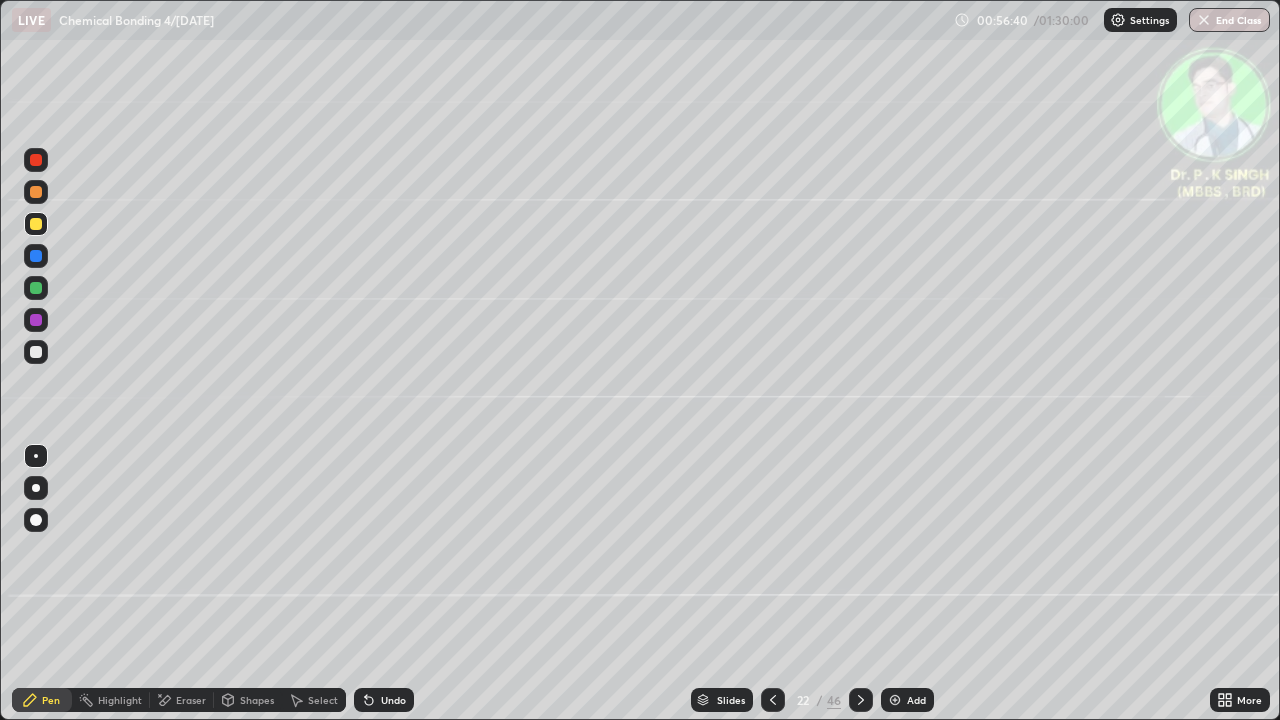 click 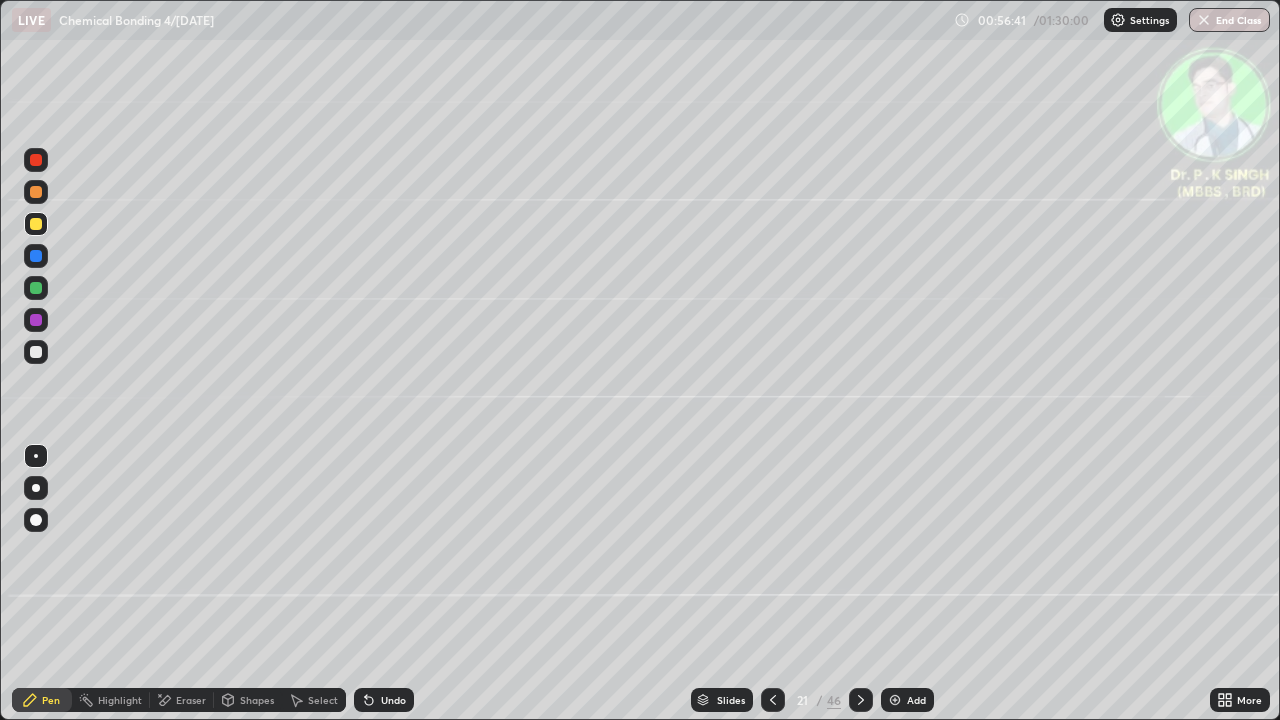 click at bounding box center (773, 700) 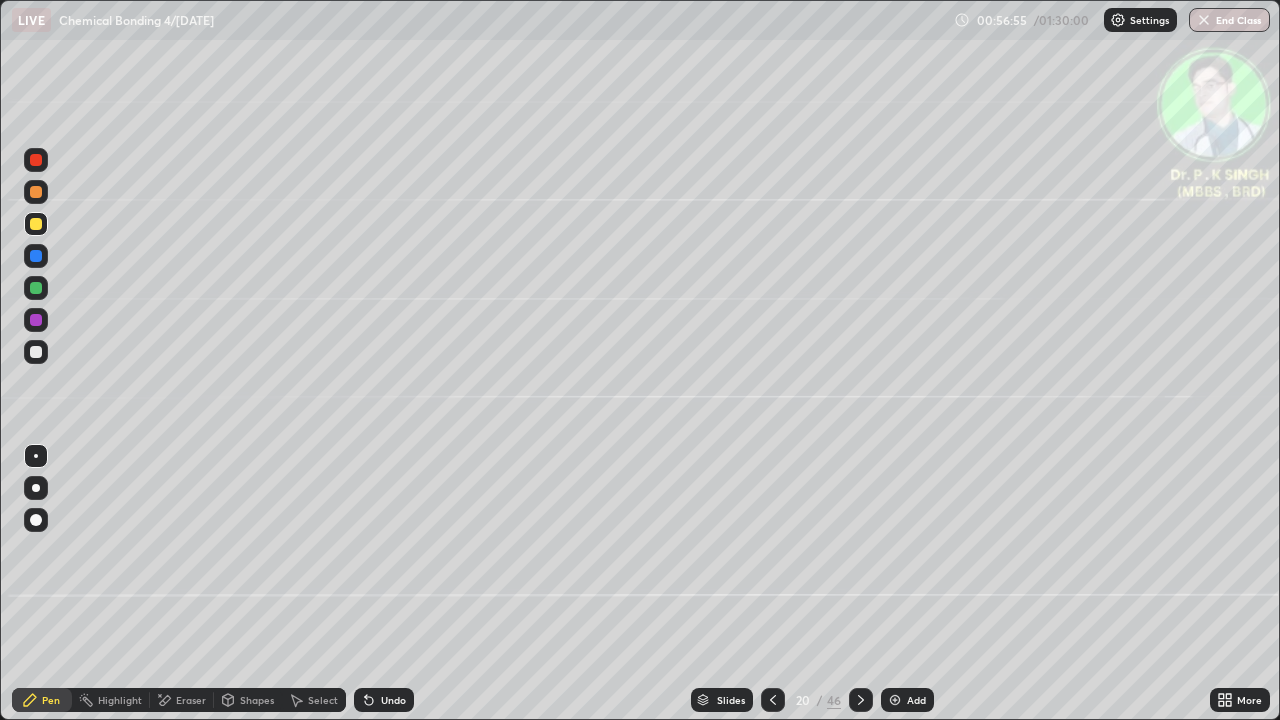 click 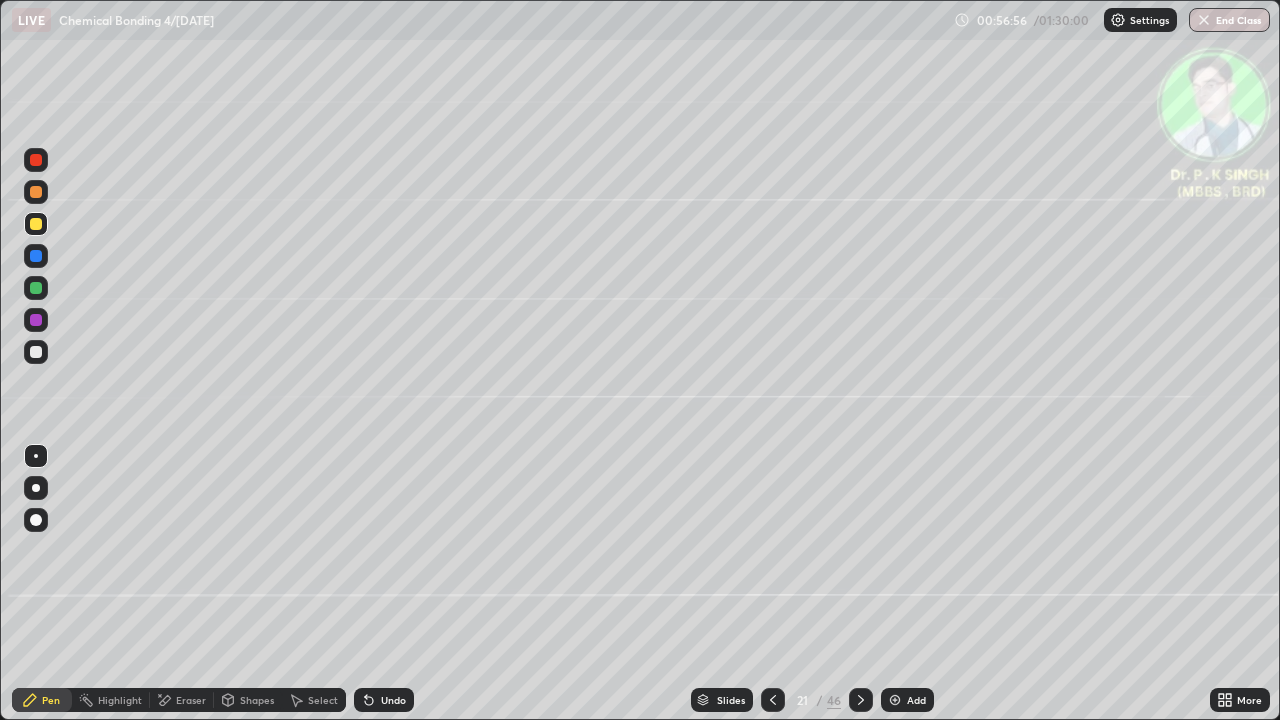 click 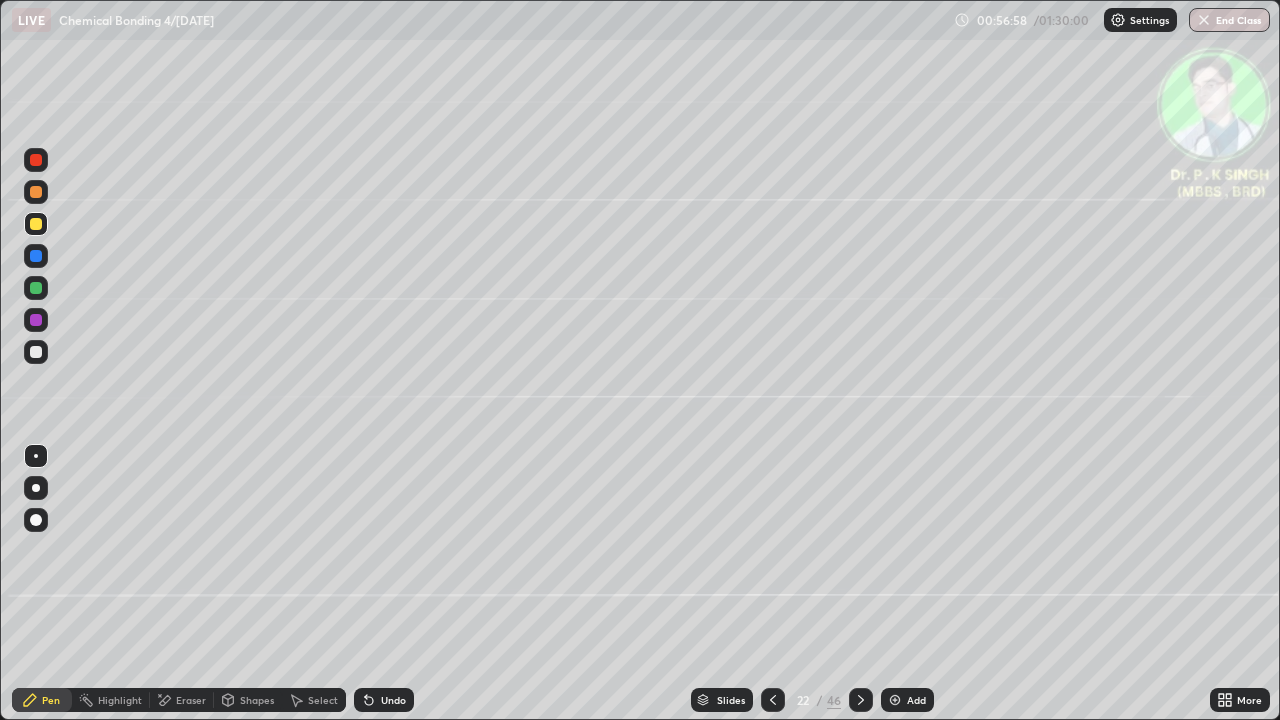 click 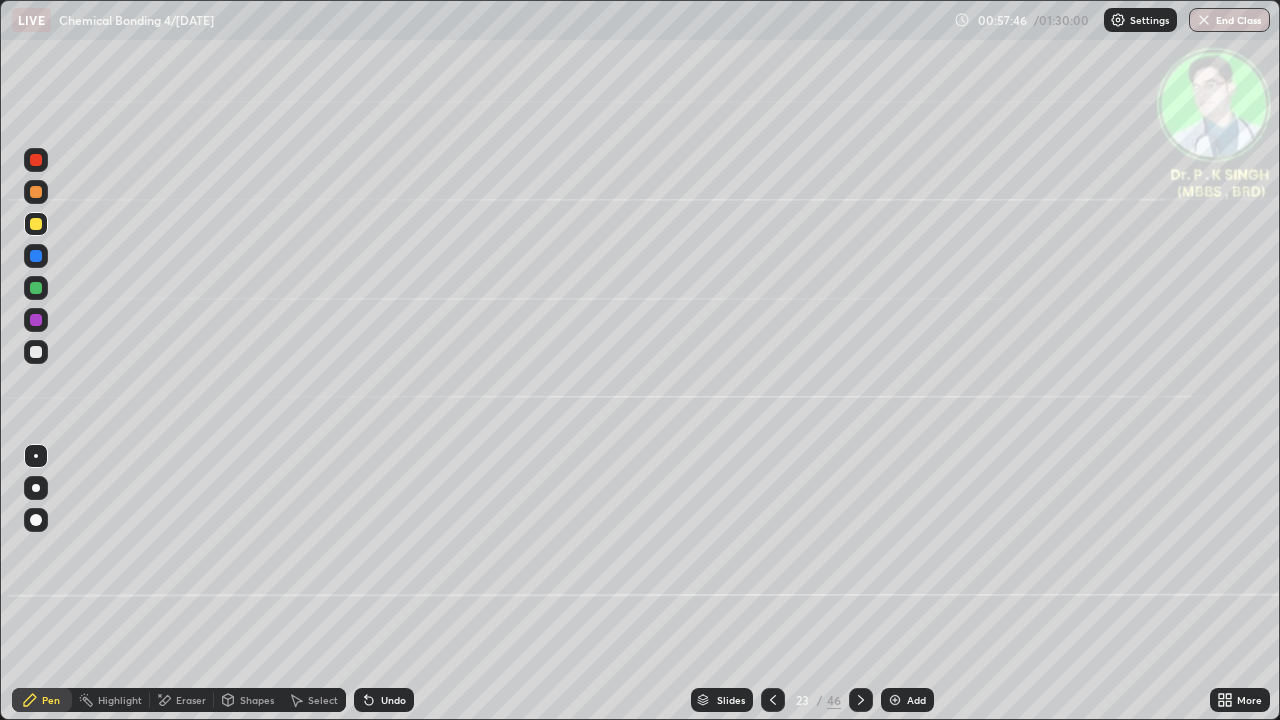 click 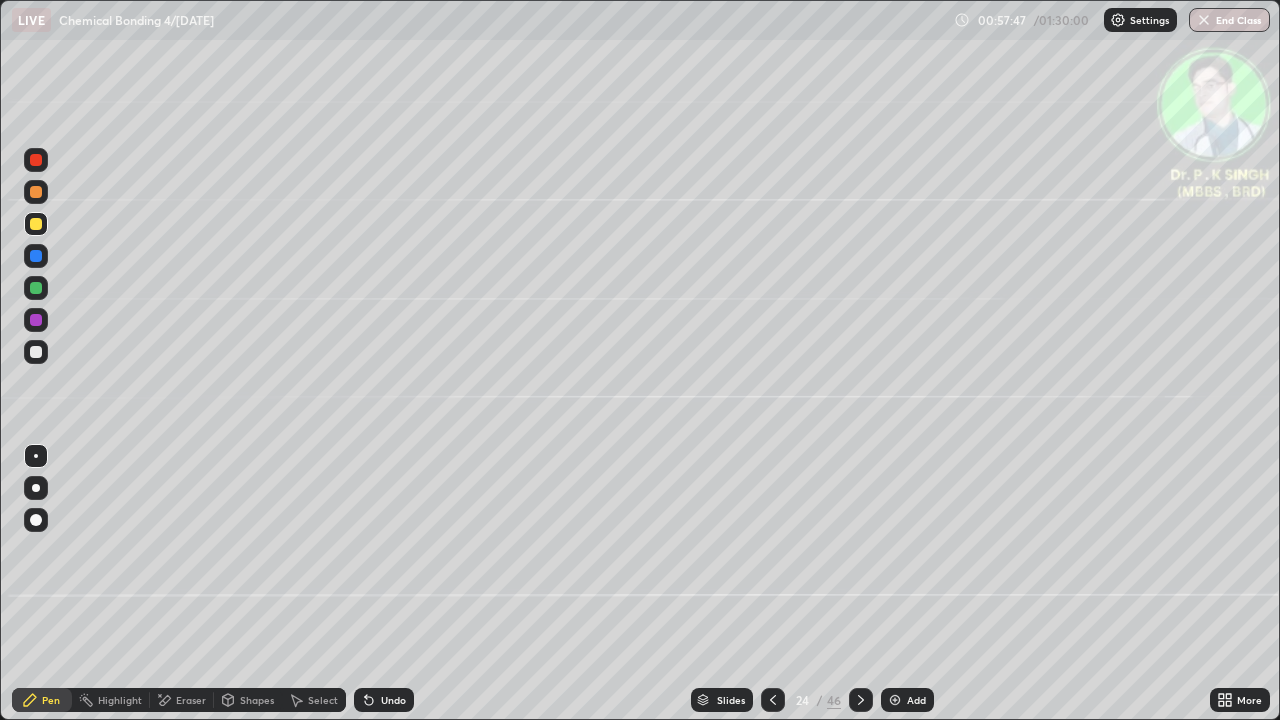 click at bounding box center (36, 224) 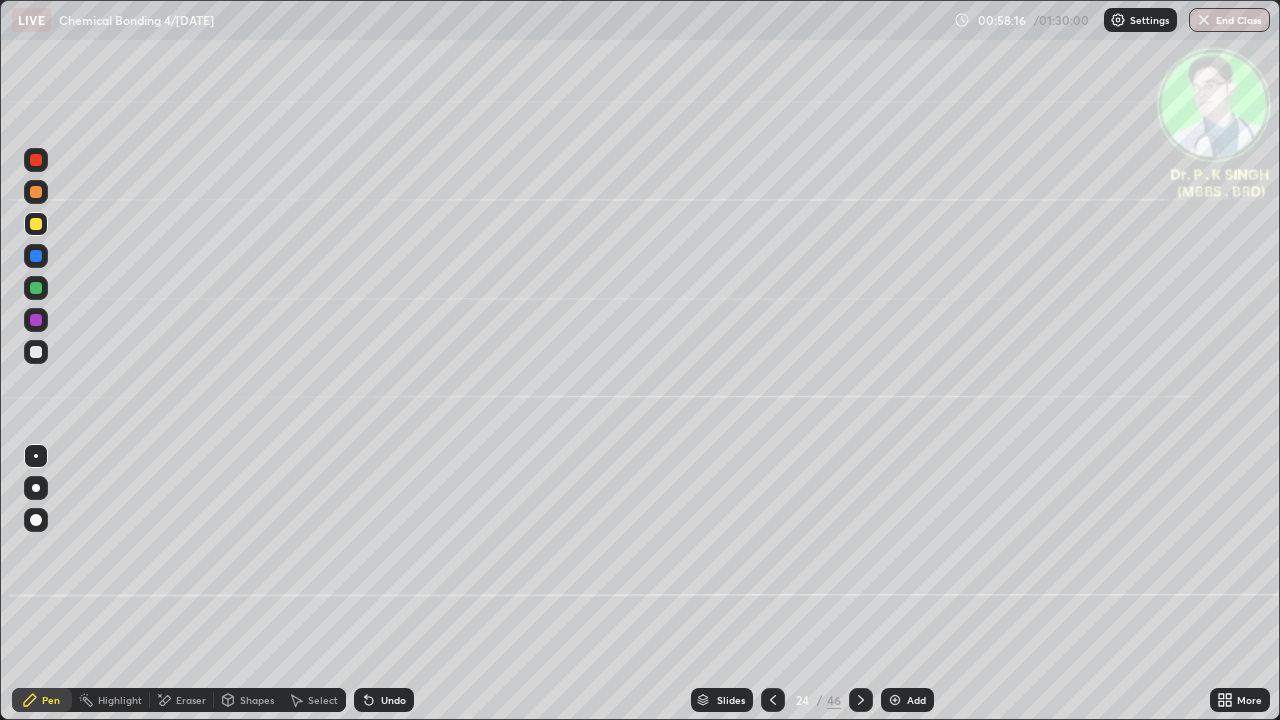 click 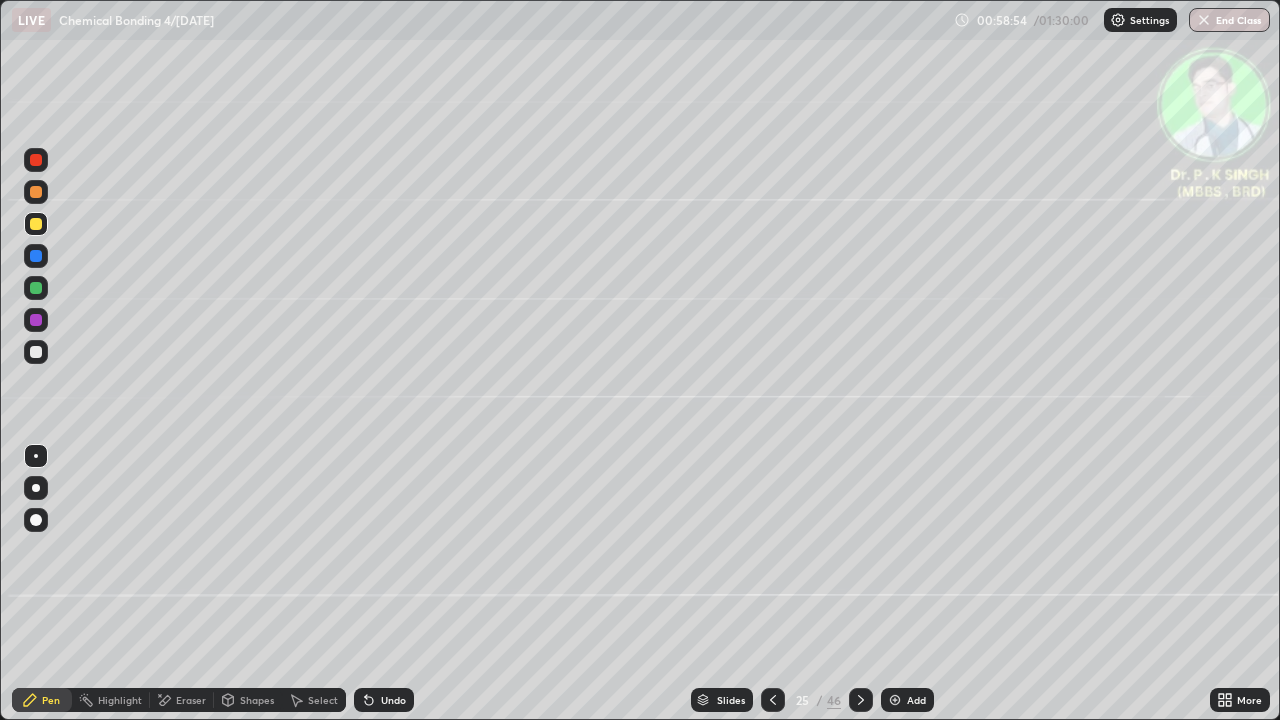 click 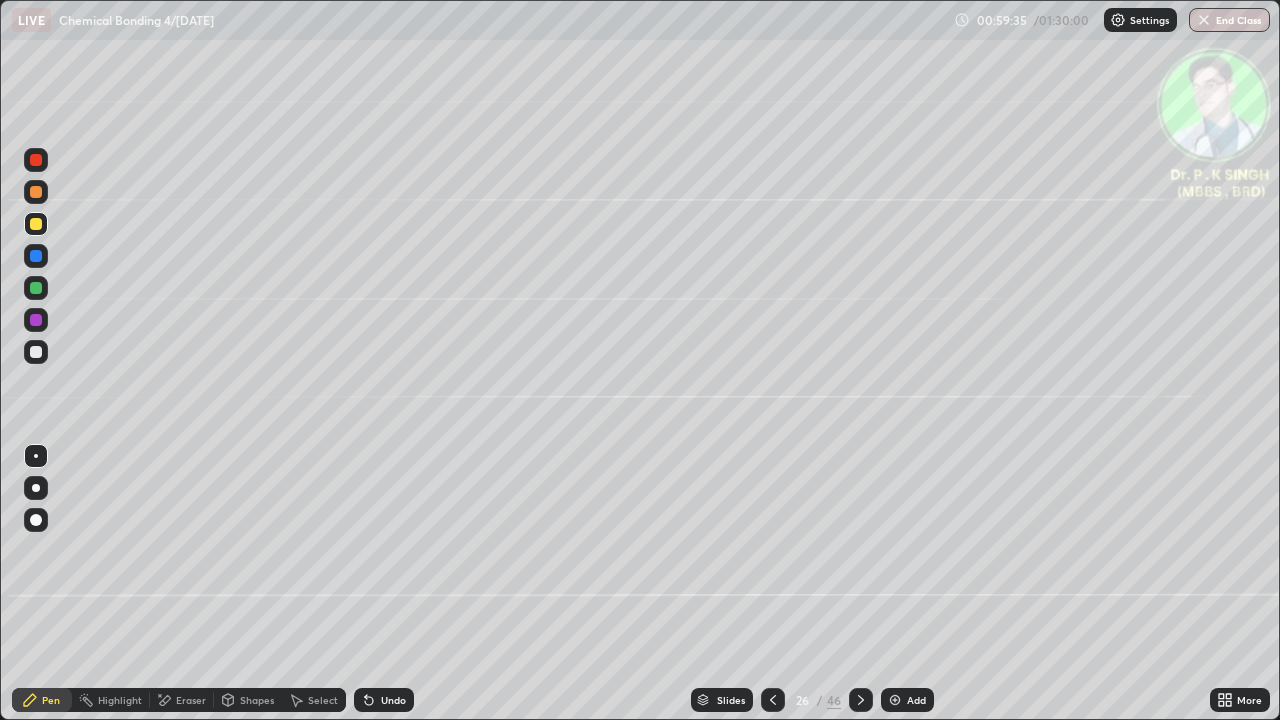 click 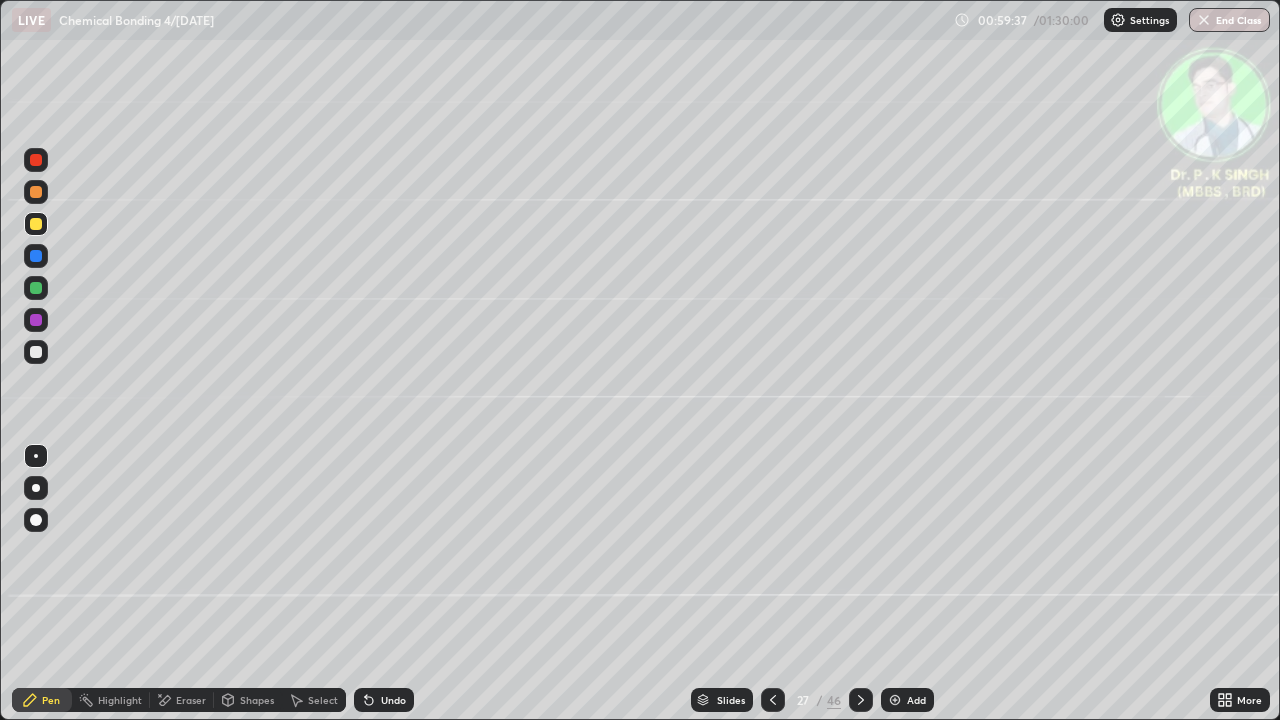 click at bounding box center (36, 256) 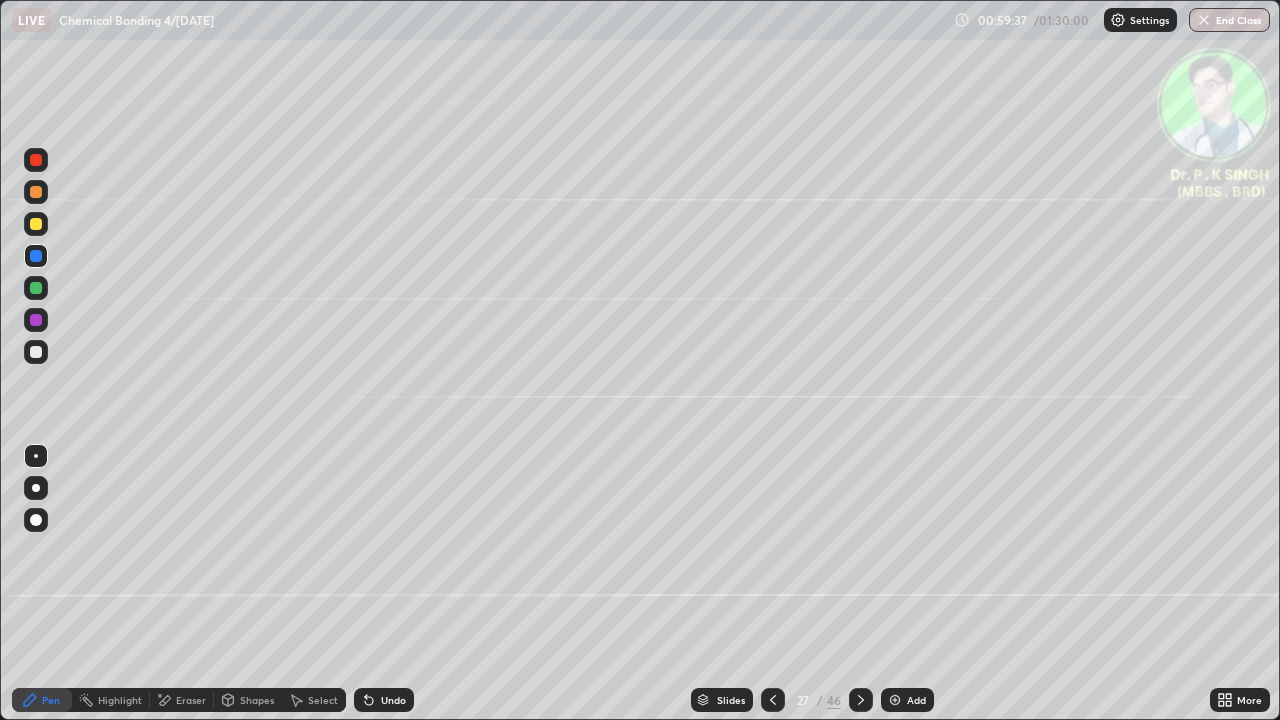 click at bounding box center (36, 256) 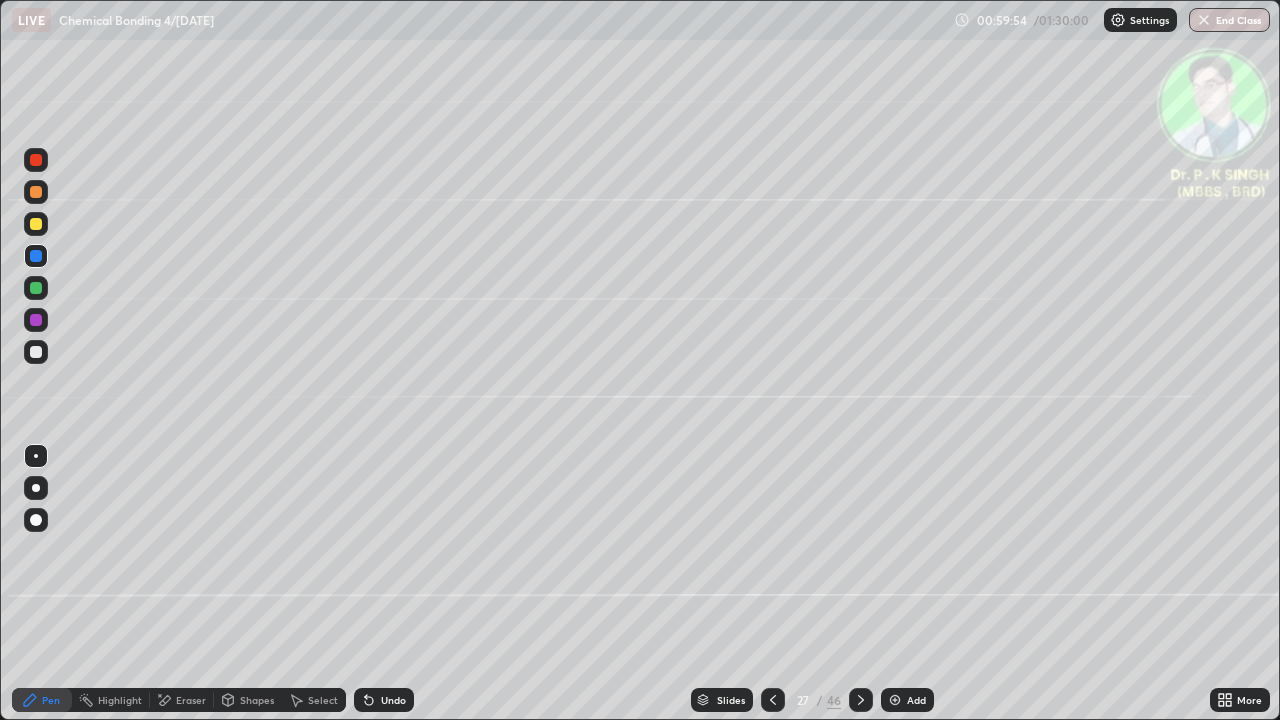 click at bounding box center [36, 224] 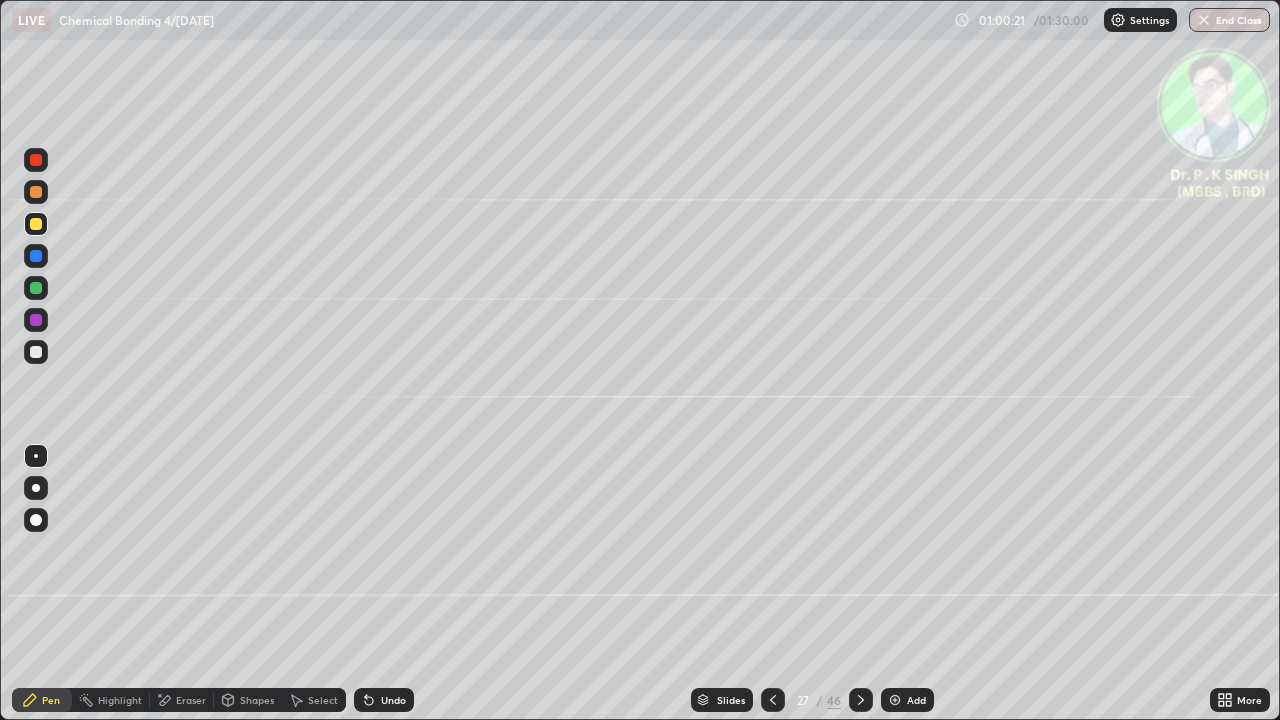 click 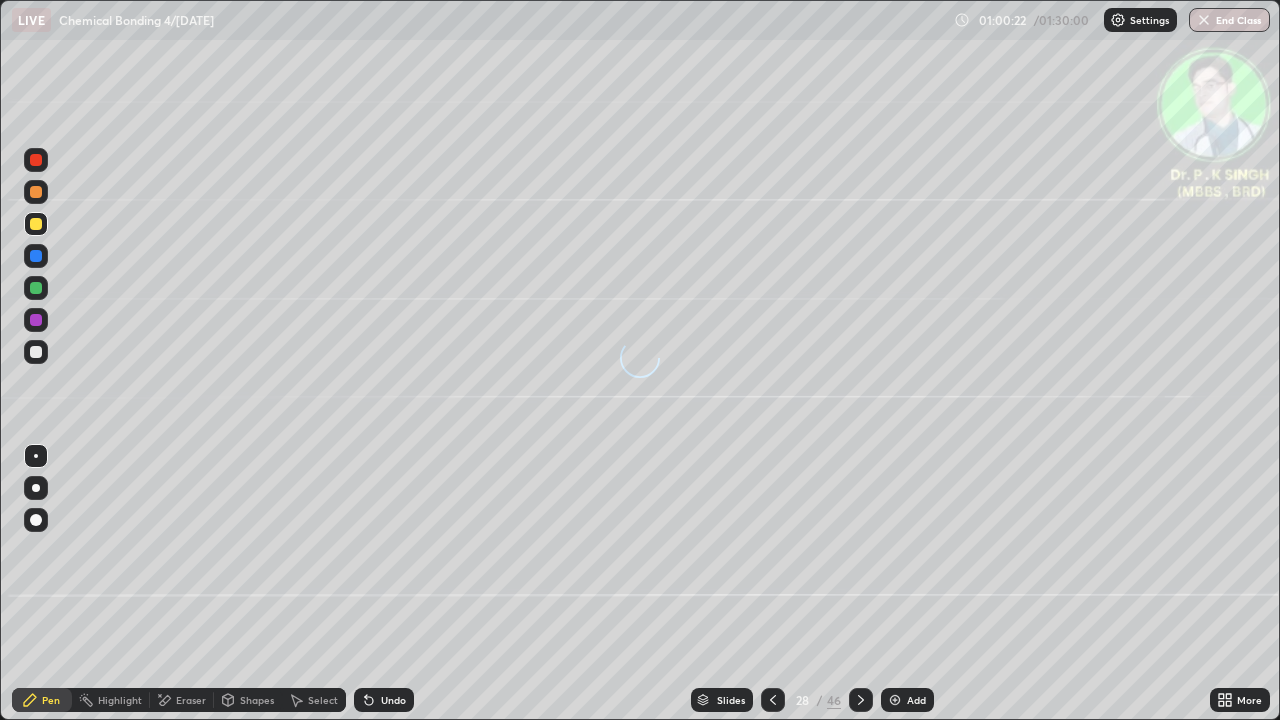 click at bounding box center [36, 224] 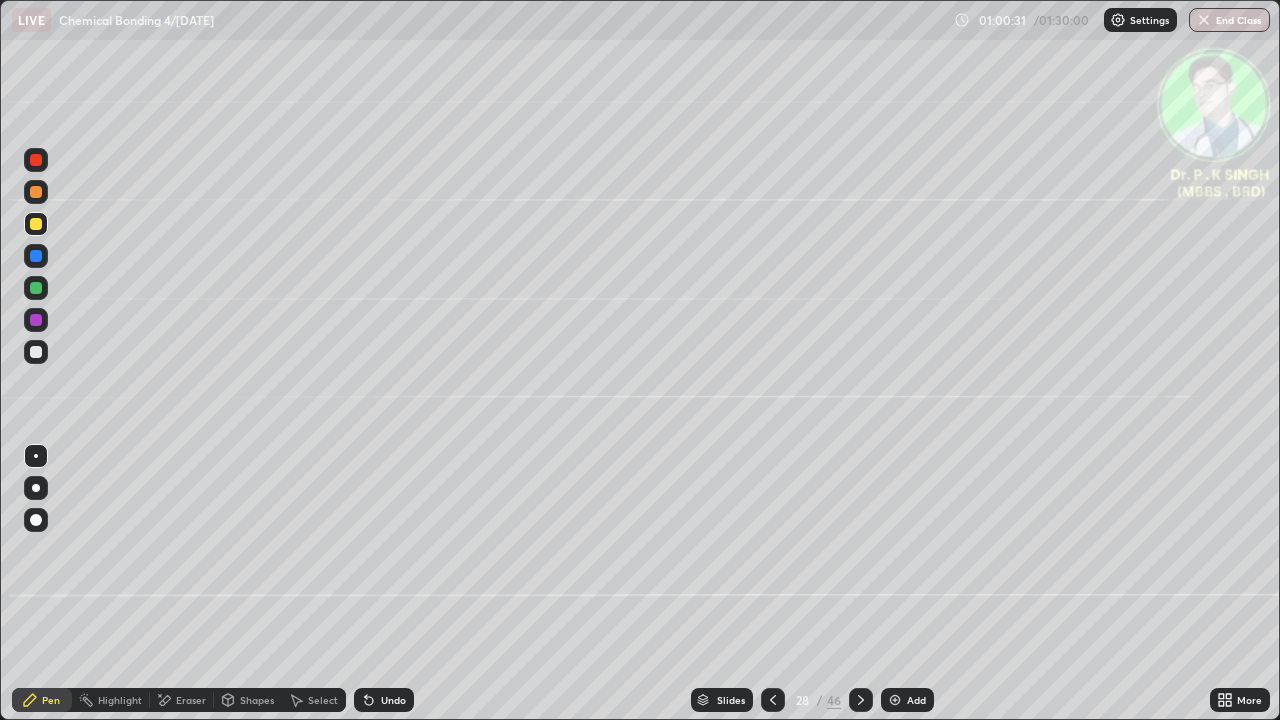 click at bounding box center (36, 224) 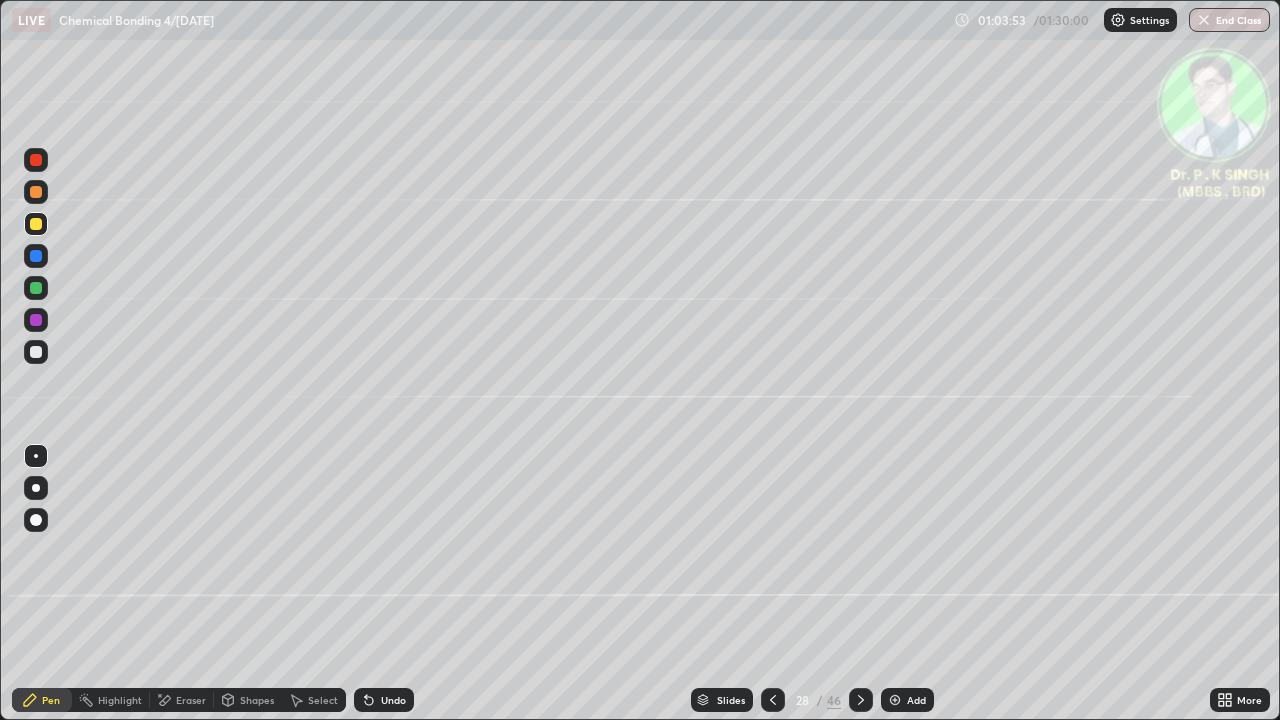 click 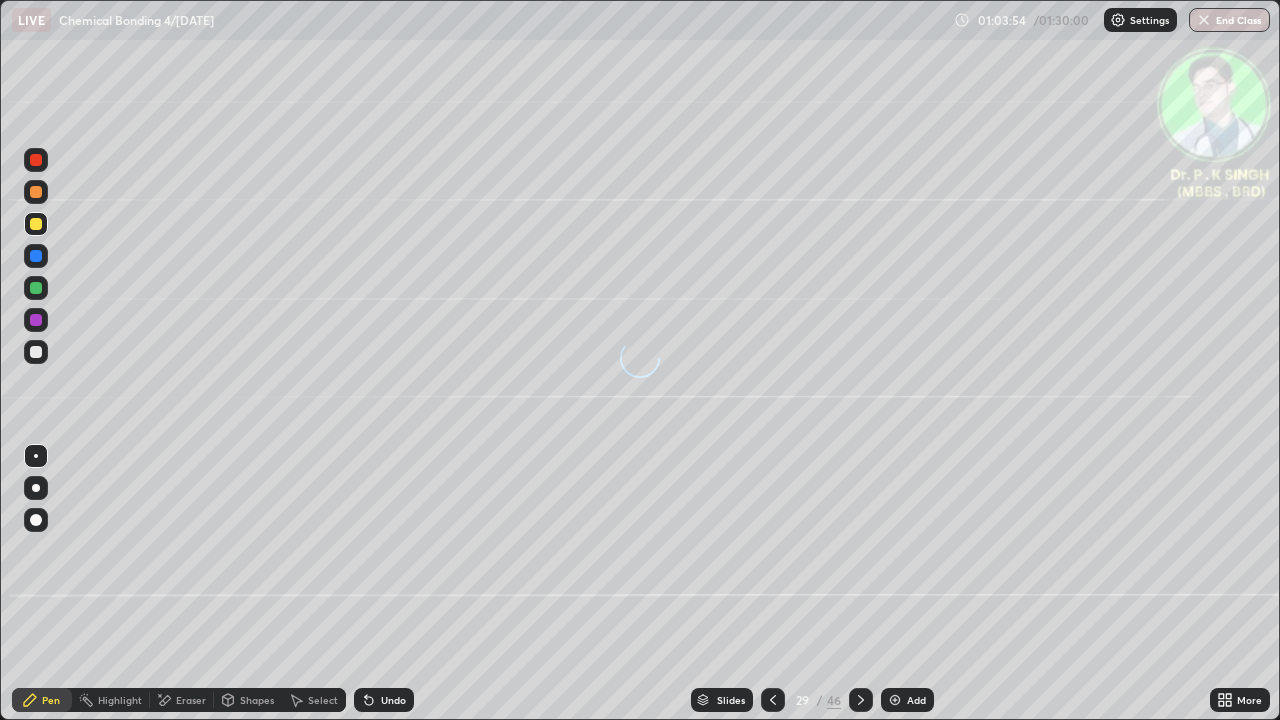 click at bounding box center [36, 288] 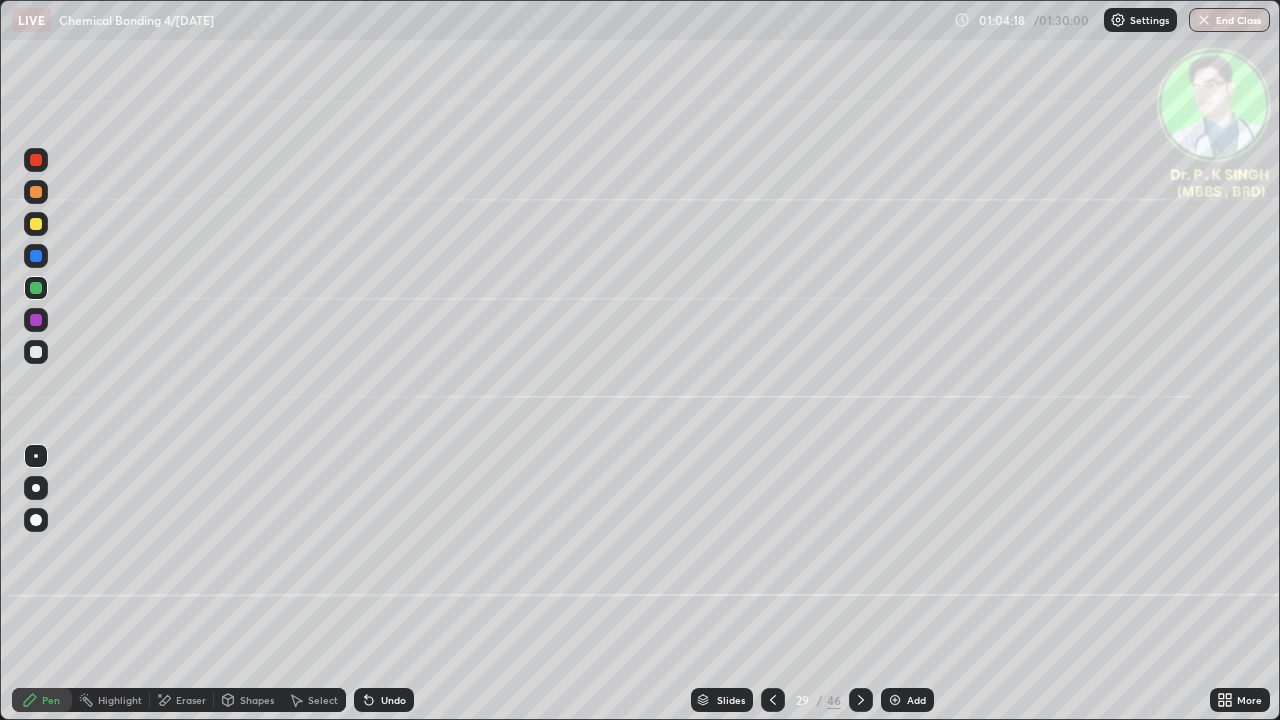 click at bounding box center (36, 288) 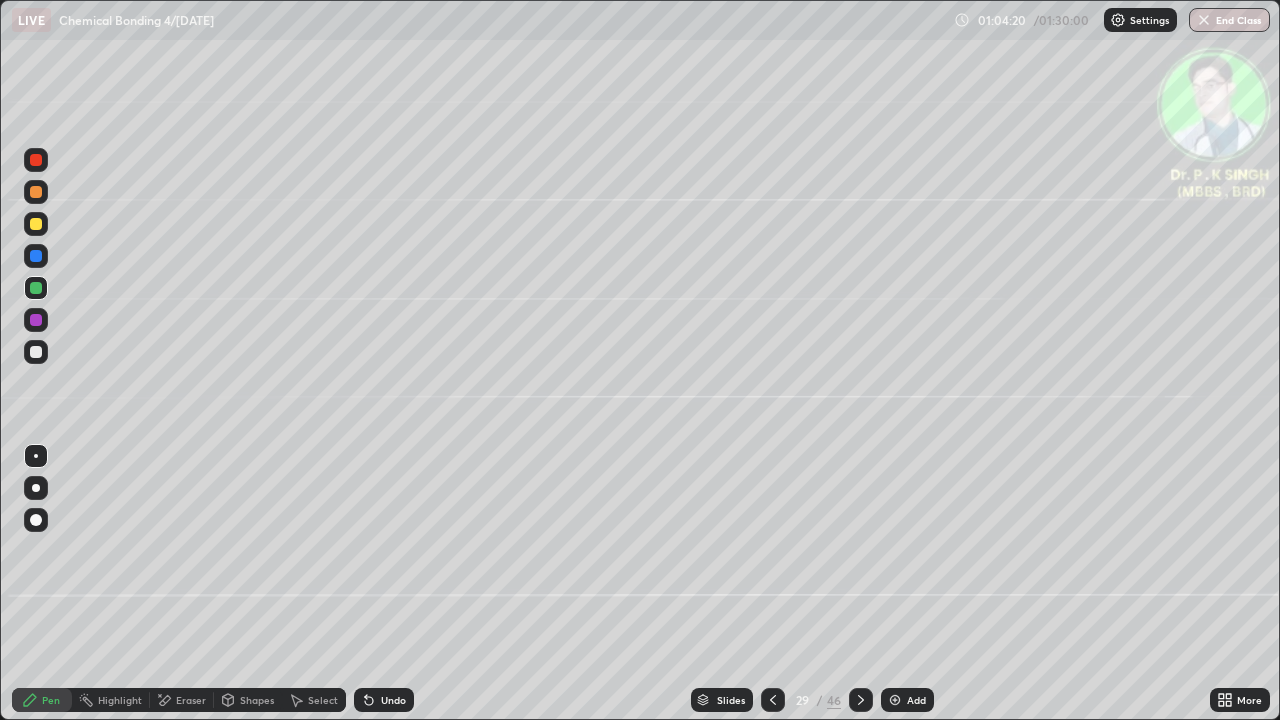 click at bounding box center [36, 256] 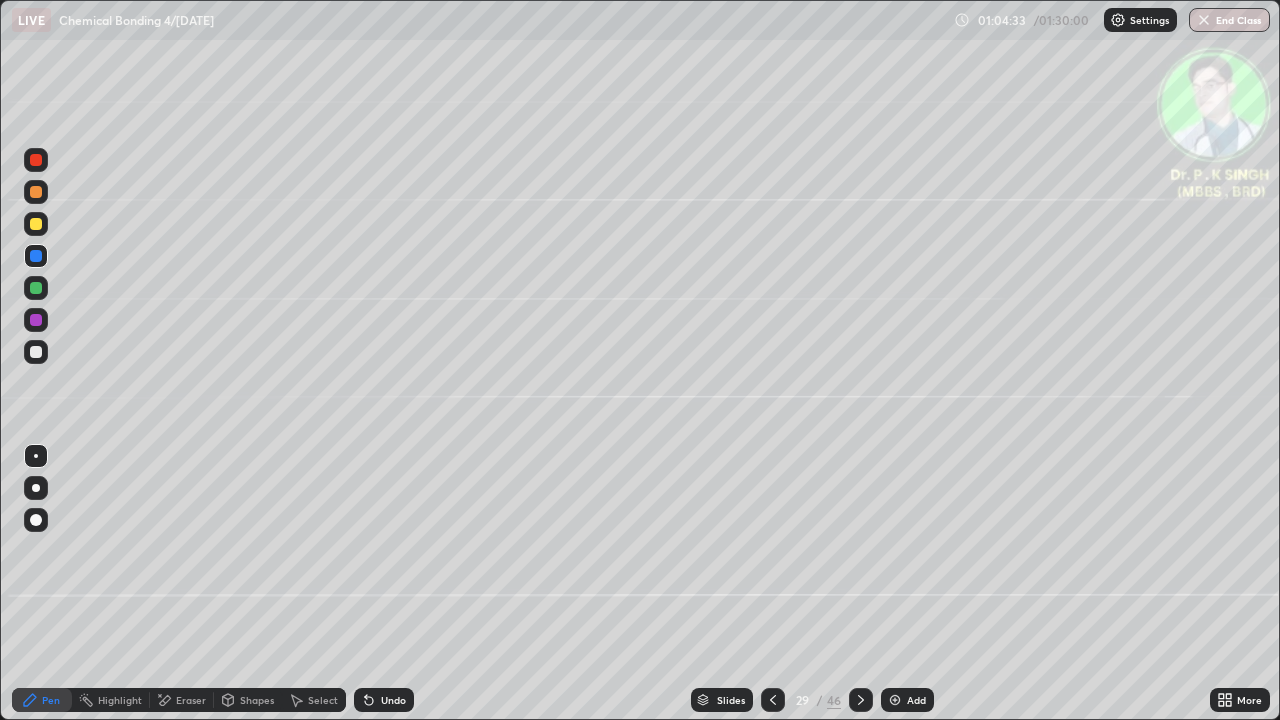 click at bounding box center (36, 224) 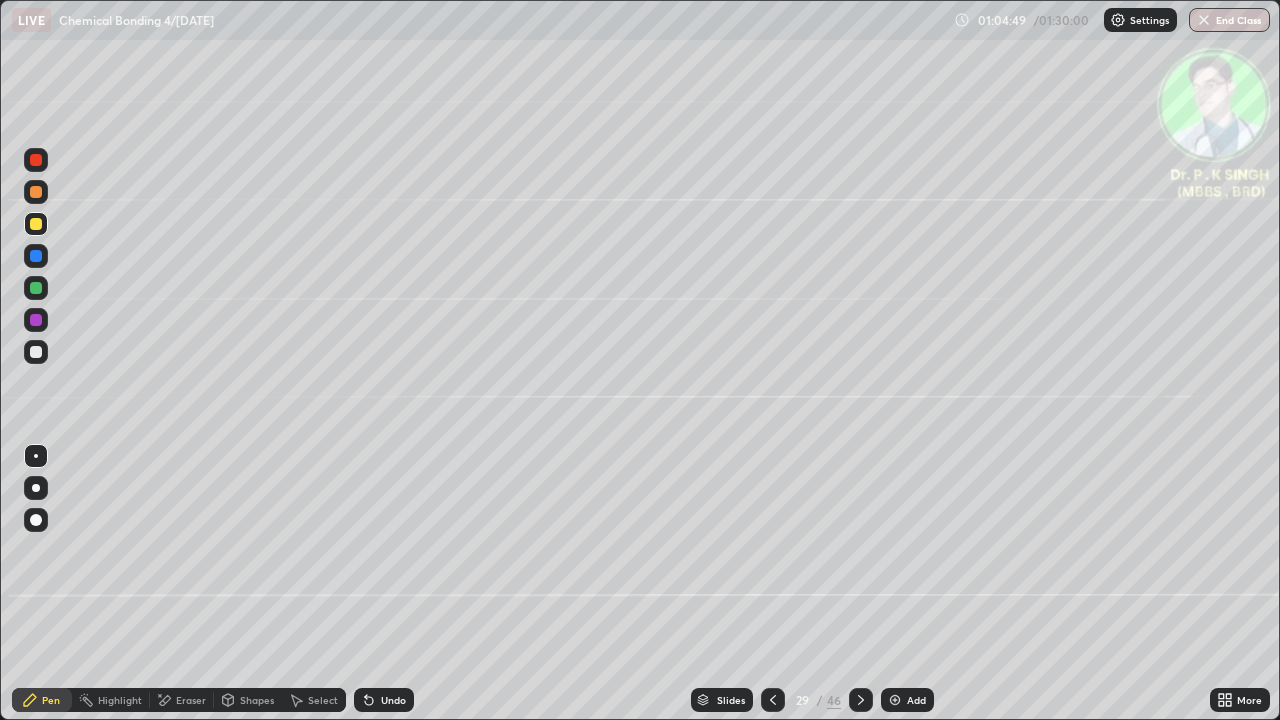 click 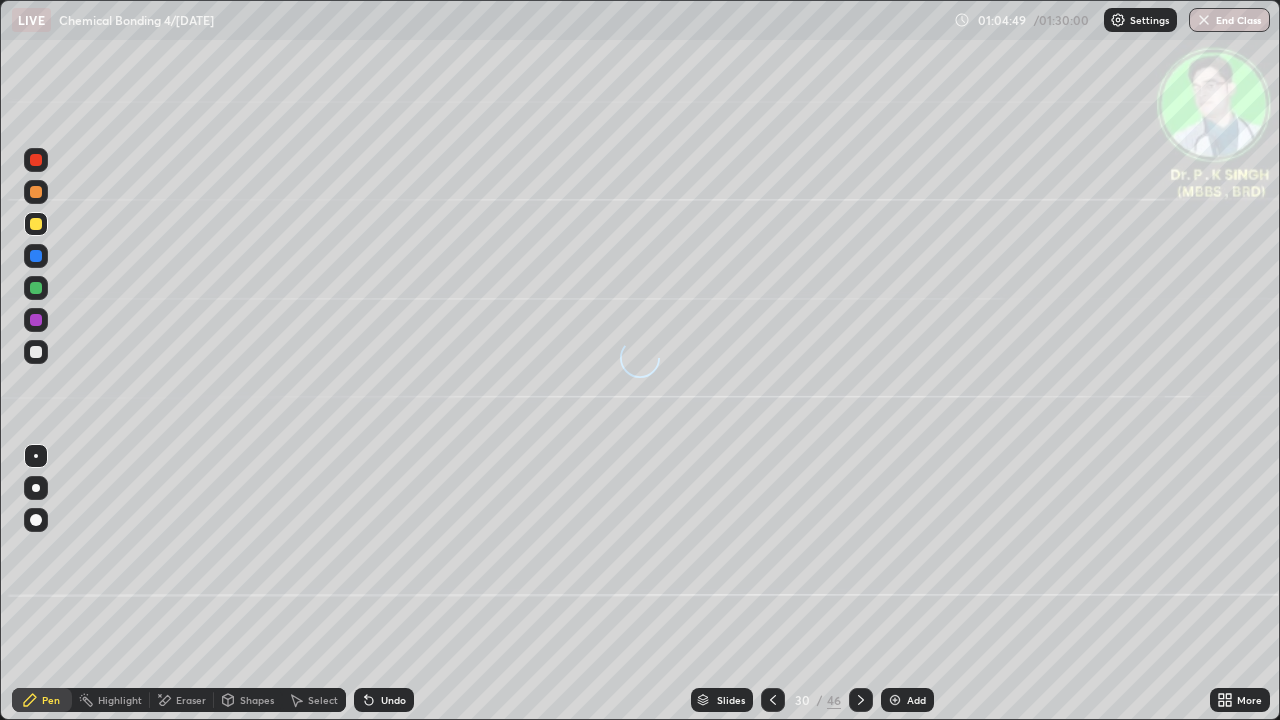click 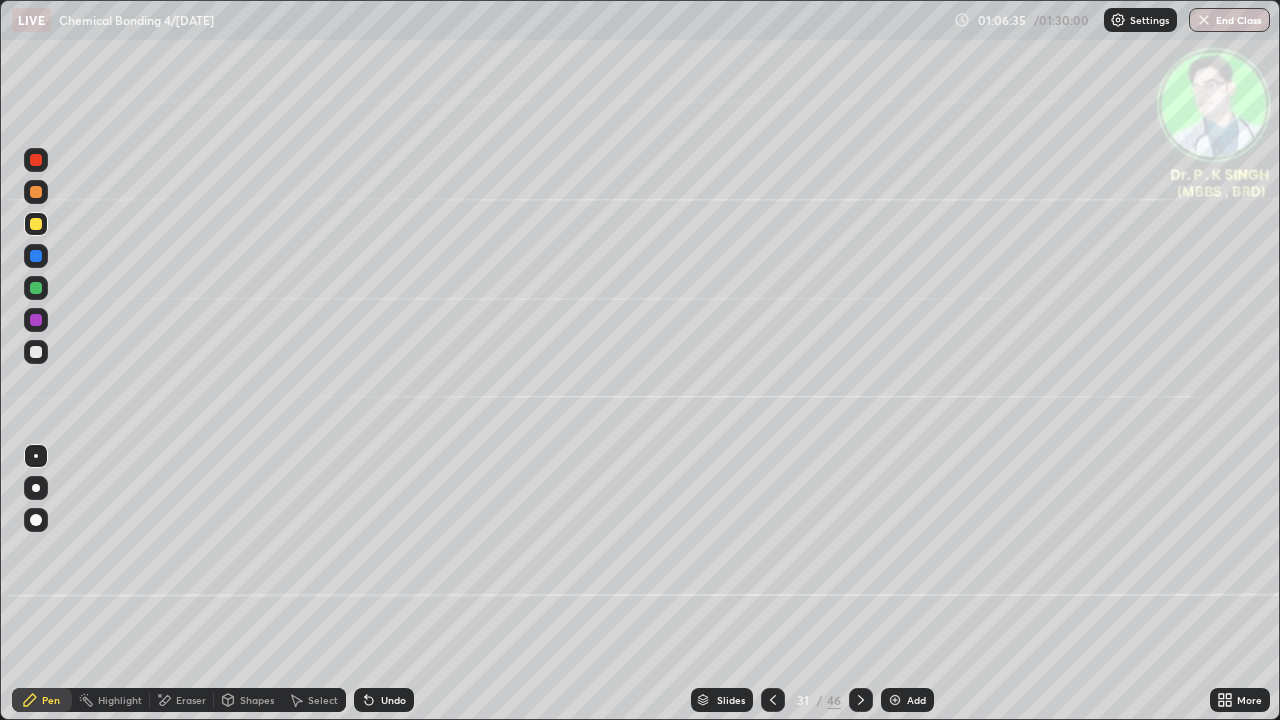 click 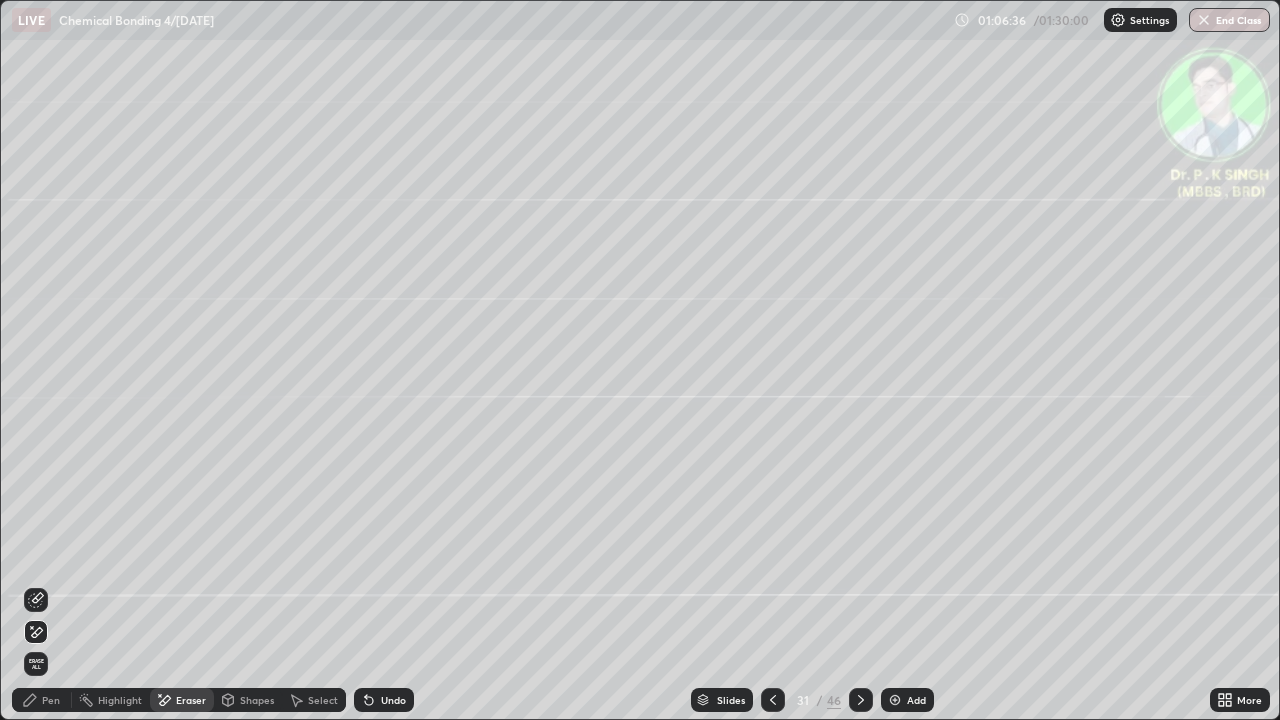 click on "Erase all" at bounding box center [36, 664] 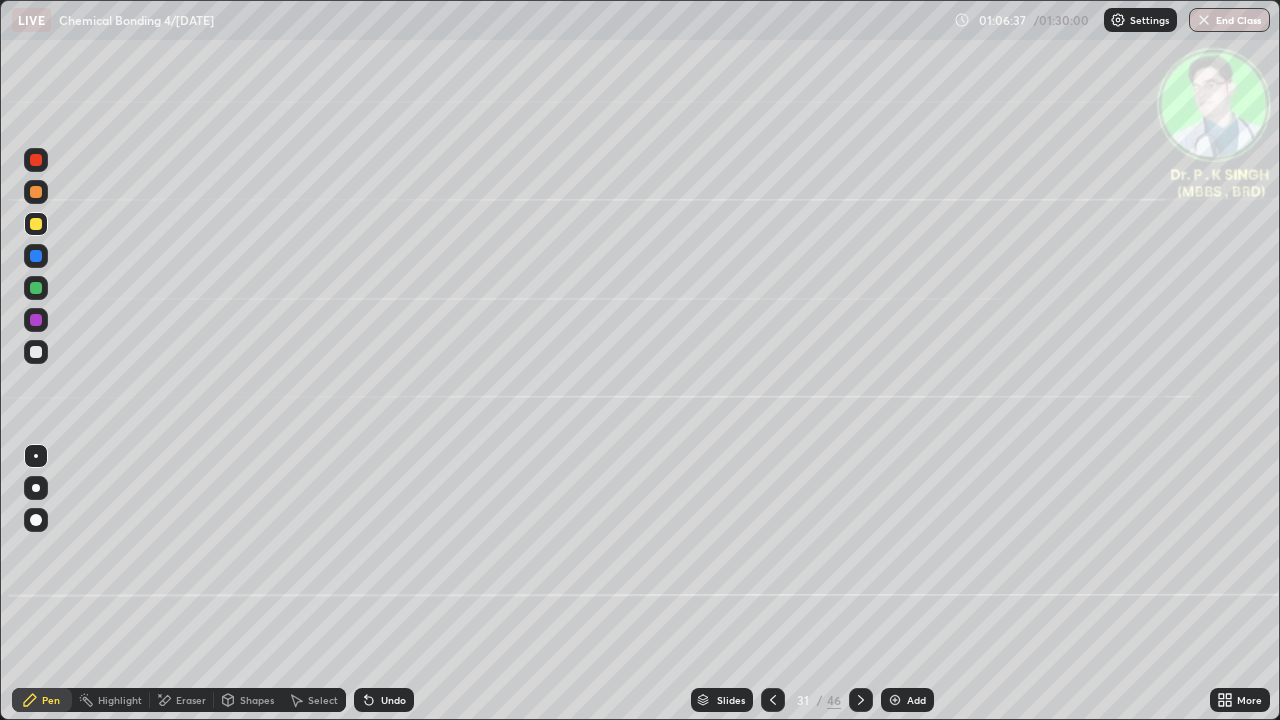 click on "Pen" at bounding box center (42, 700) 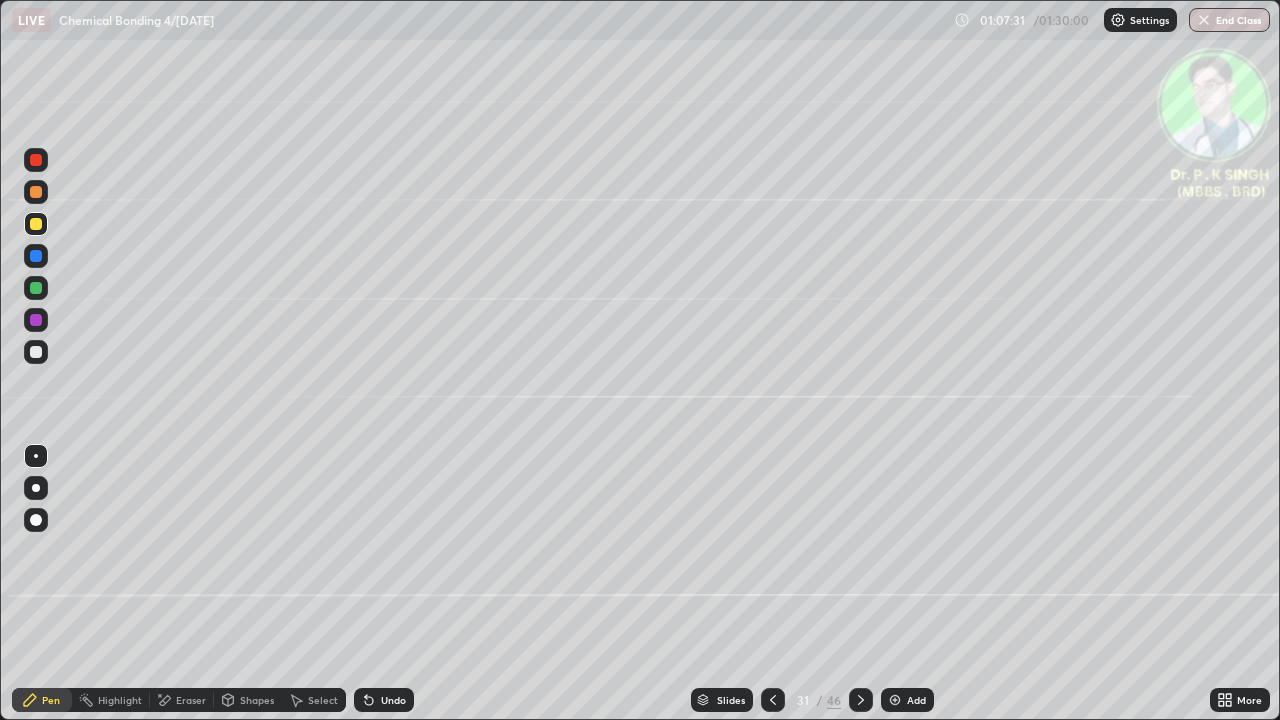 click at bounding box center [36, 224] 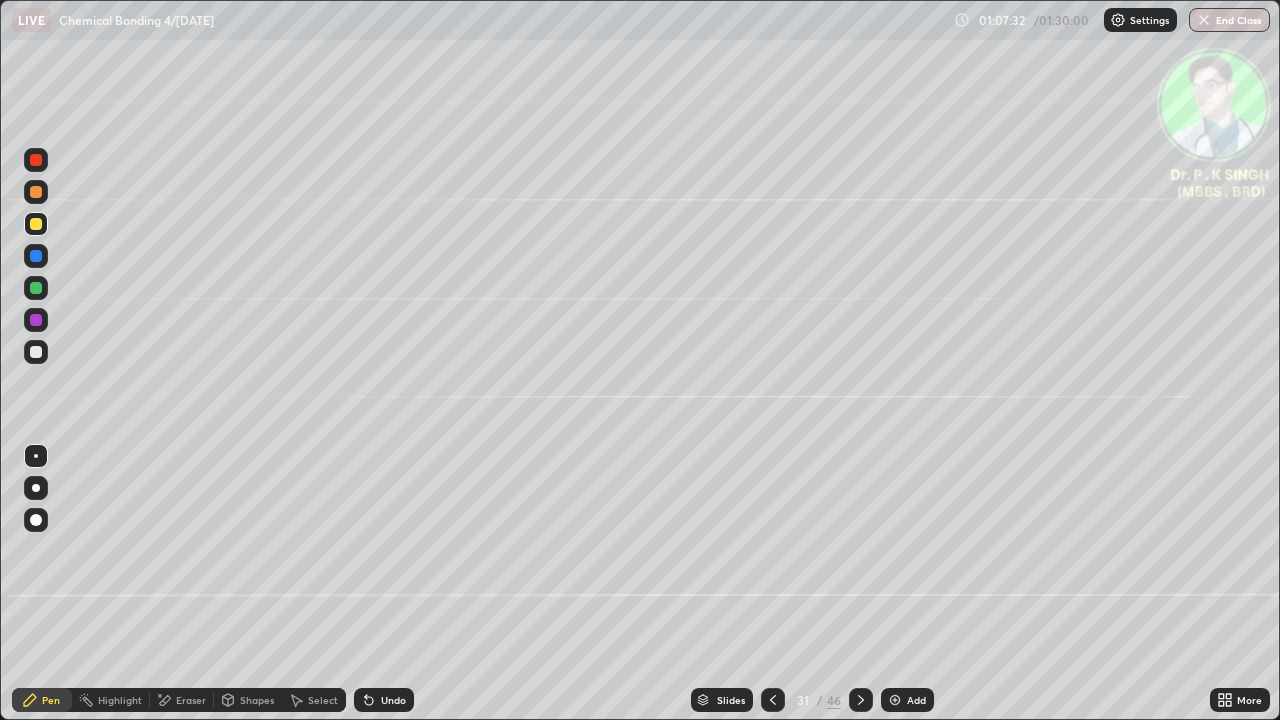click at bounding box center (36, 288) 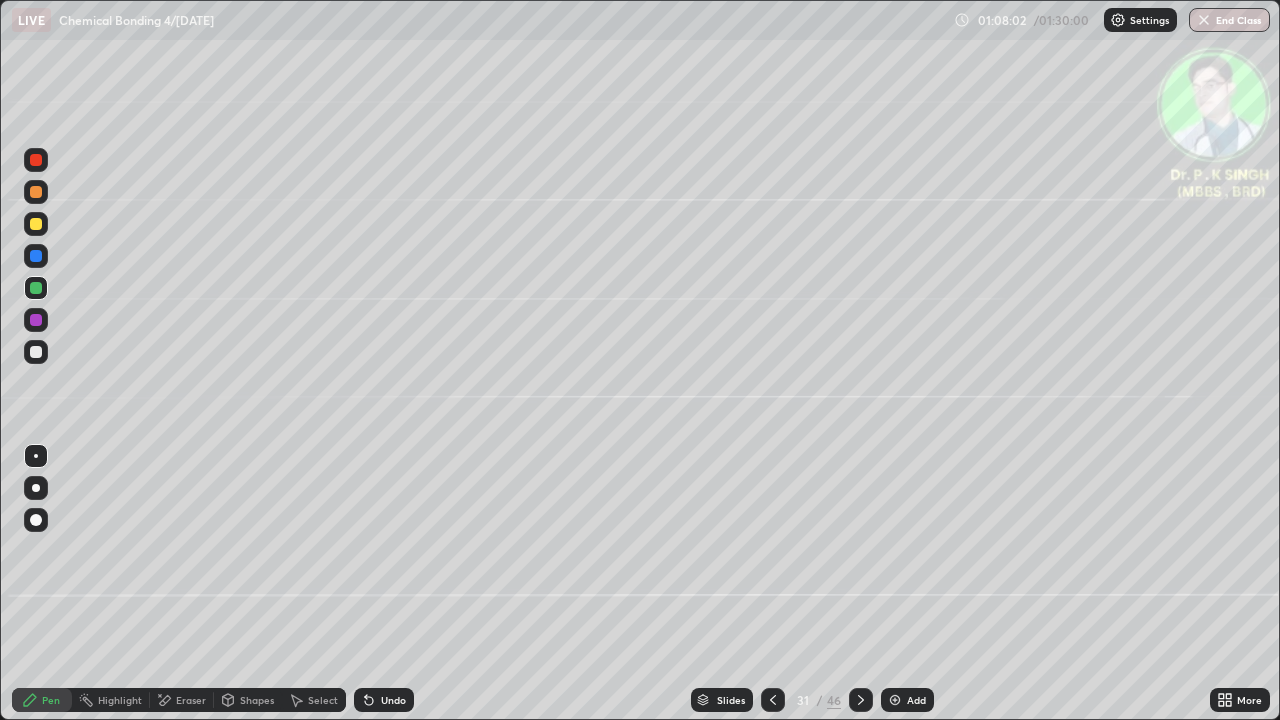 click at bounding box center [36, 256] 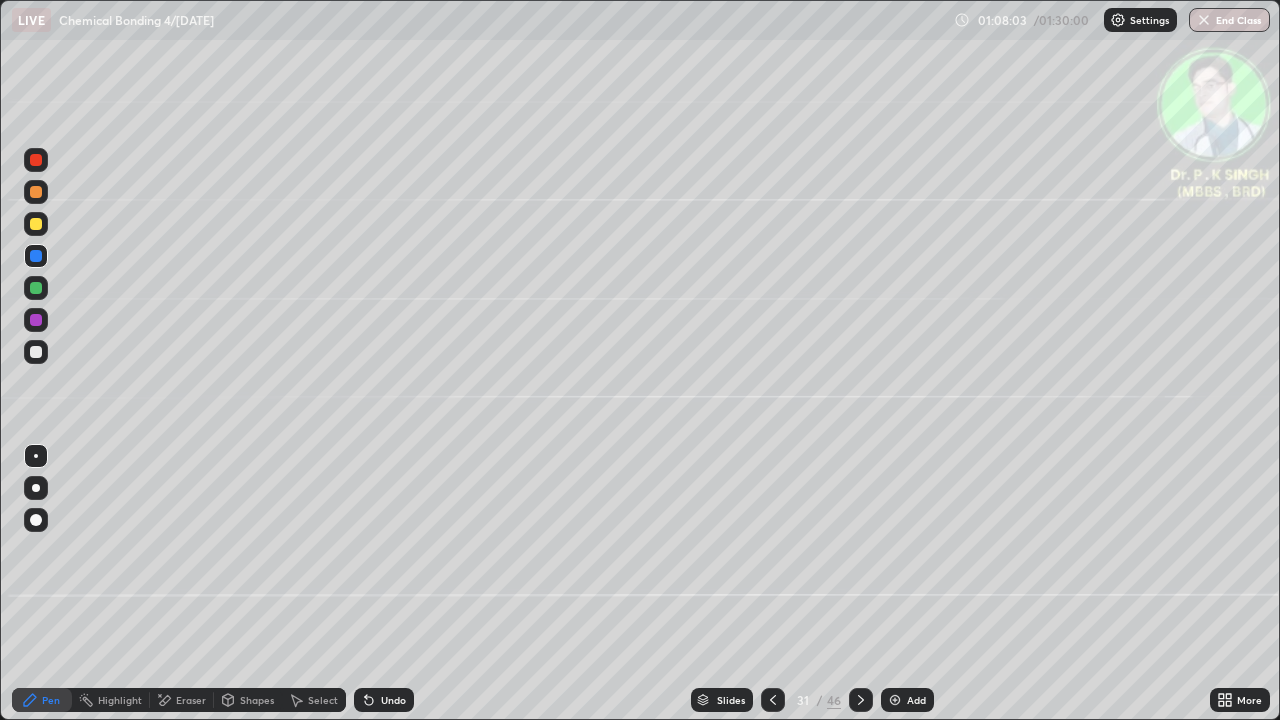 click at bounding box center [36, 224] 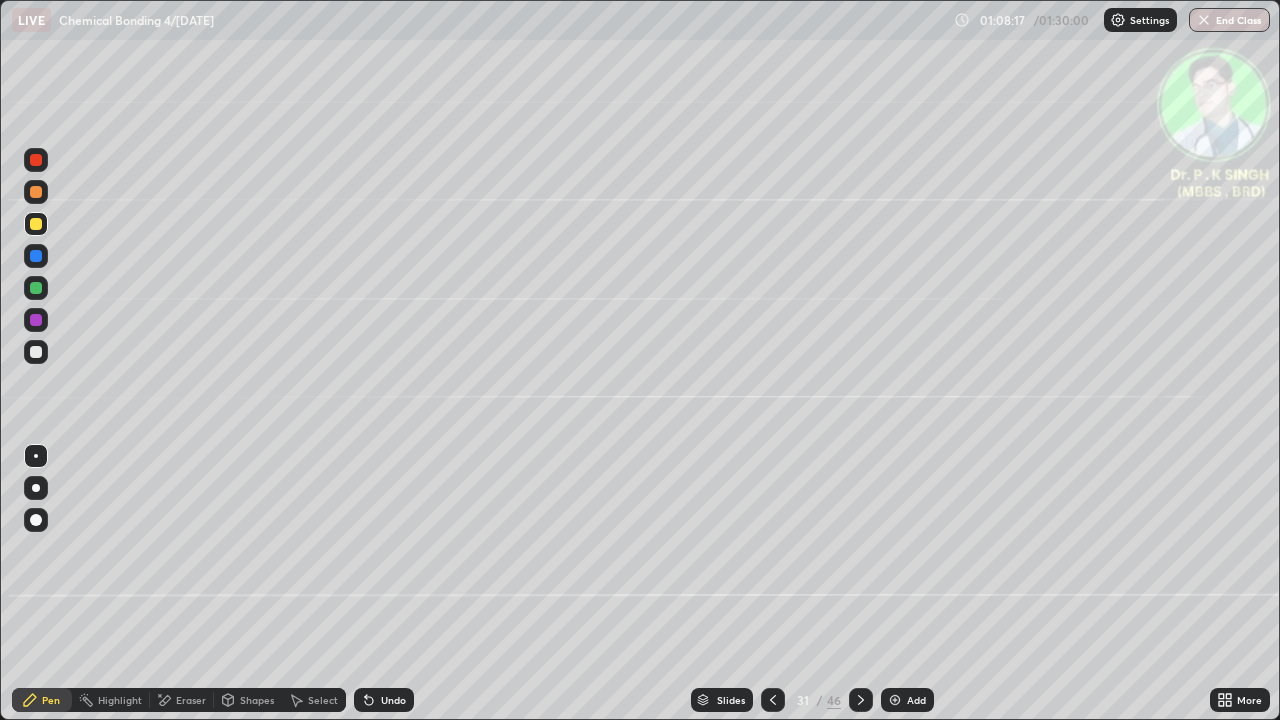 click at bounding box center [36, 224] 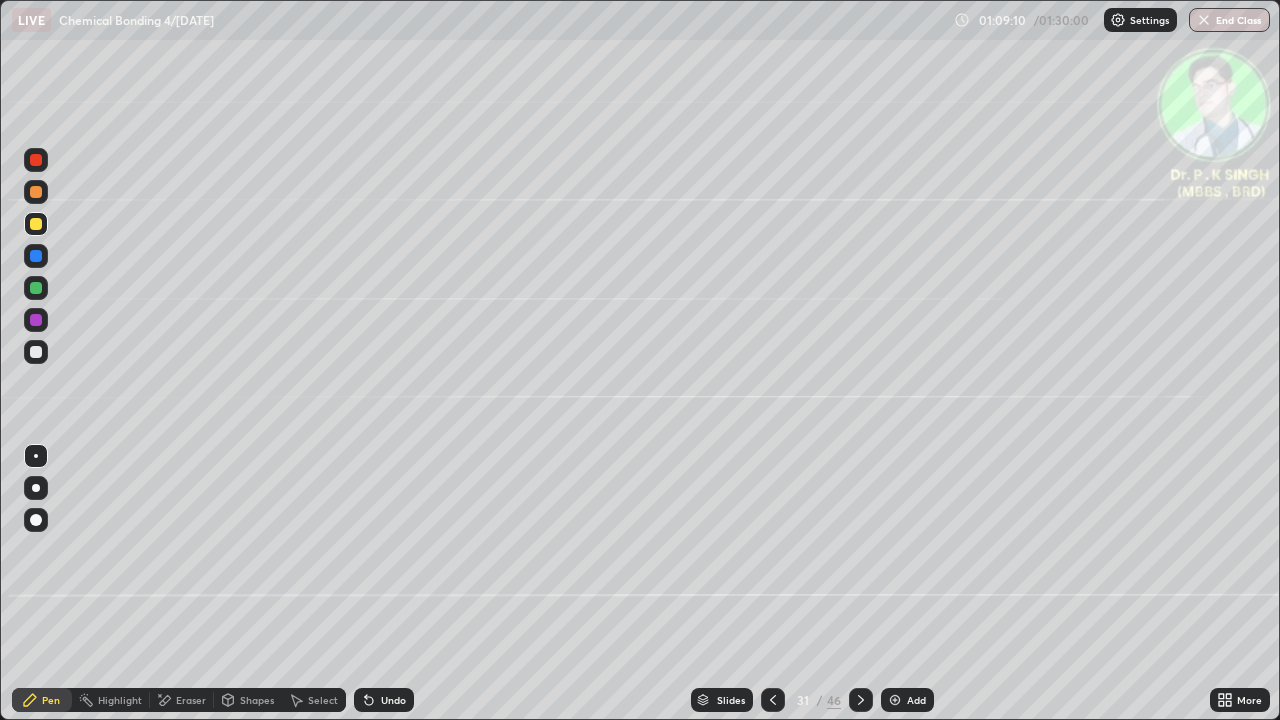 click 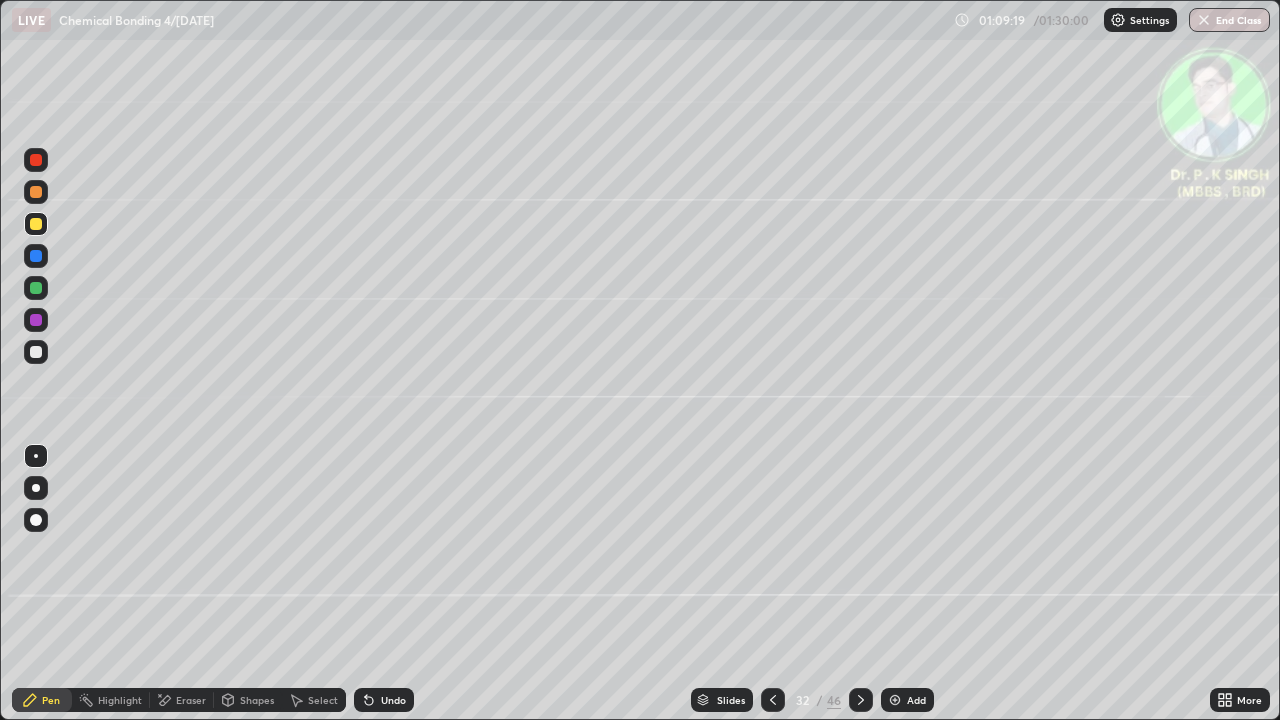 click 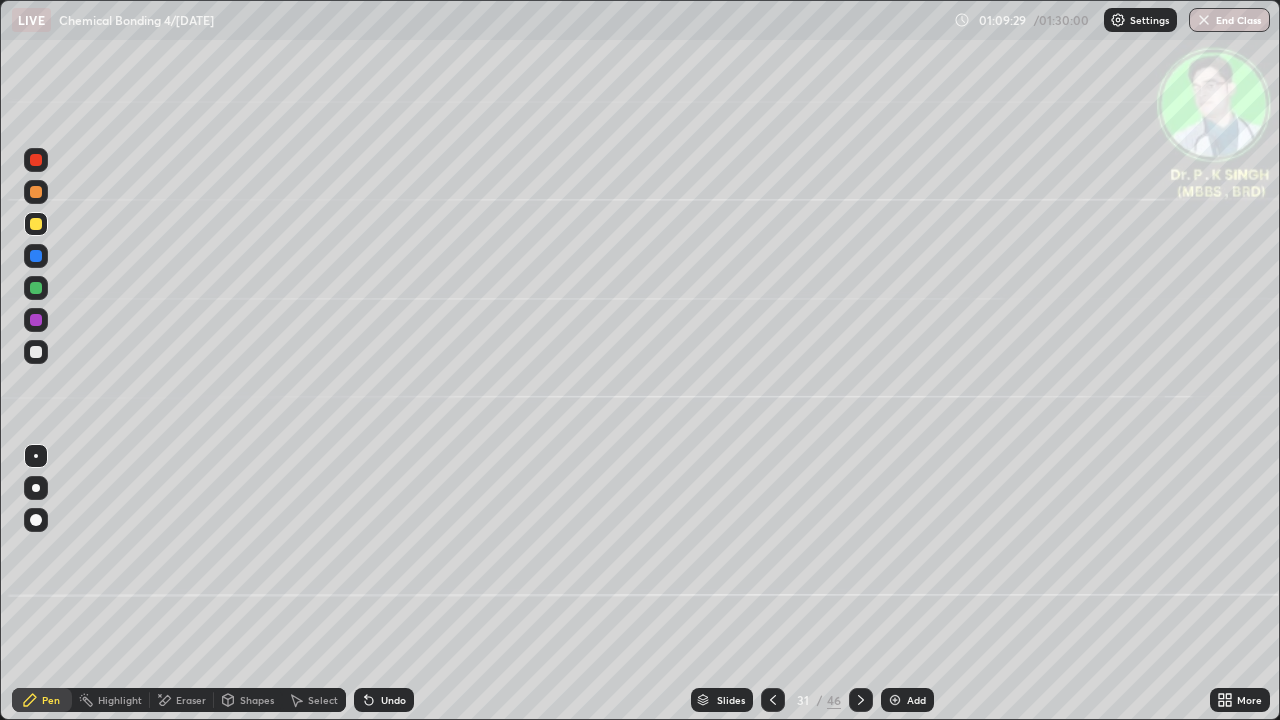 click 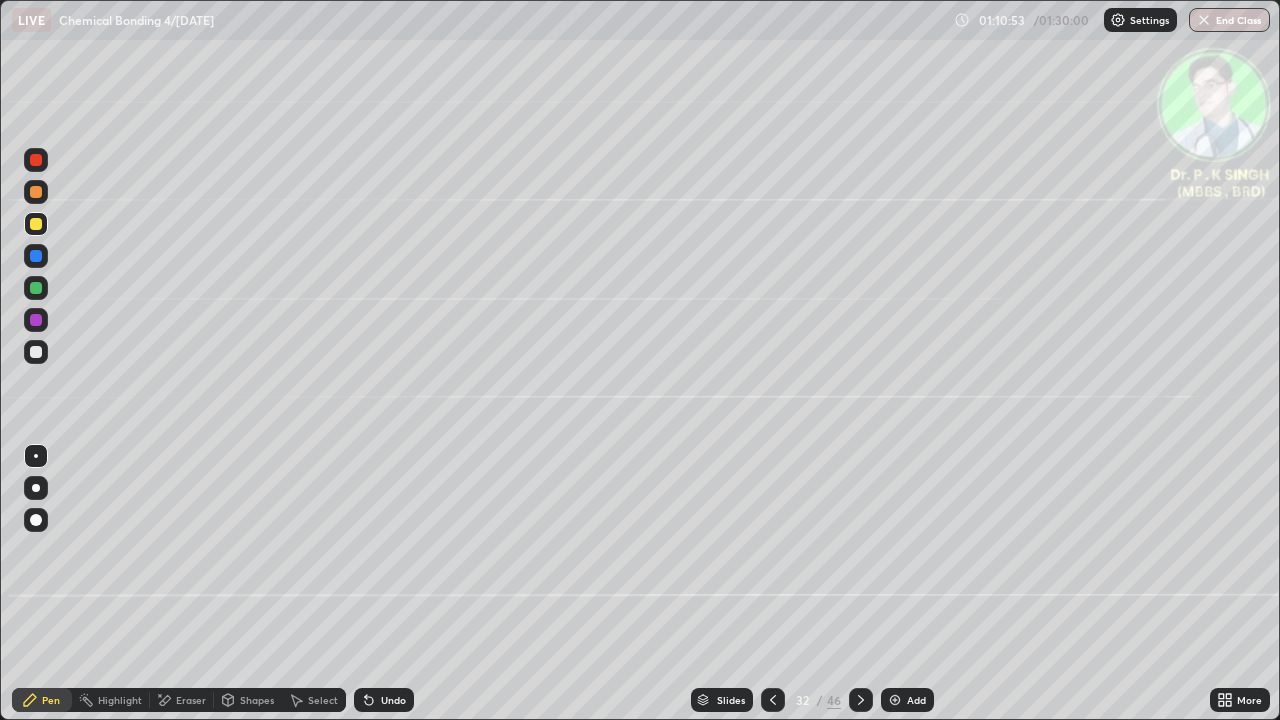 click at bounding box center (36, 224) 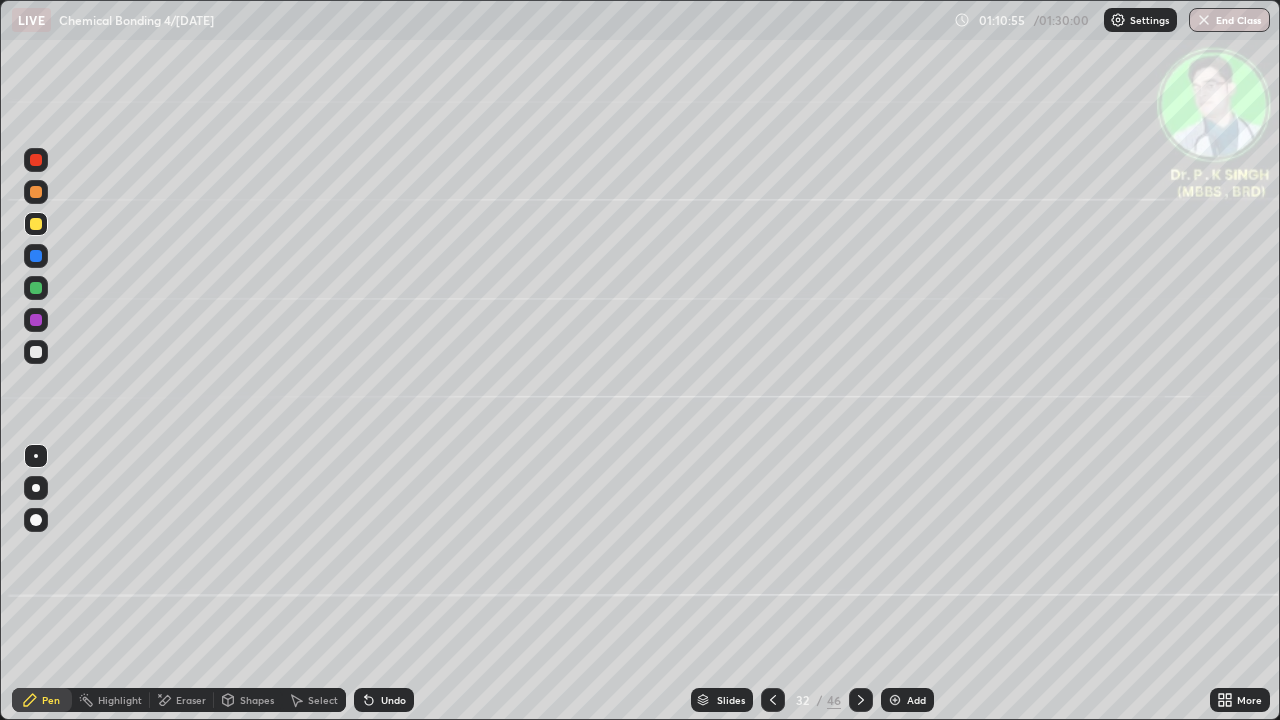 click 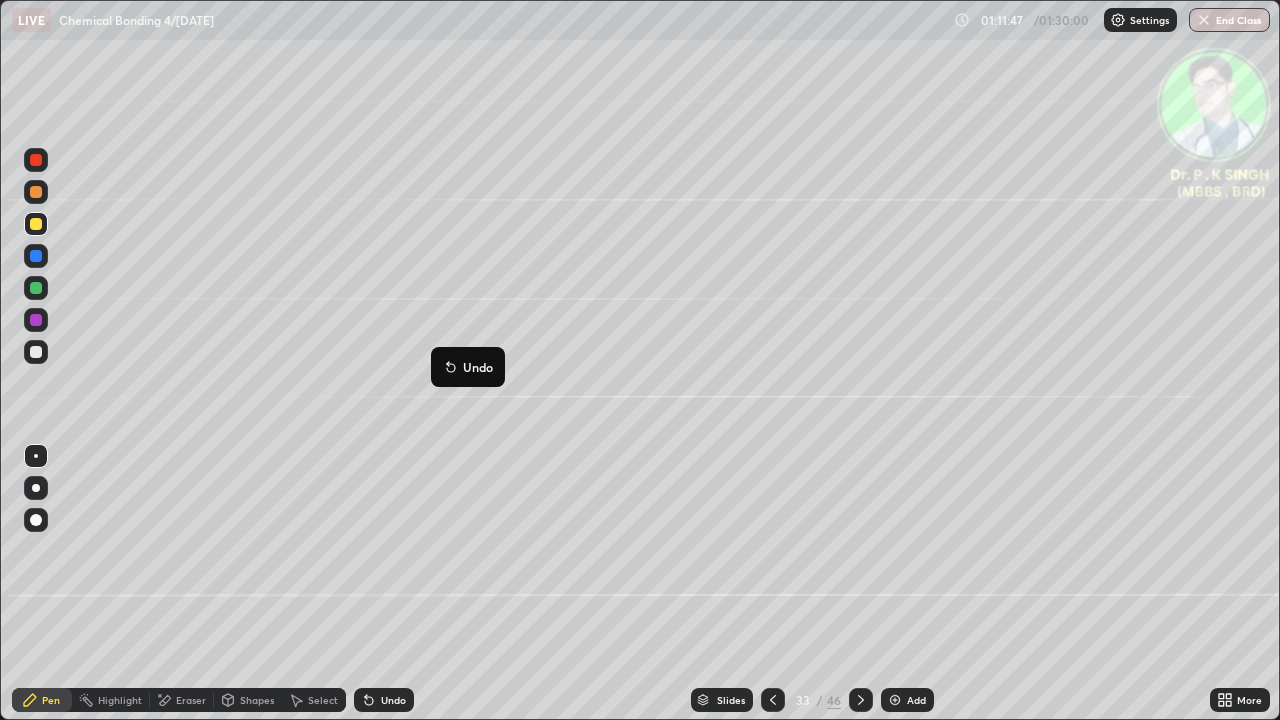 click on "Undo" at bounding box center [468, 367] 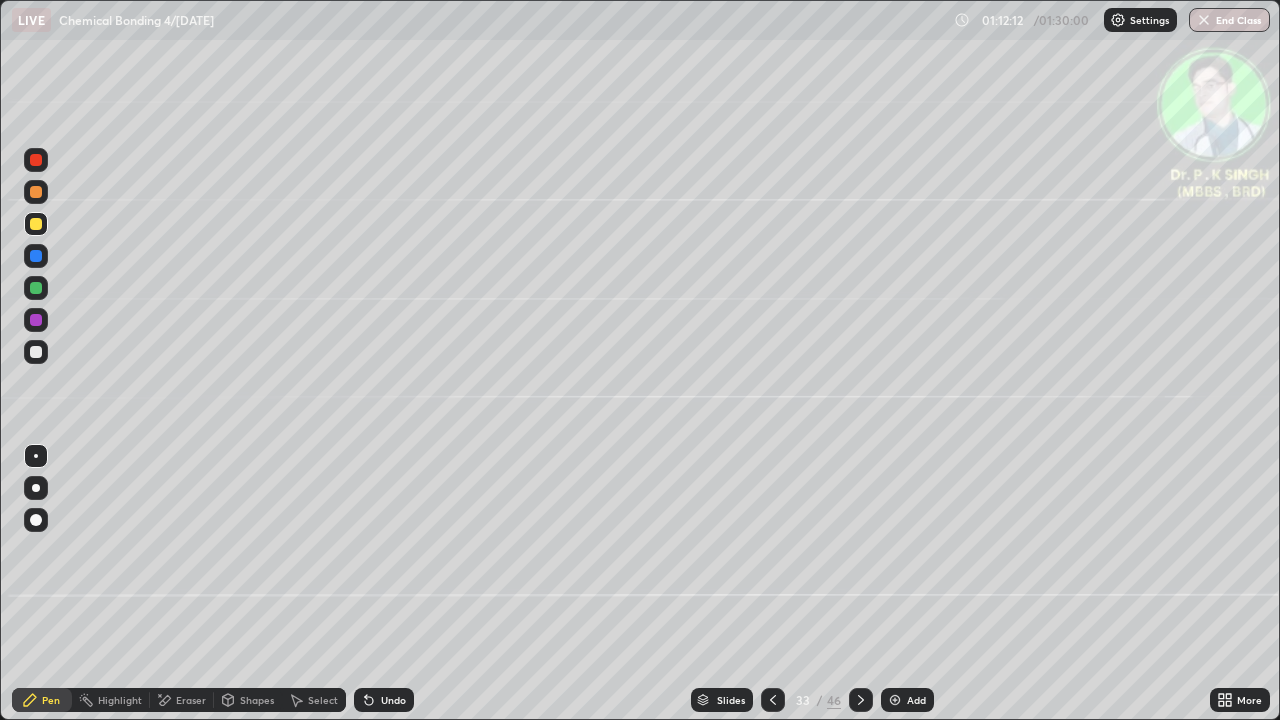click 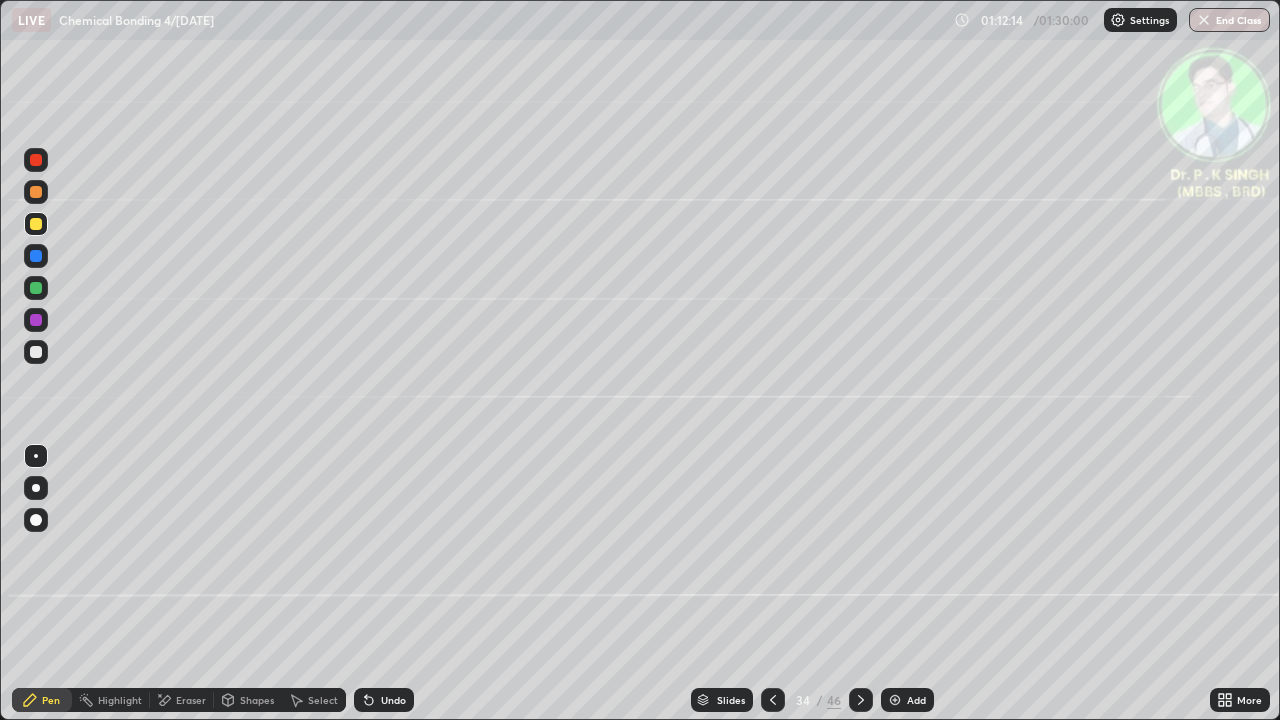 click at bounding box center (36, 256) 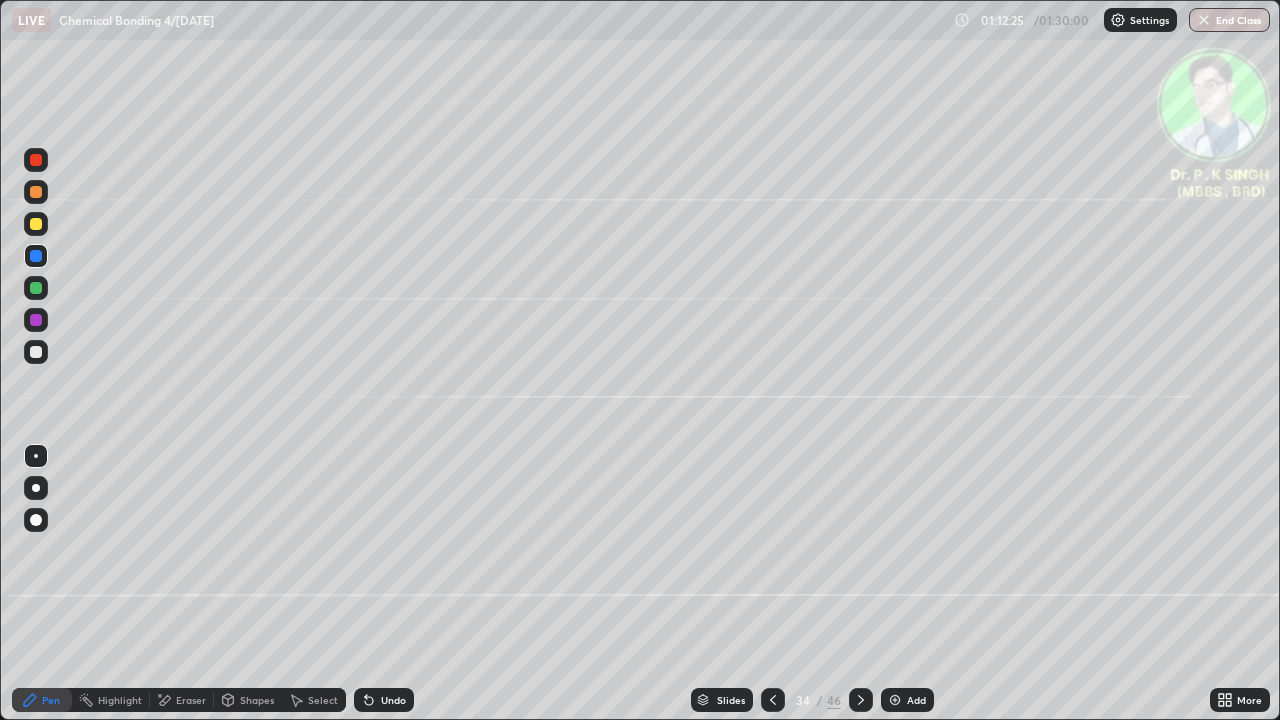 click at bounding box center (36, 224) 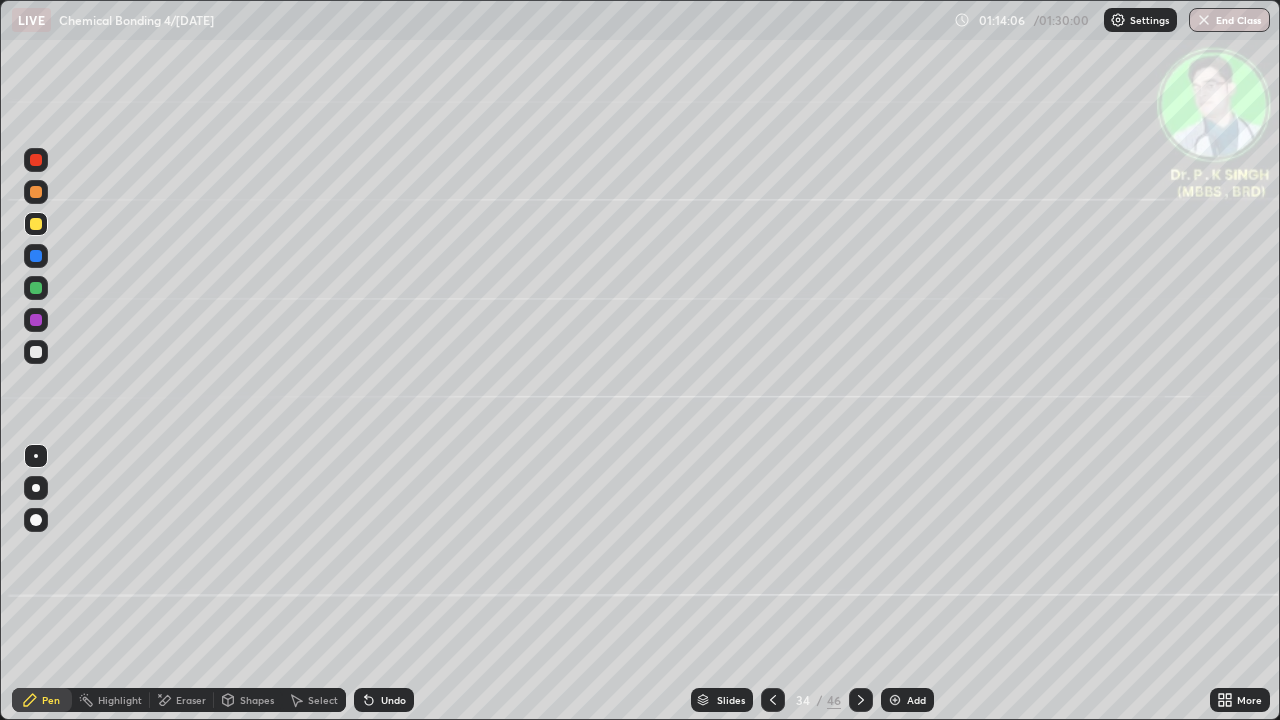 click 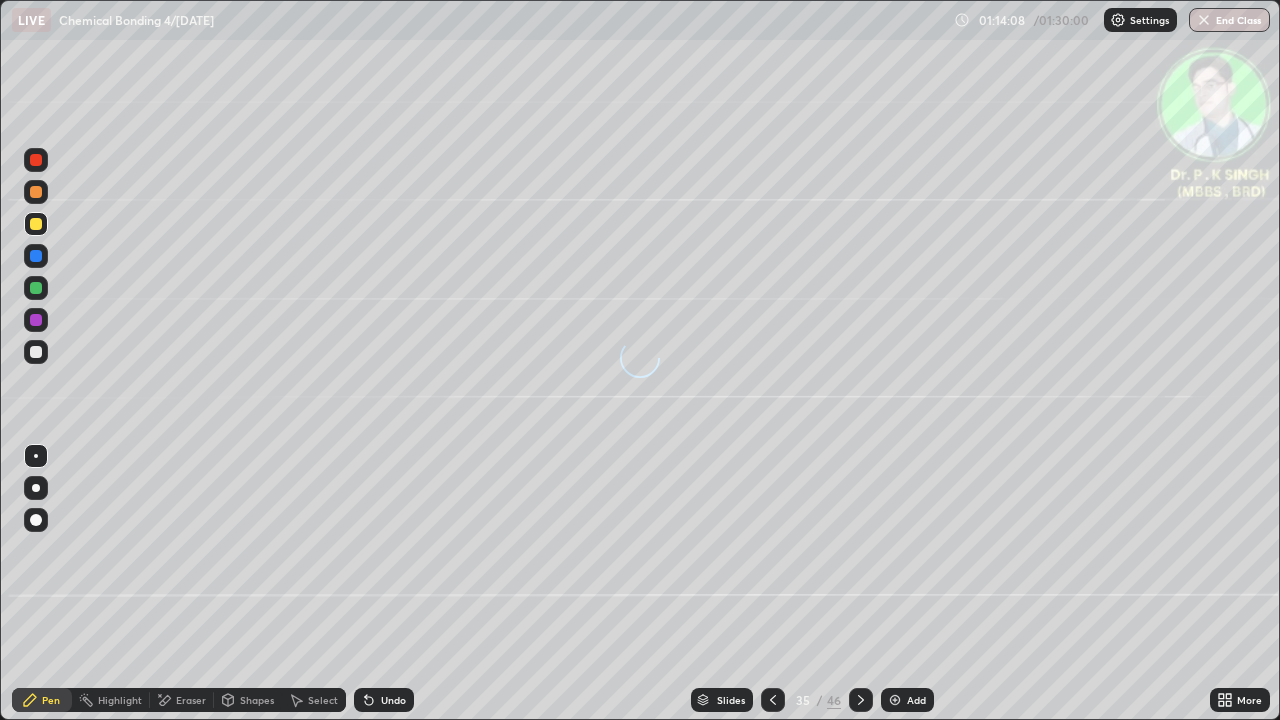 click at bounding box center (36, 288) 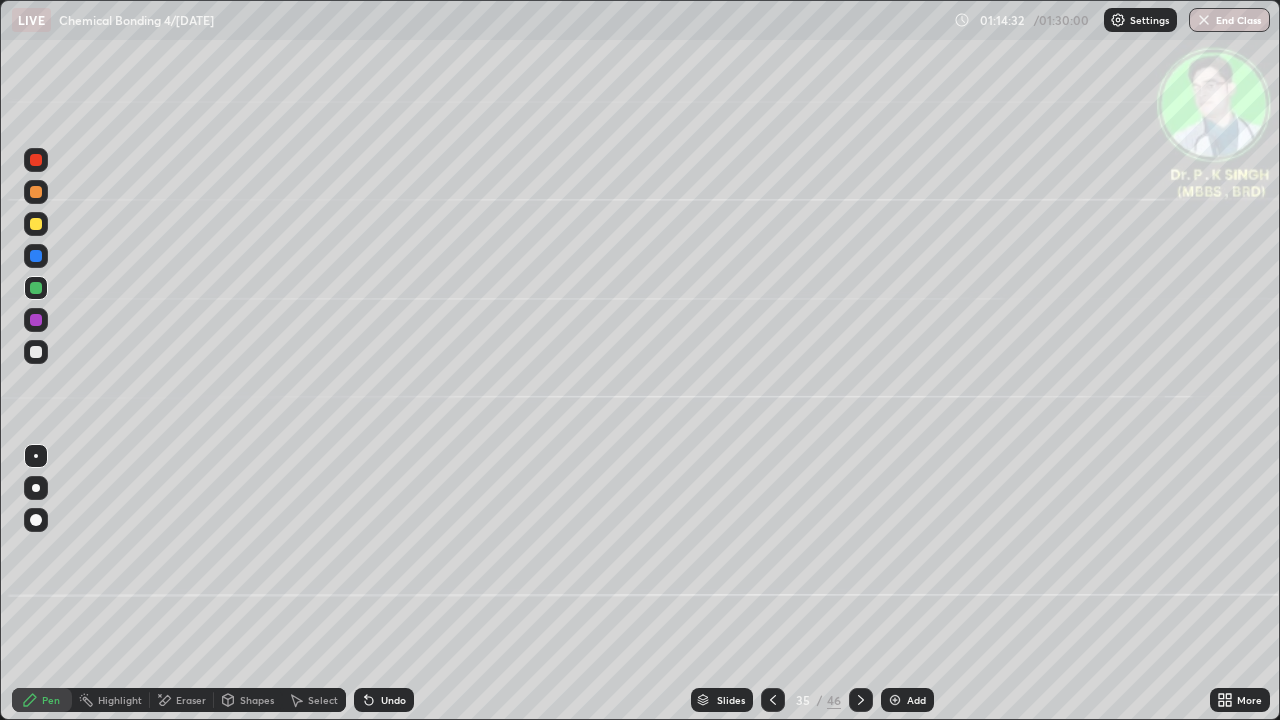 click at bounding box center (36, 288) 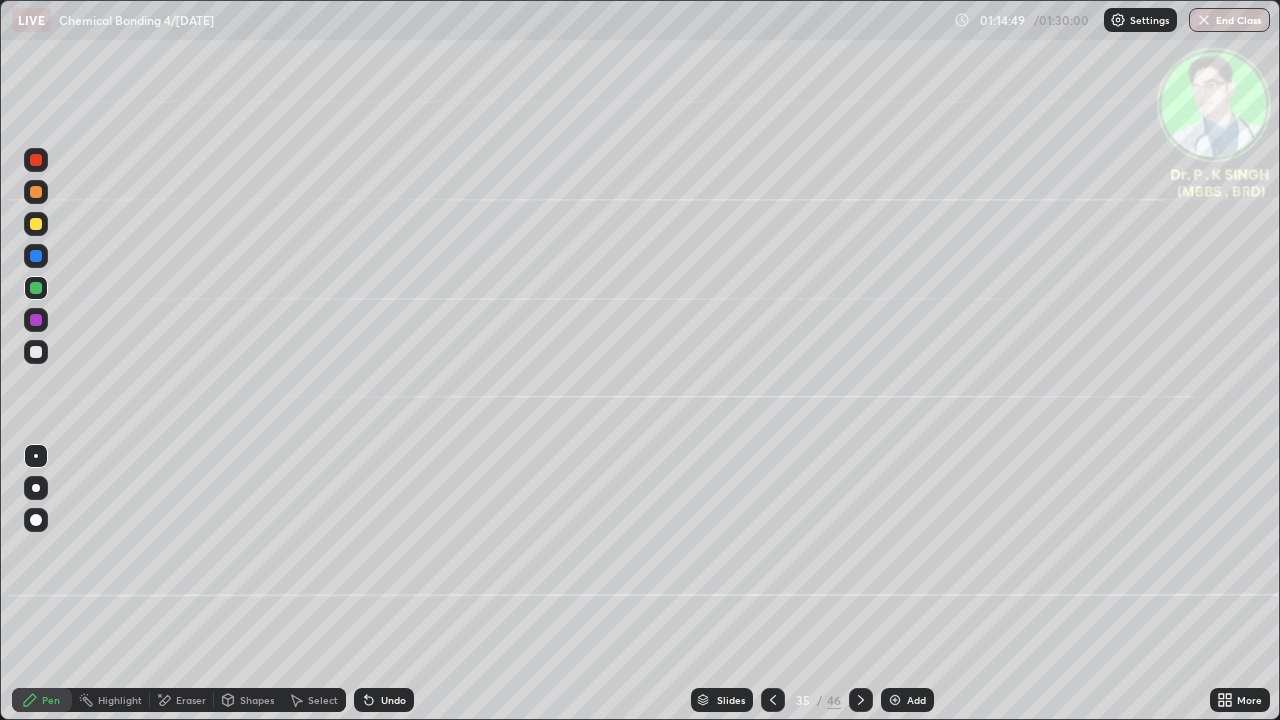 click at bounding box center [36, 288] 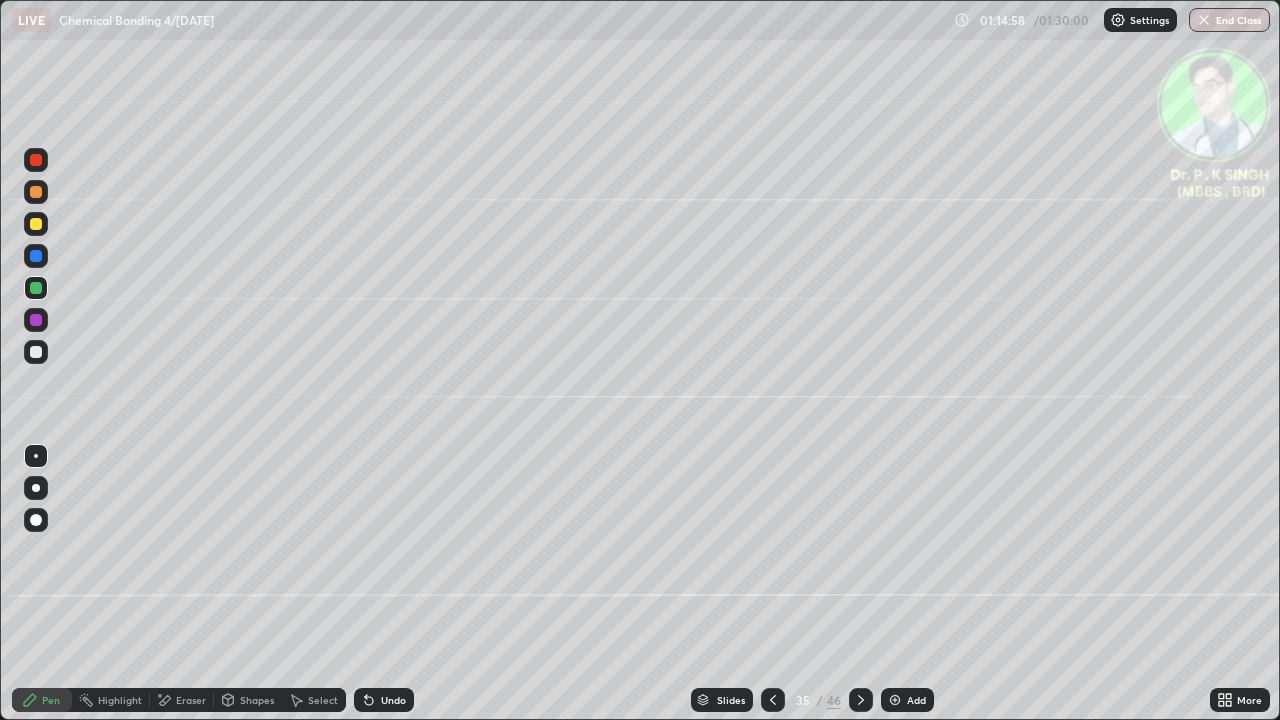click at bounding box center [36, 224] 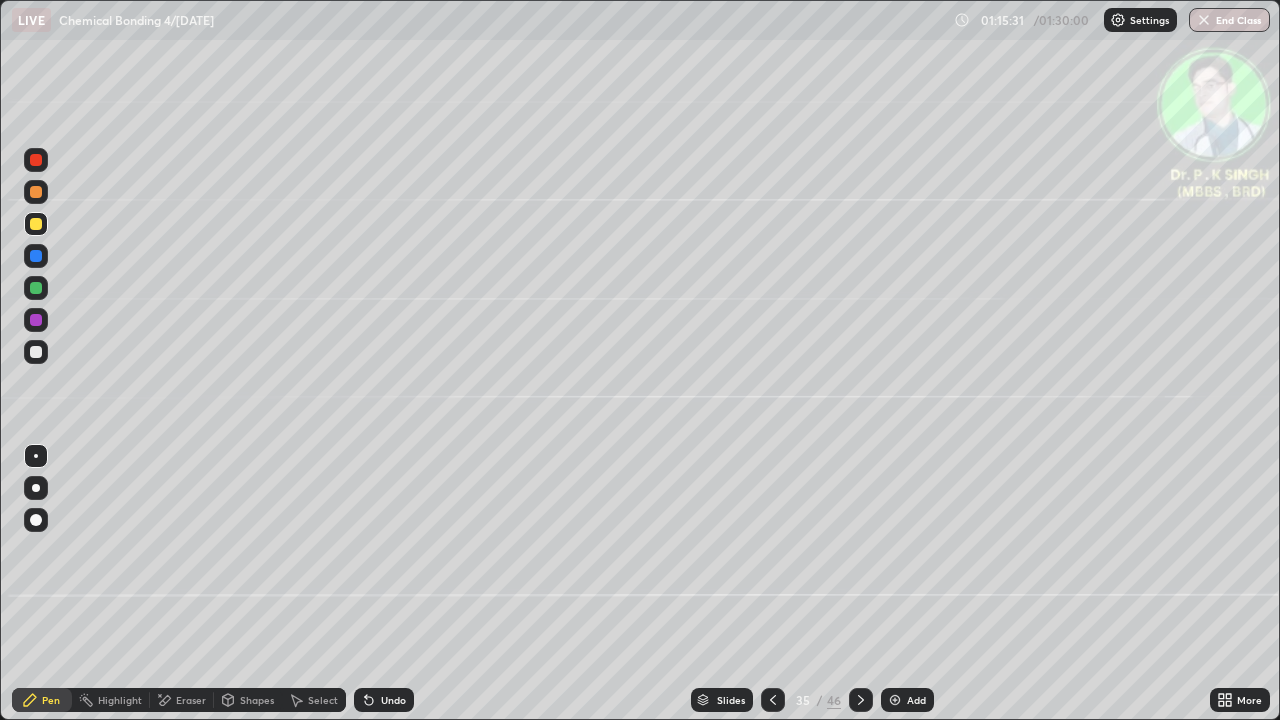 click 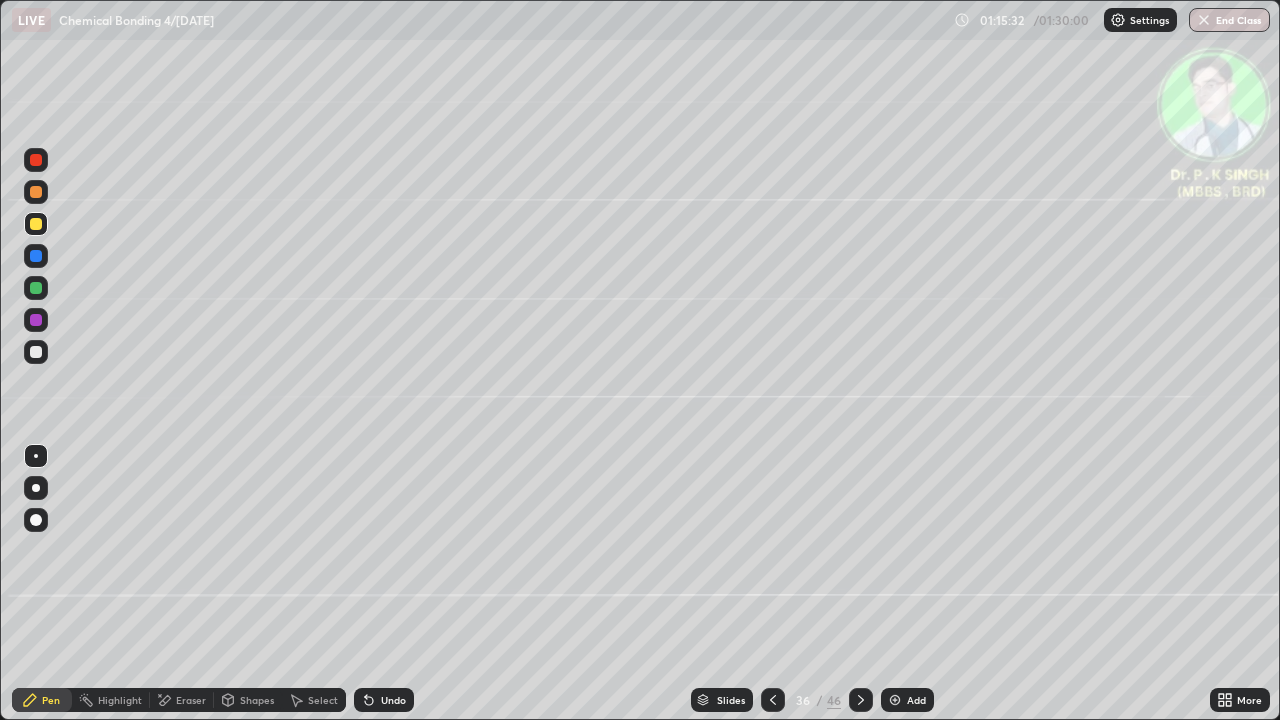click at bounding box center [36, 224] 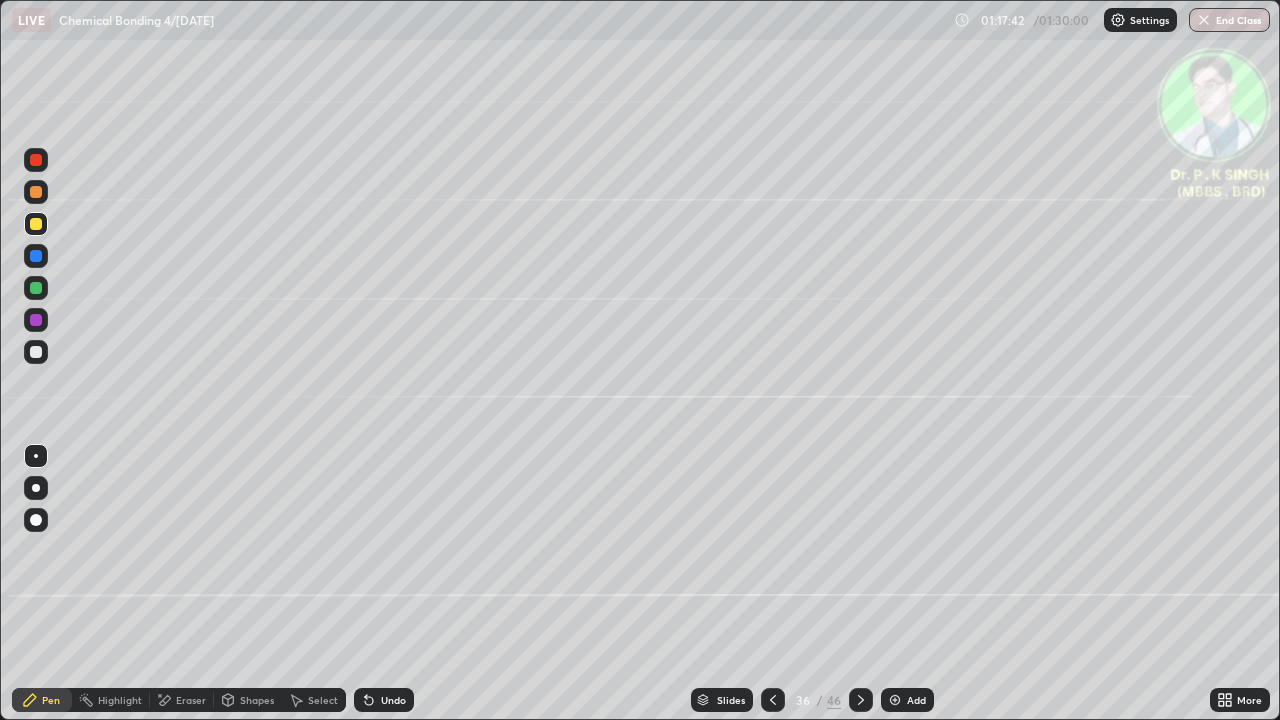 click 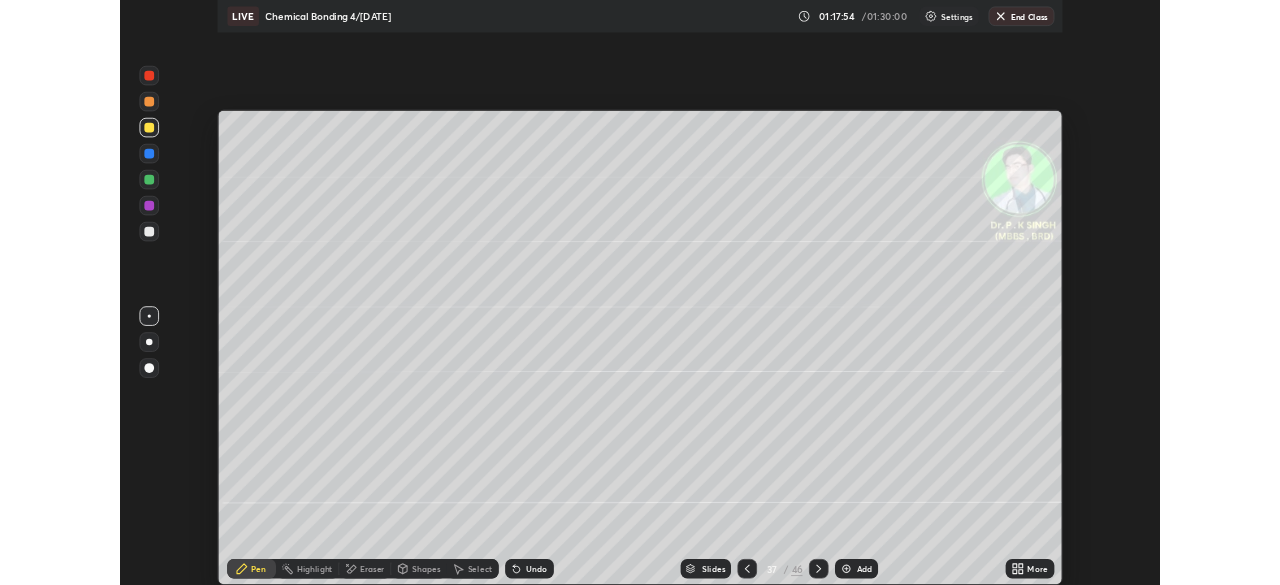 scroll, scrollTop: 585, scrollLeft: 1280, axis: both 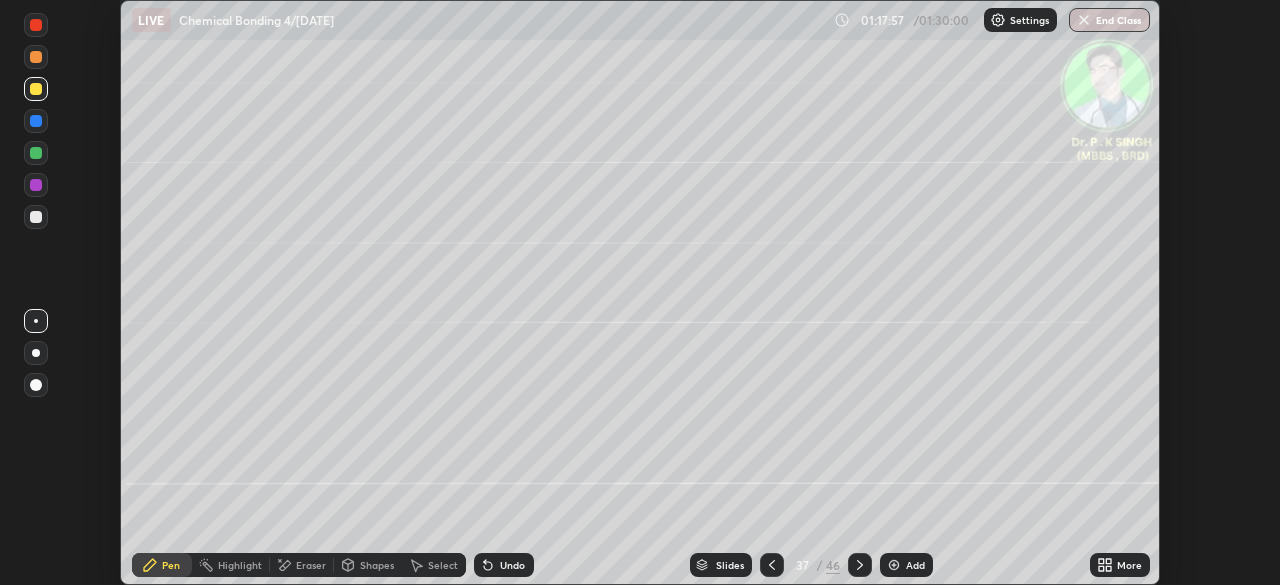 click 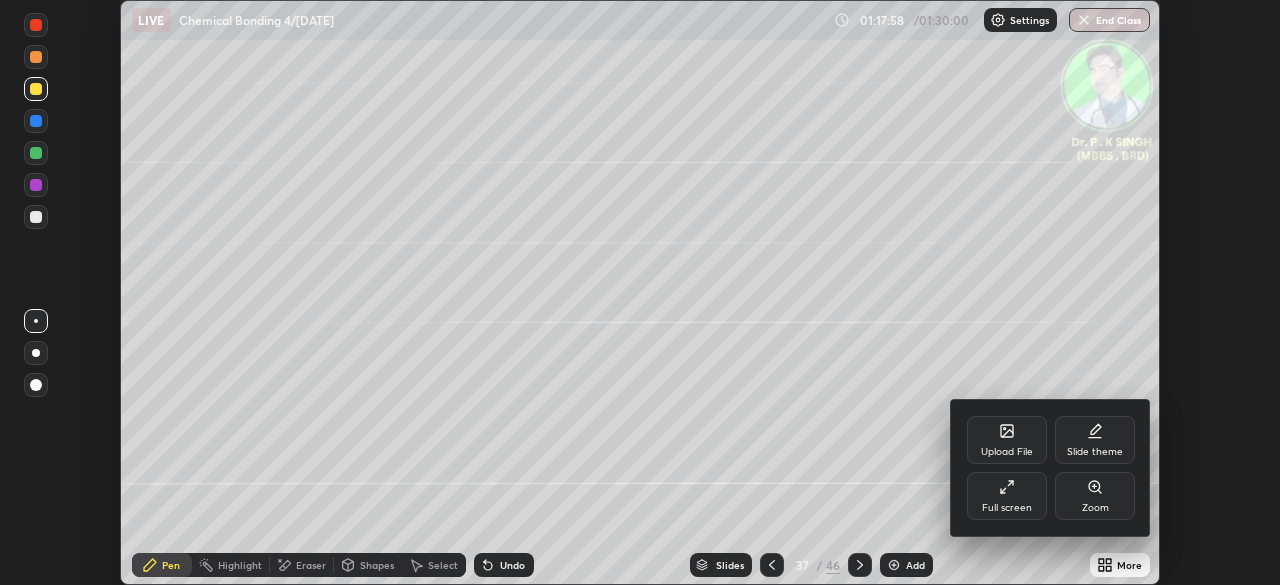 click on "Full screen" at bounding box center (1007, 496) 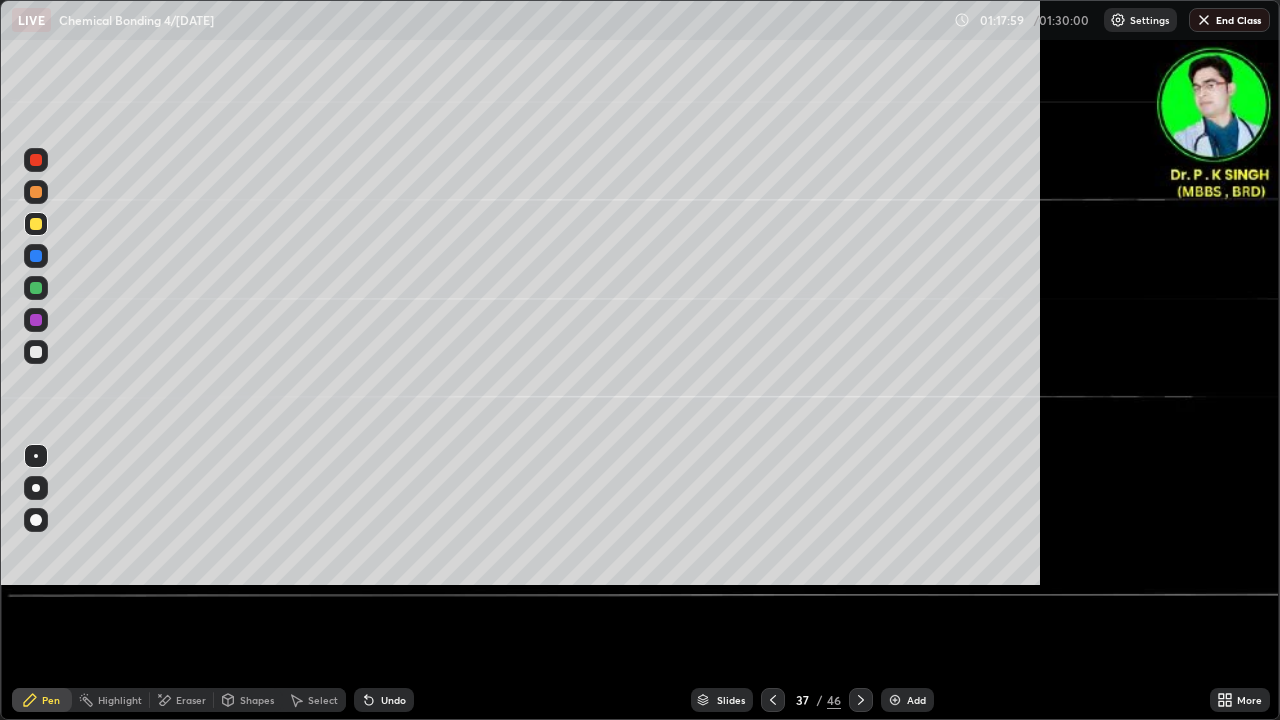 scroll, scrollTop: 99280, scrollLeft: 98720, axis: both 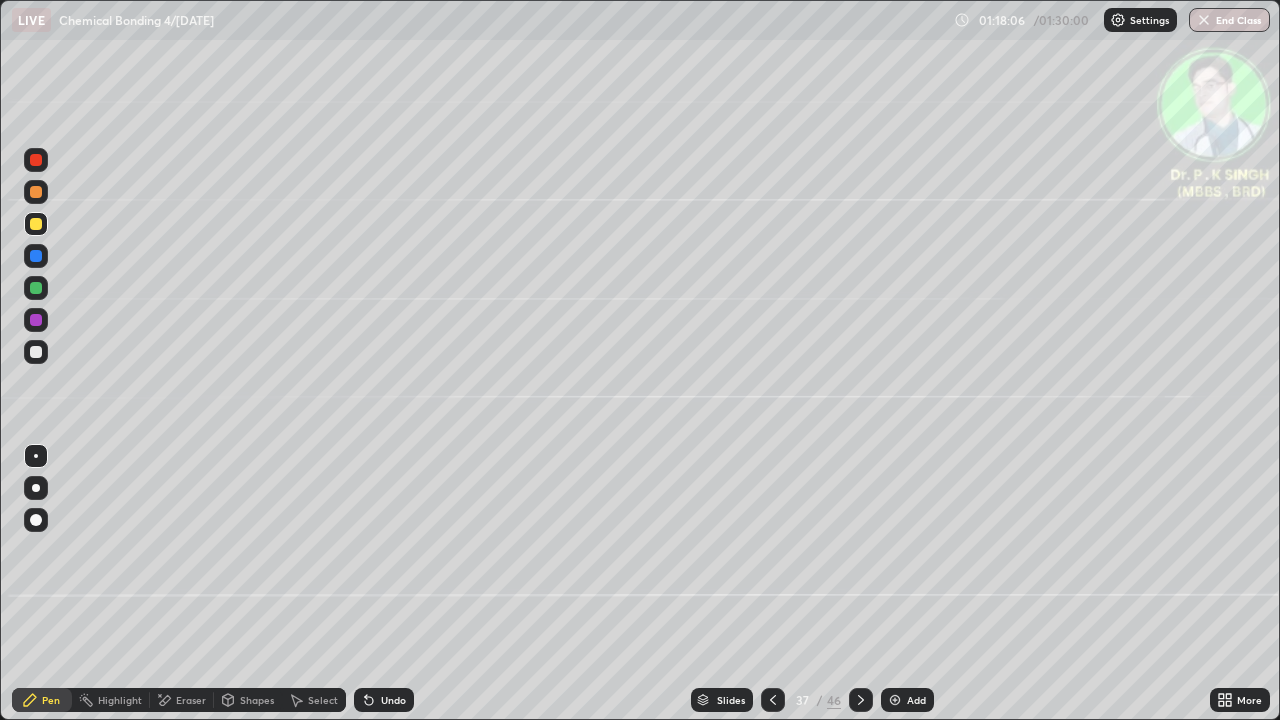 click 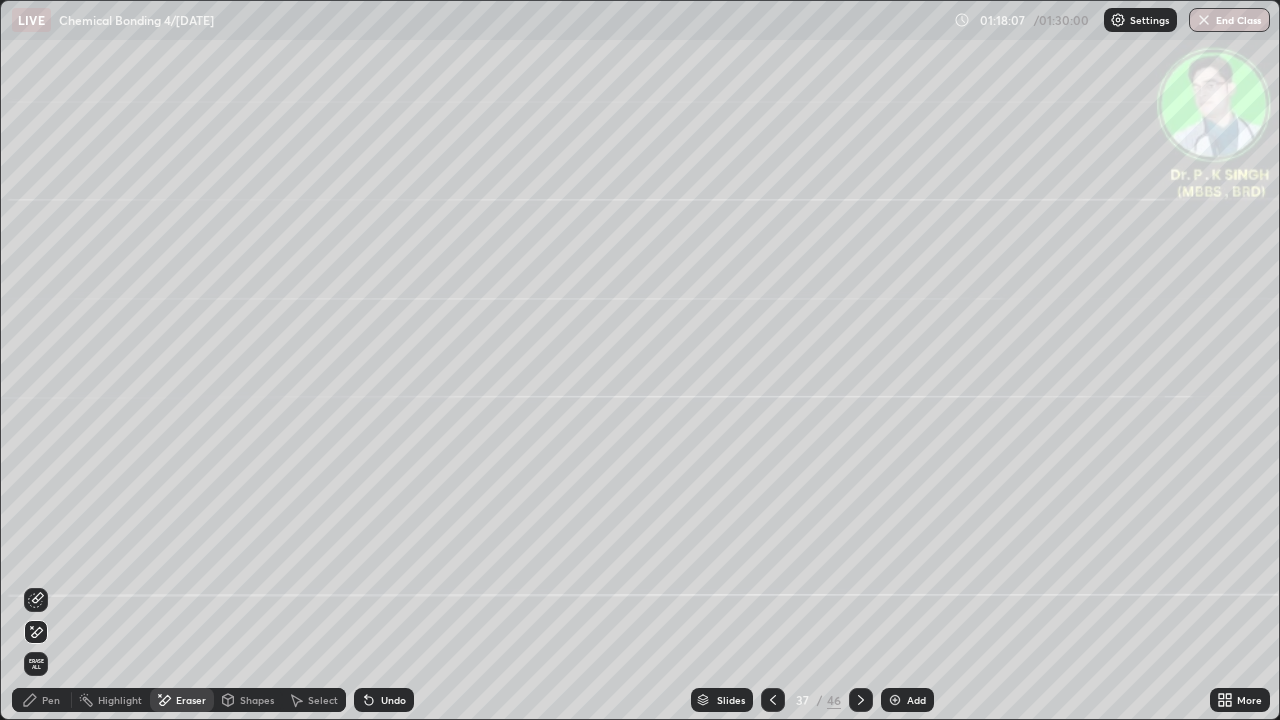 click 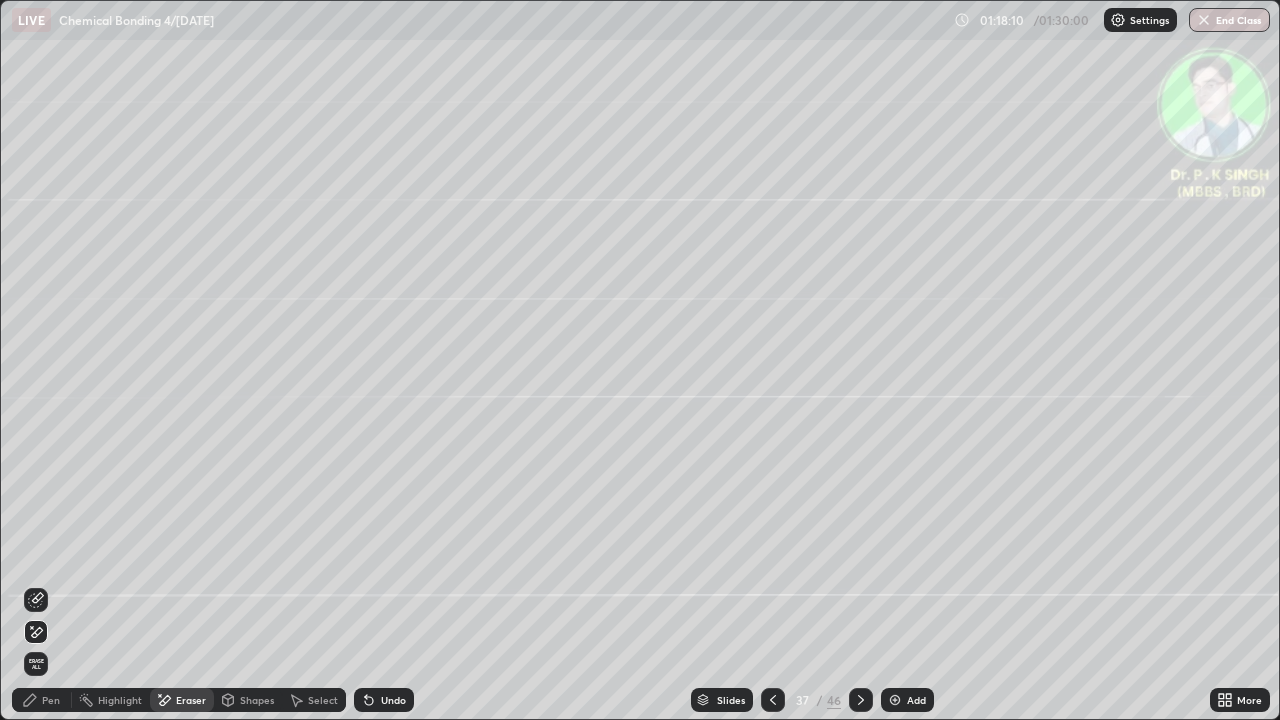 click 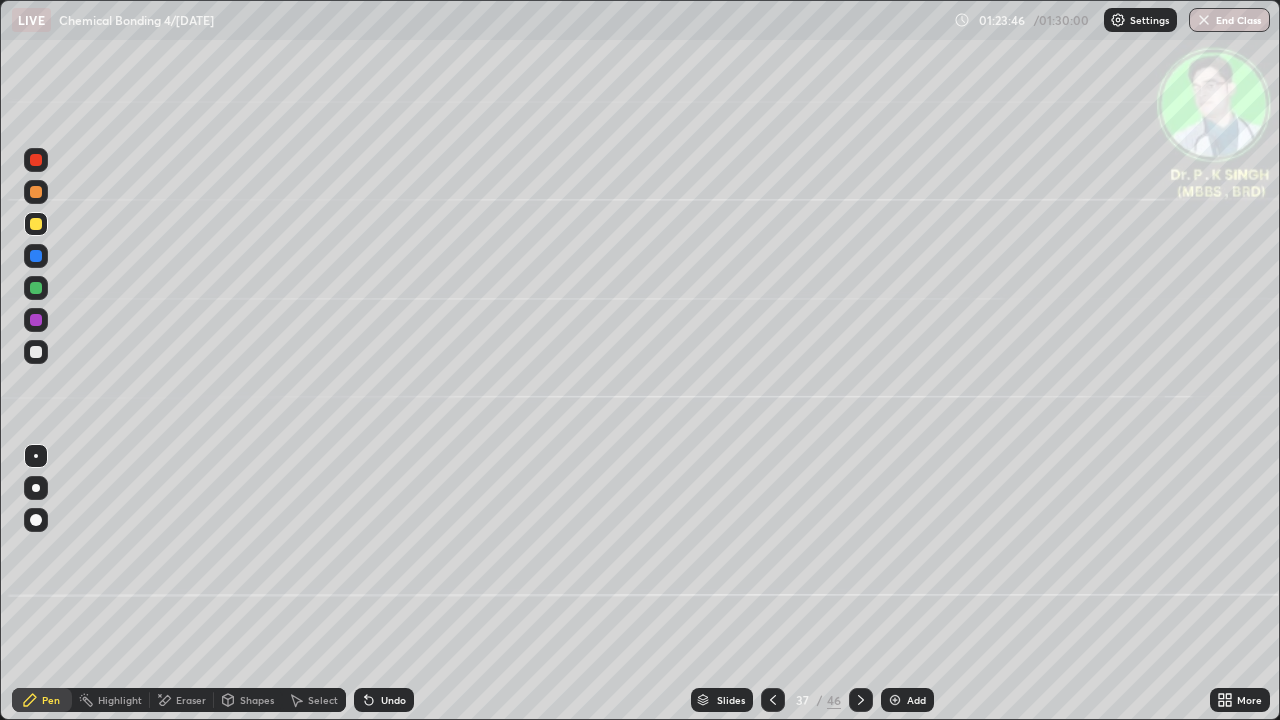 click 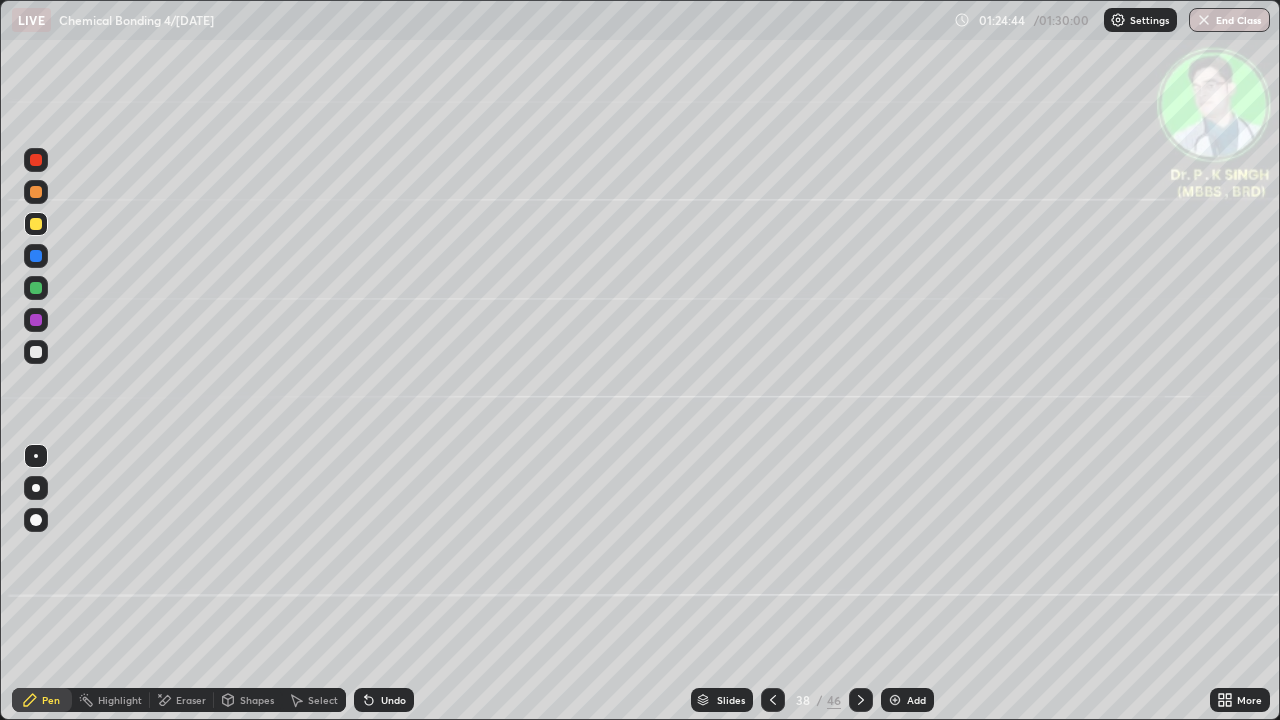 click on "End Class" at bounding box center [1229, 20] 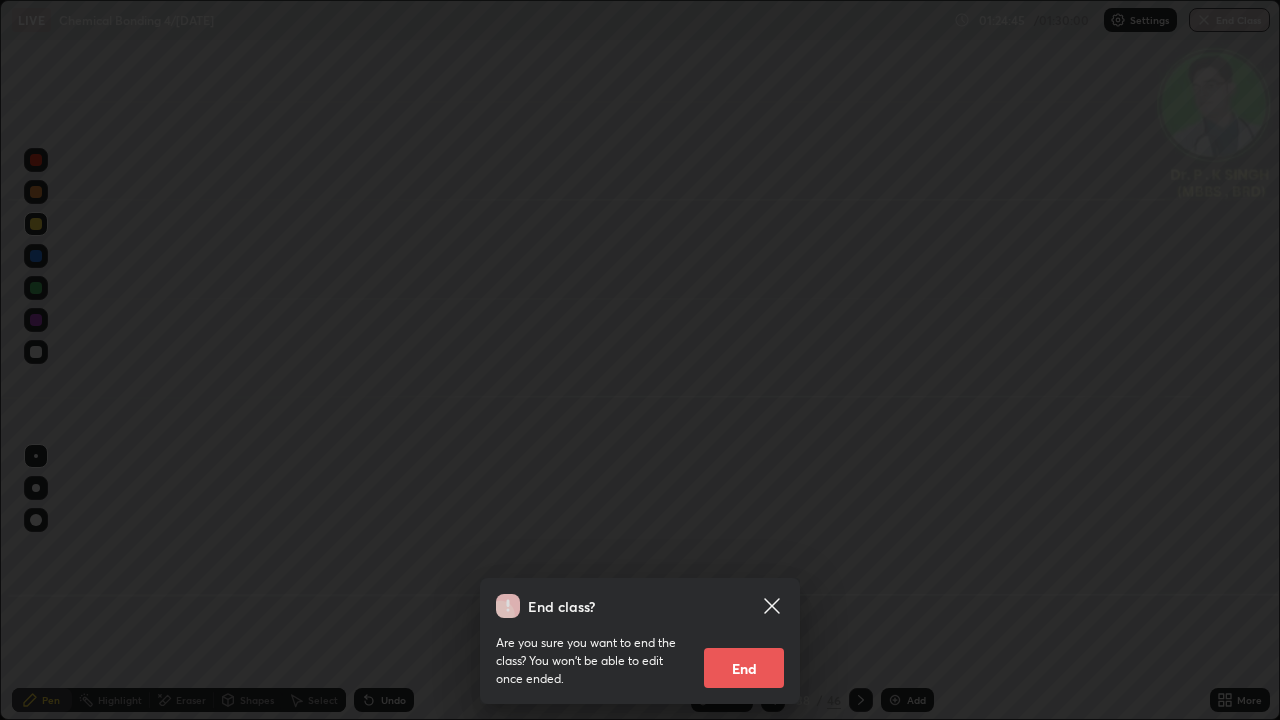 click on "End" at bounding box center [744, 668] 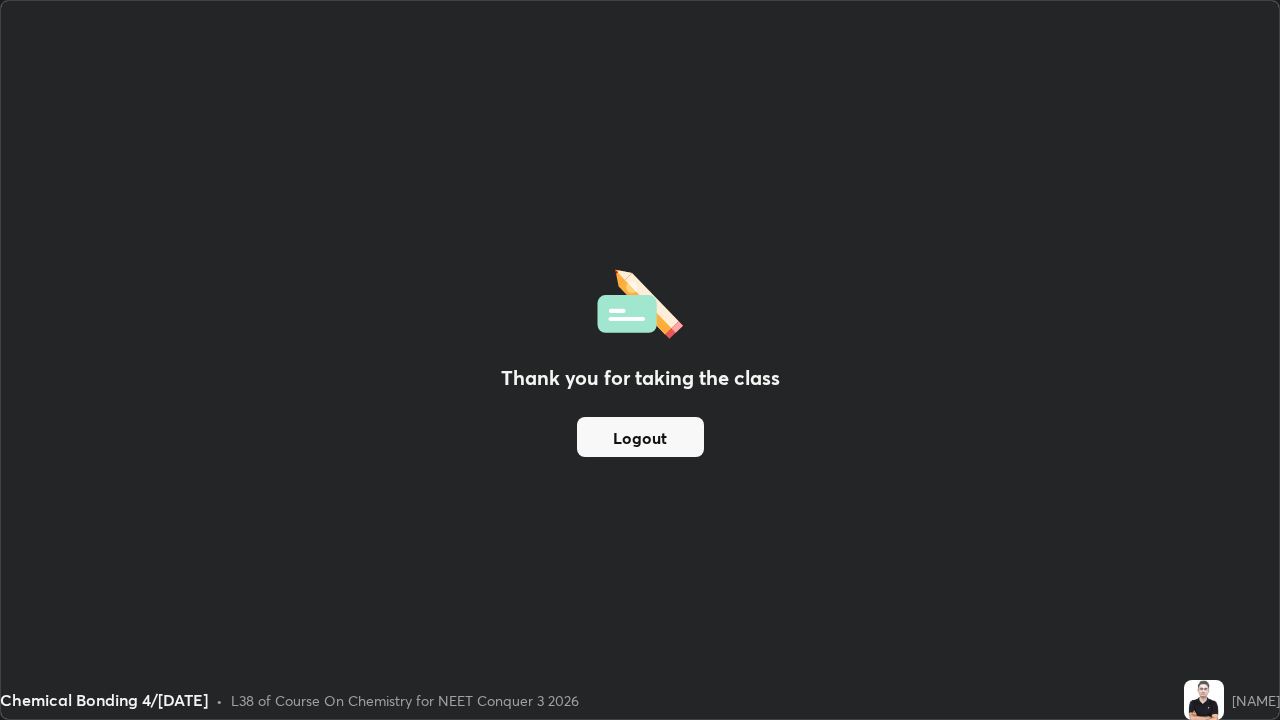 click on "Logout" at bounding box center [640, 437] 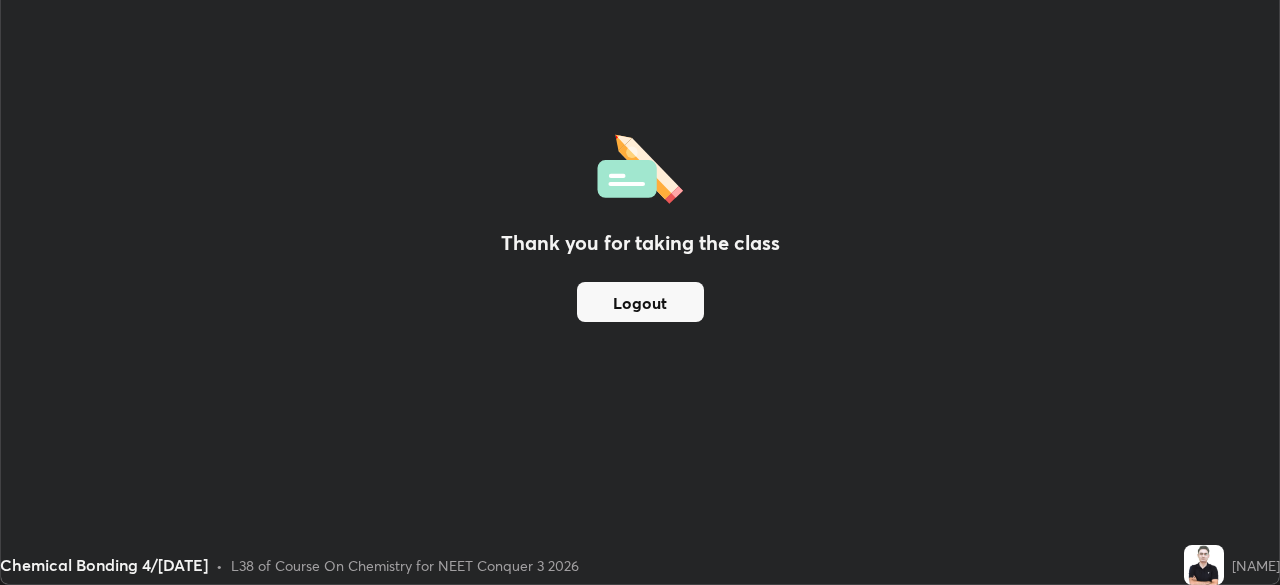 scroll, scrollTop: 585, scrollLeft: 1280, axis: both 